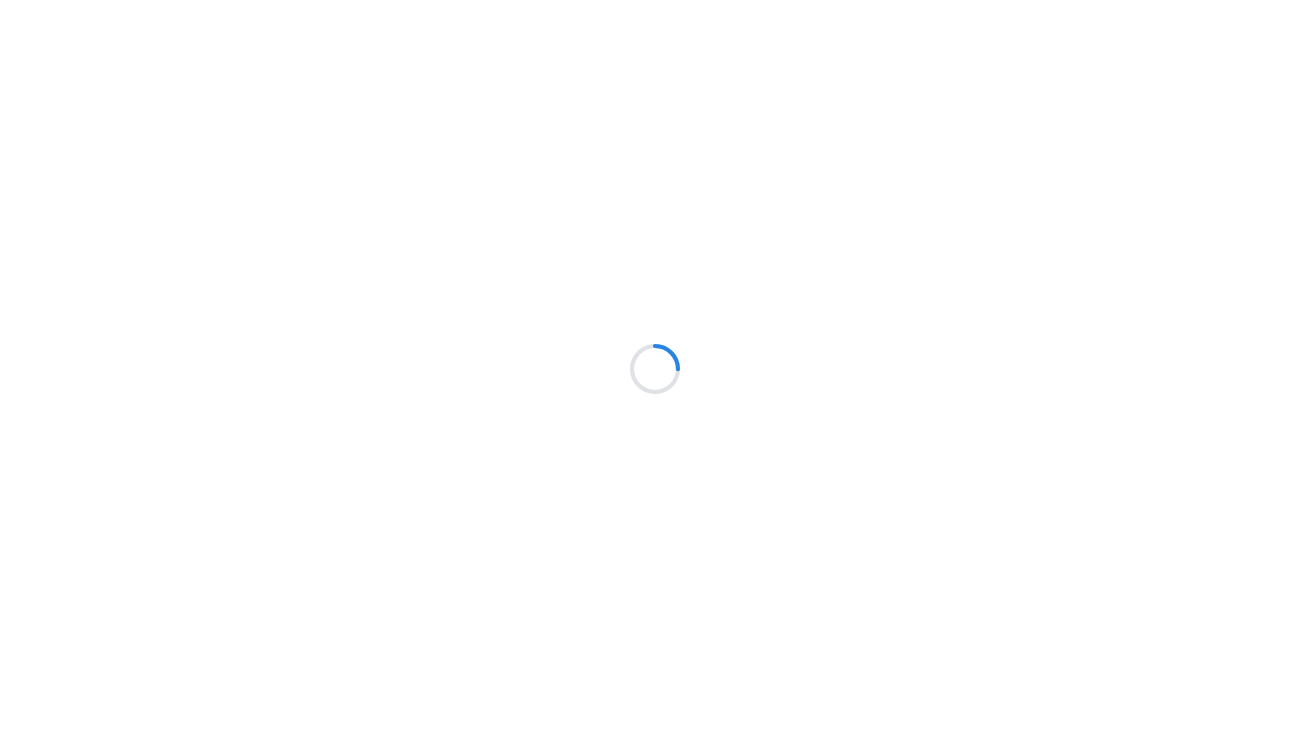 scroll, scrollTop: 0, scrollLeft: 0, axis: both 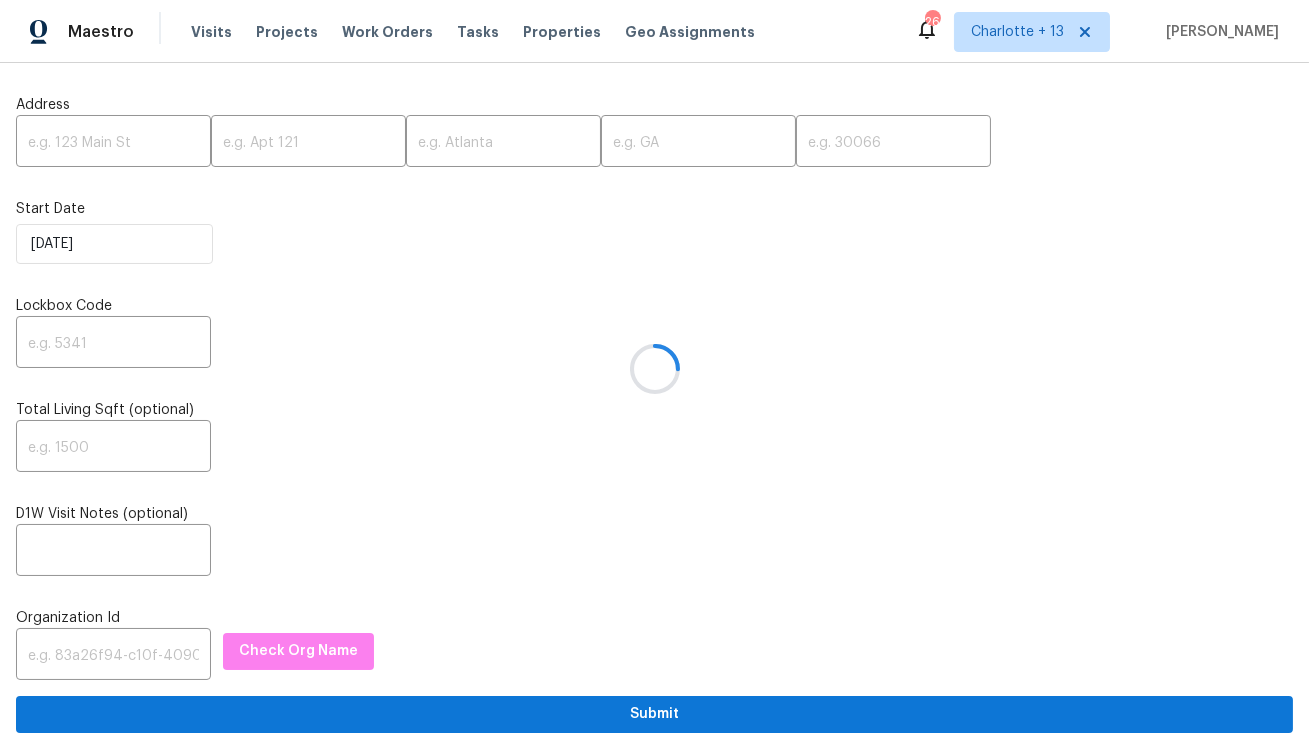 click at bounding box center [654, 369] 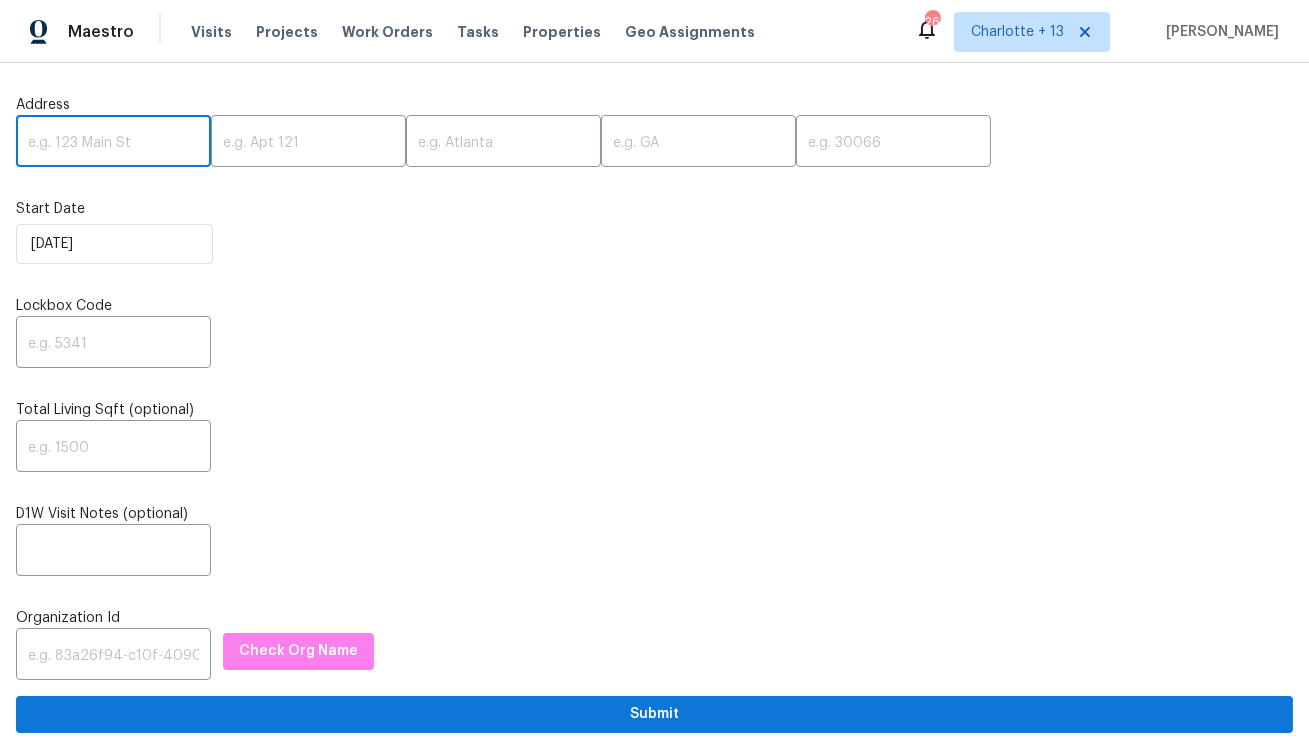 click at bounding box center [113, 143] 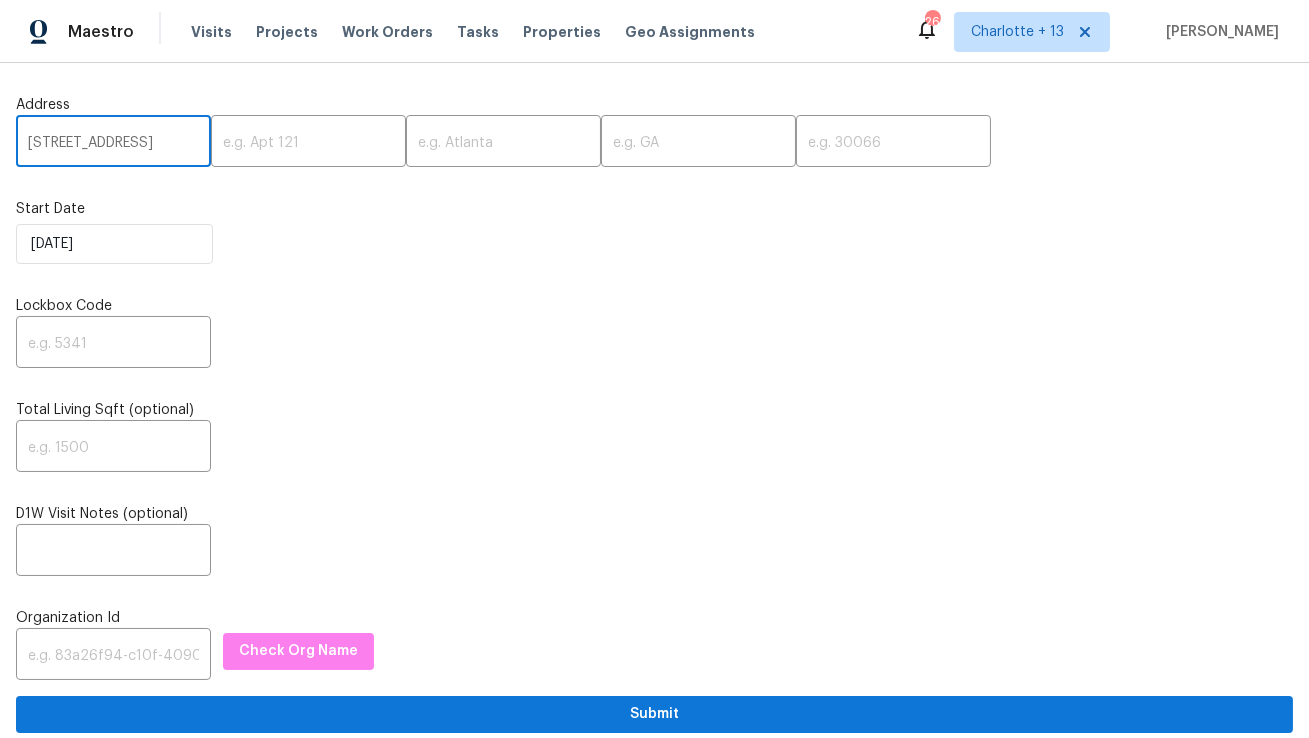 scroll, scrollTop: 0, scrollLeft: 94, axis: horizontal 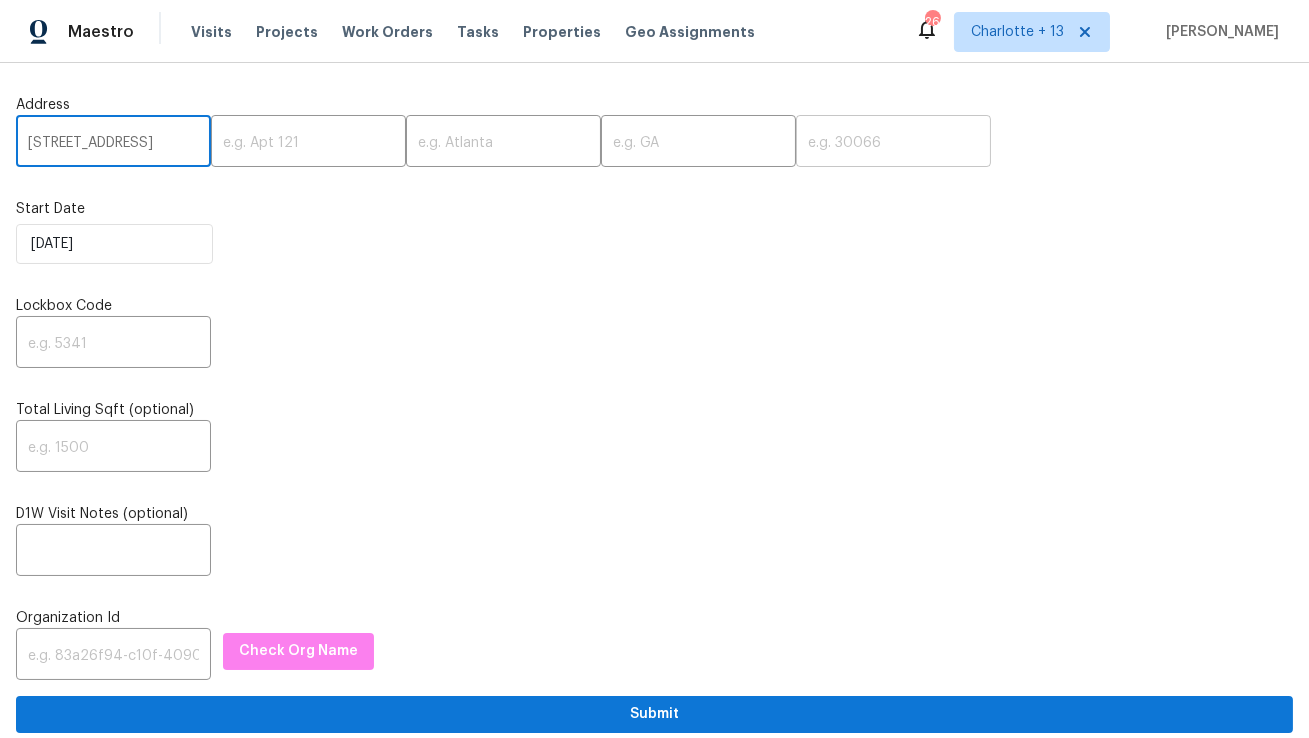 type on "34 Powder Brook Ct, Dallas, GA" 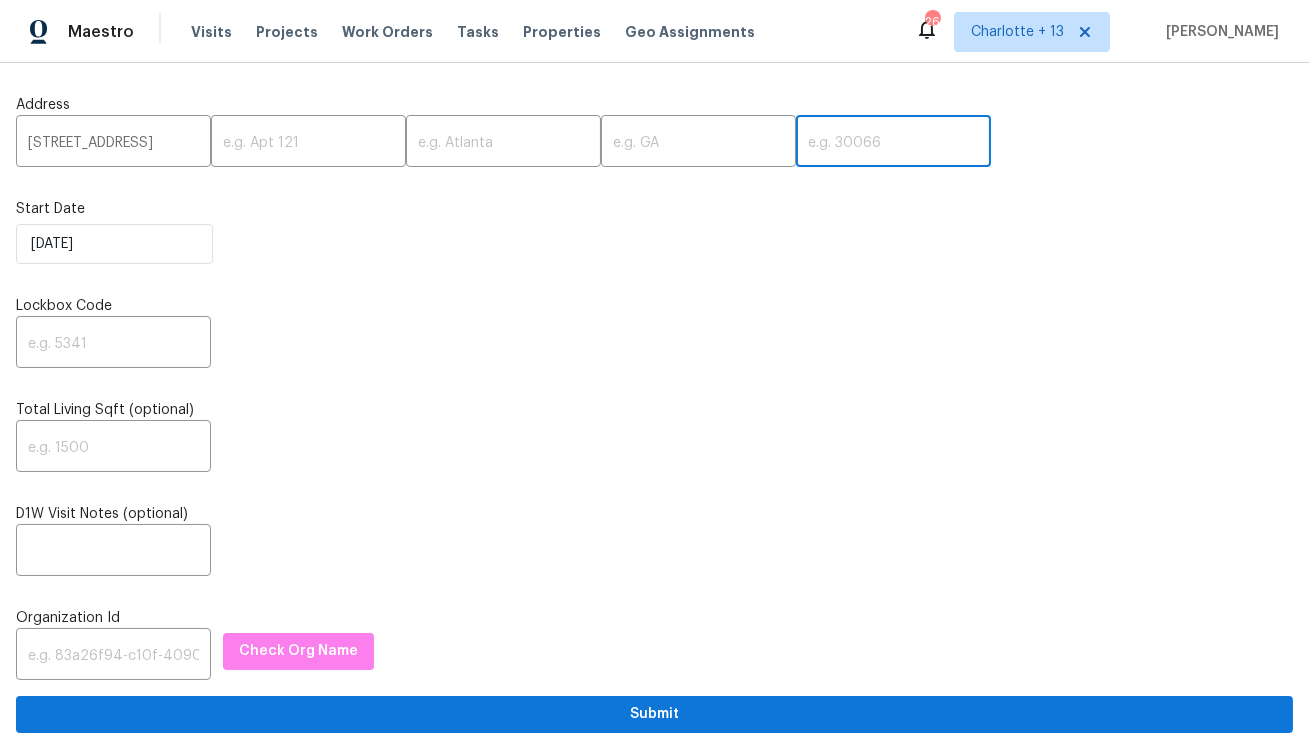 paste on "30157" 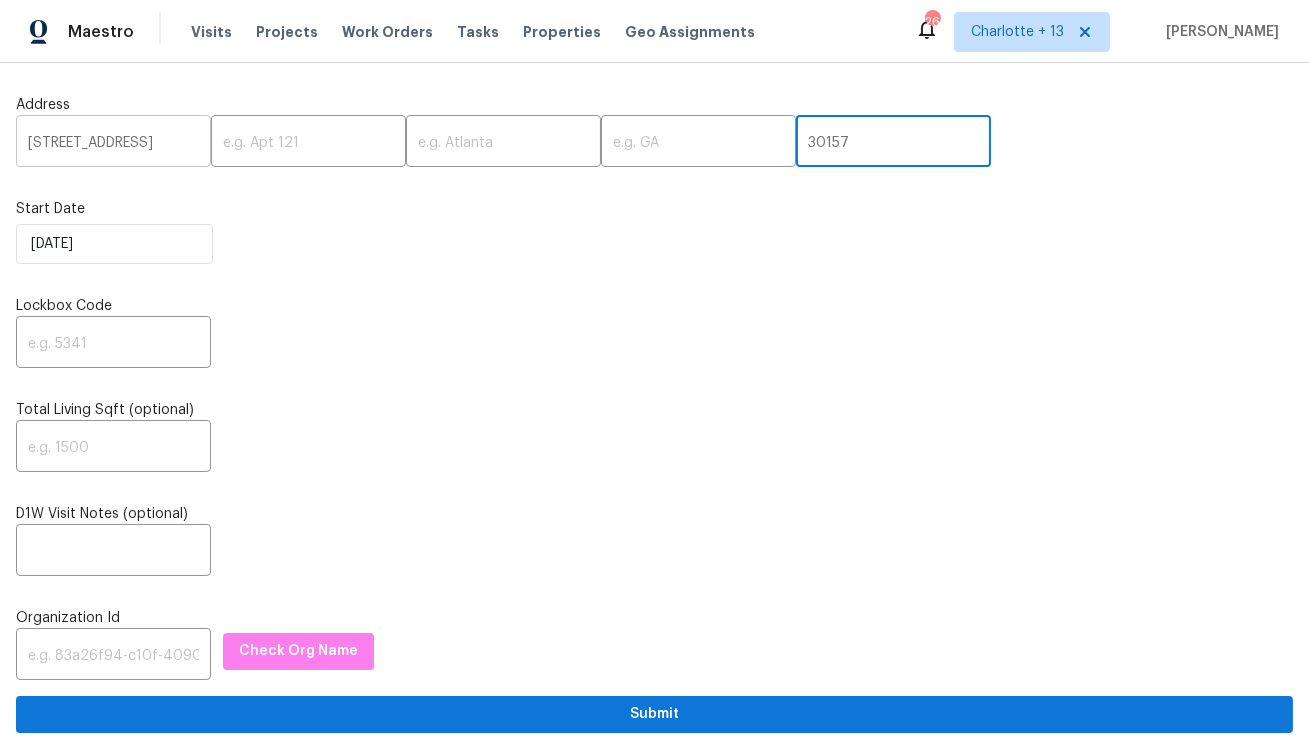 type on "30157" 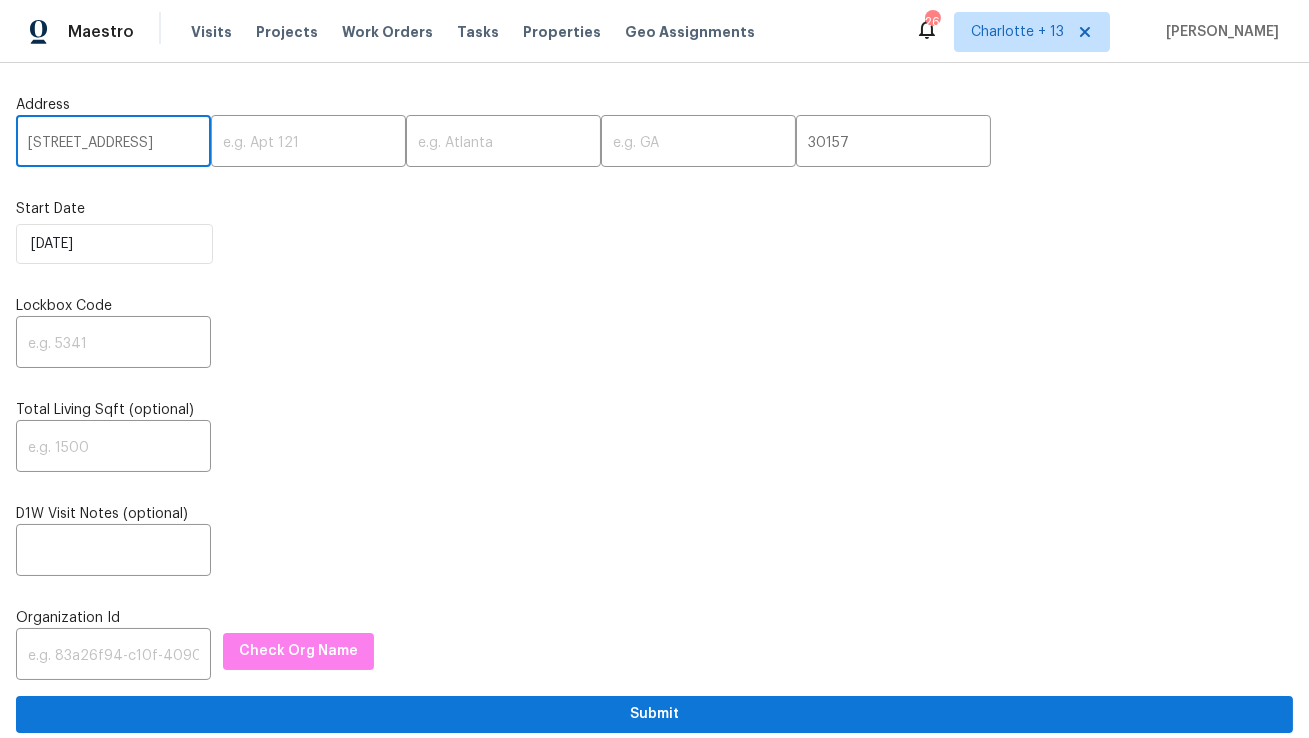 click on "34 Powder Brook Ct, Dallas, GA" at bounding box center [113, 143] 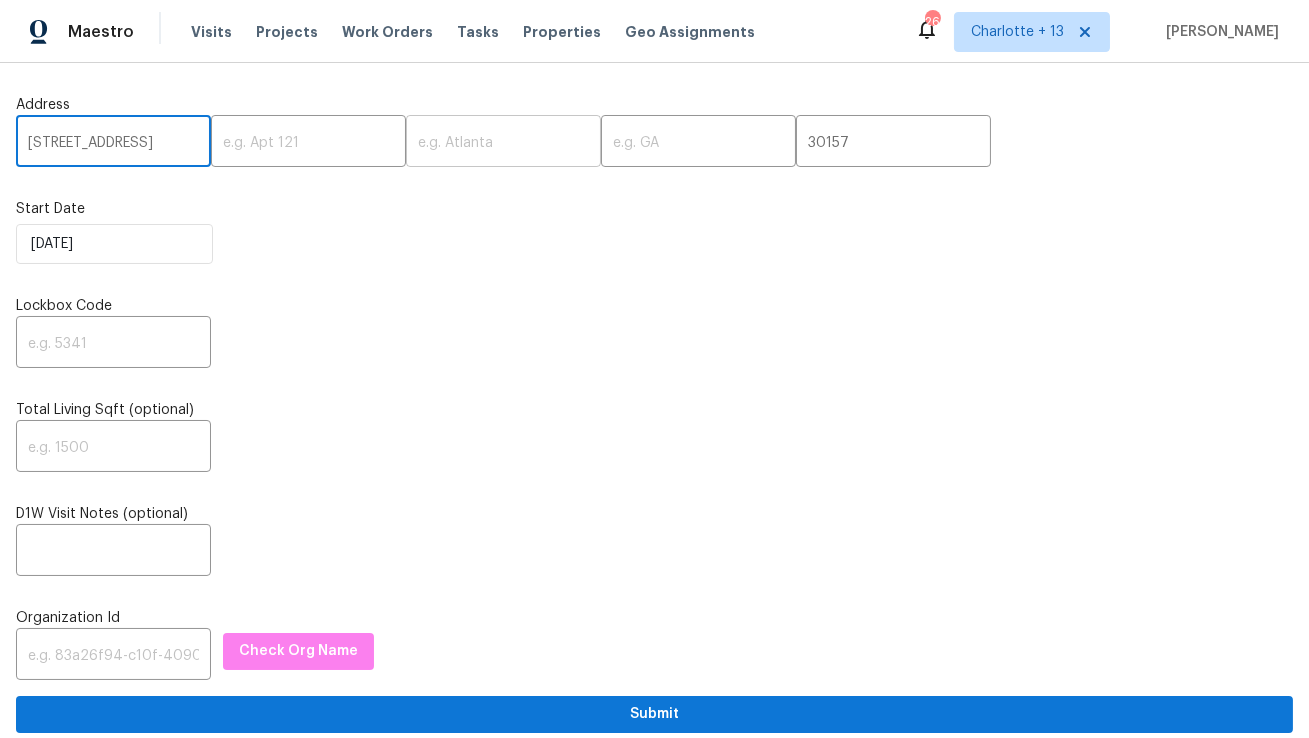 type on "34 Powder Brook Ct,, GA" 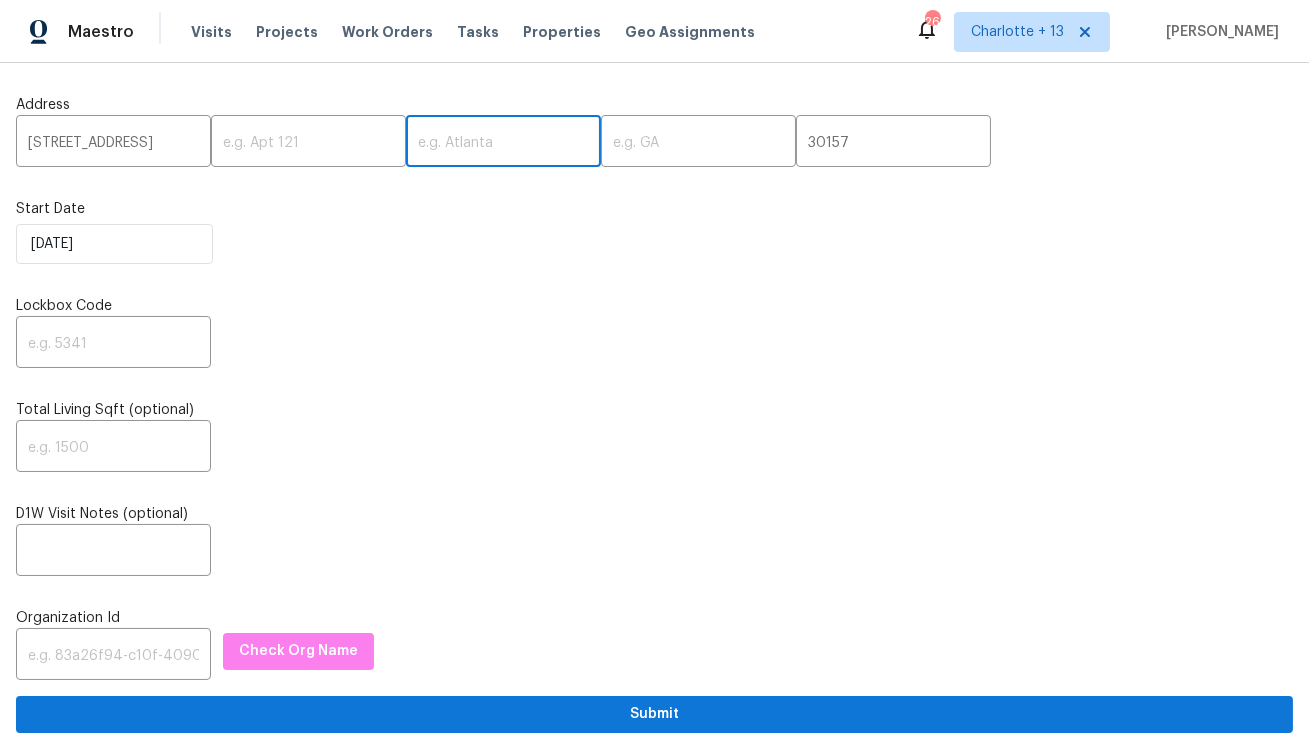click at bounding box center [503, 143] 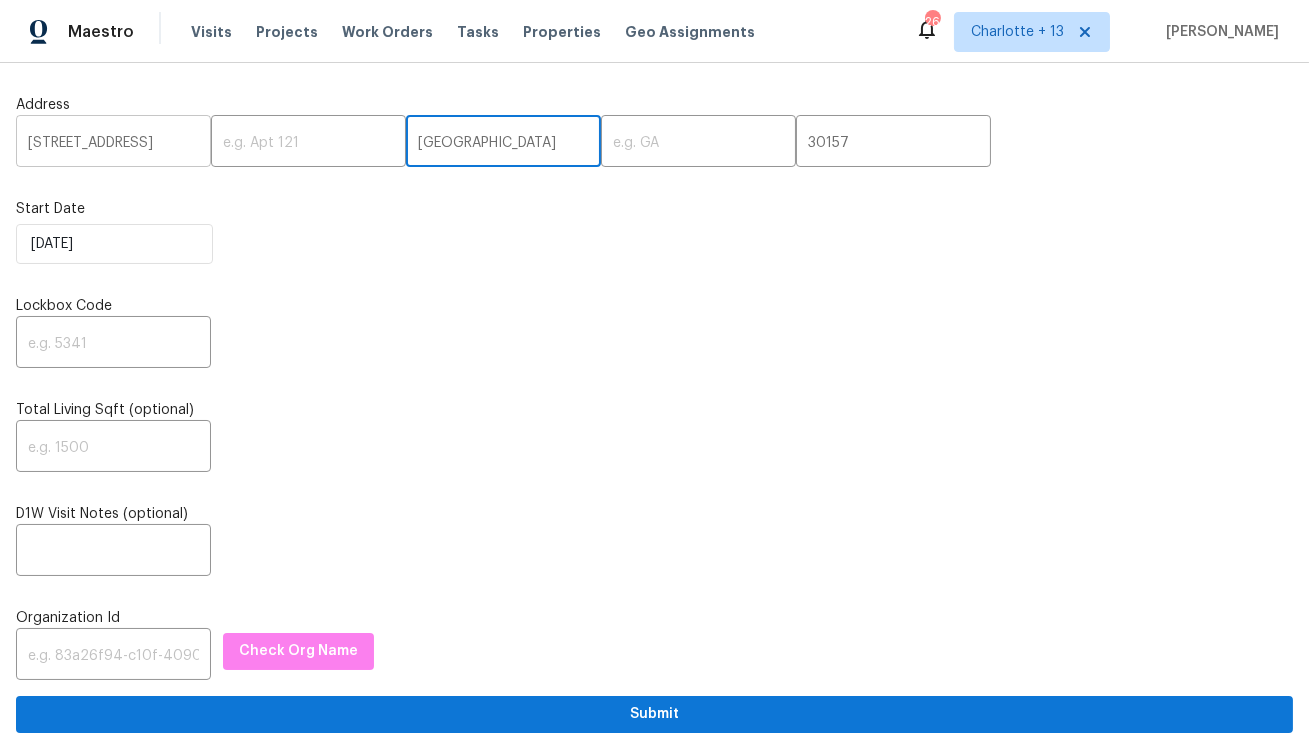 type on "Dallas" 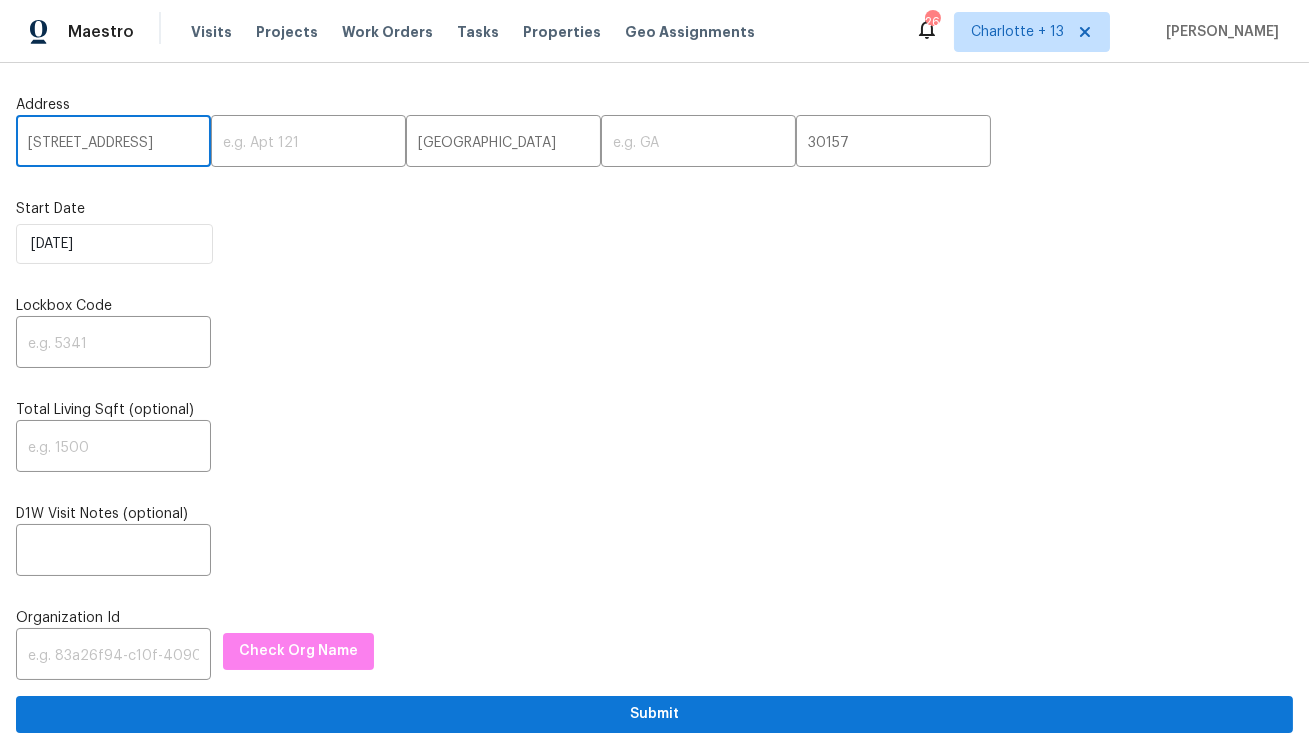 click on "34 Powder Brook Ct,, GA" at bounding box center (113, 143) 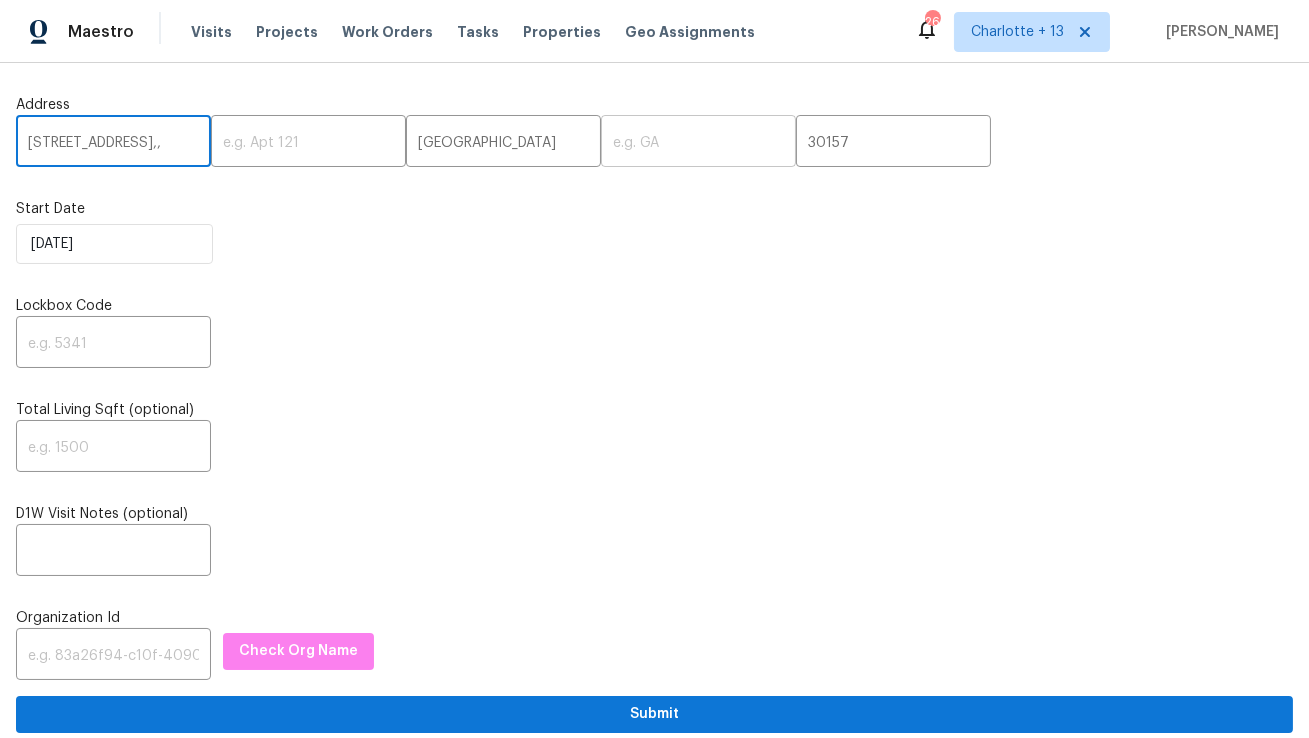type on "34 Powder Brook Ct,," 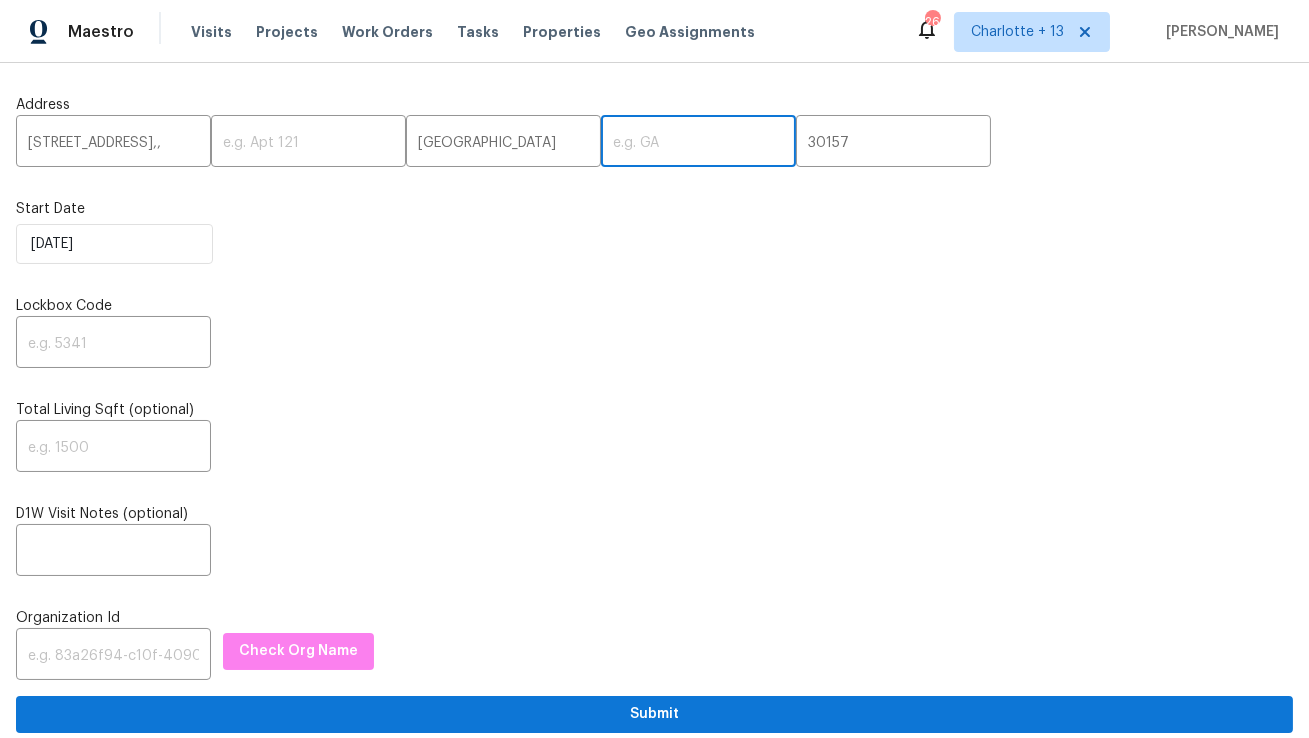 click at bounding box center (698, 143) 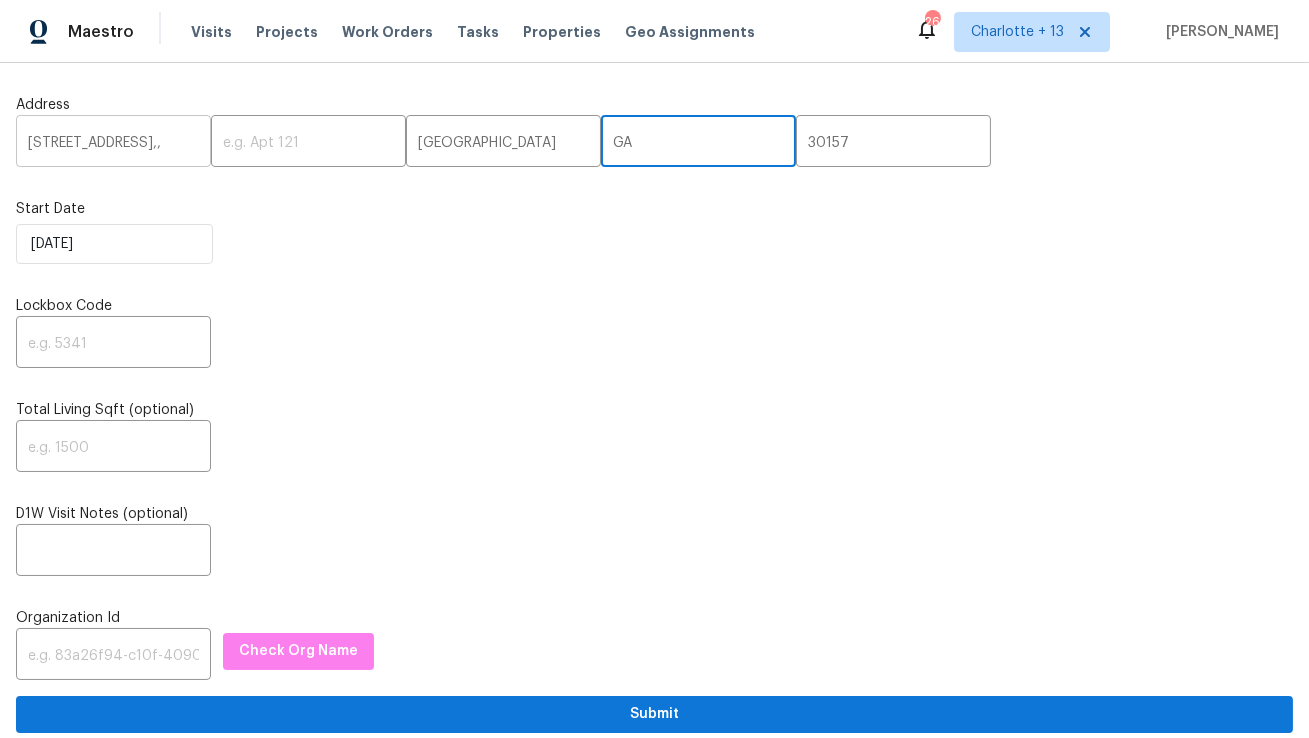 type on "GA" 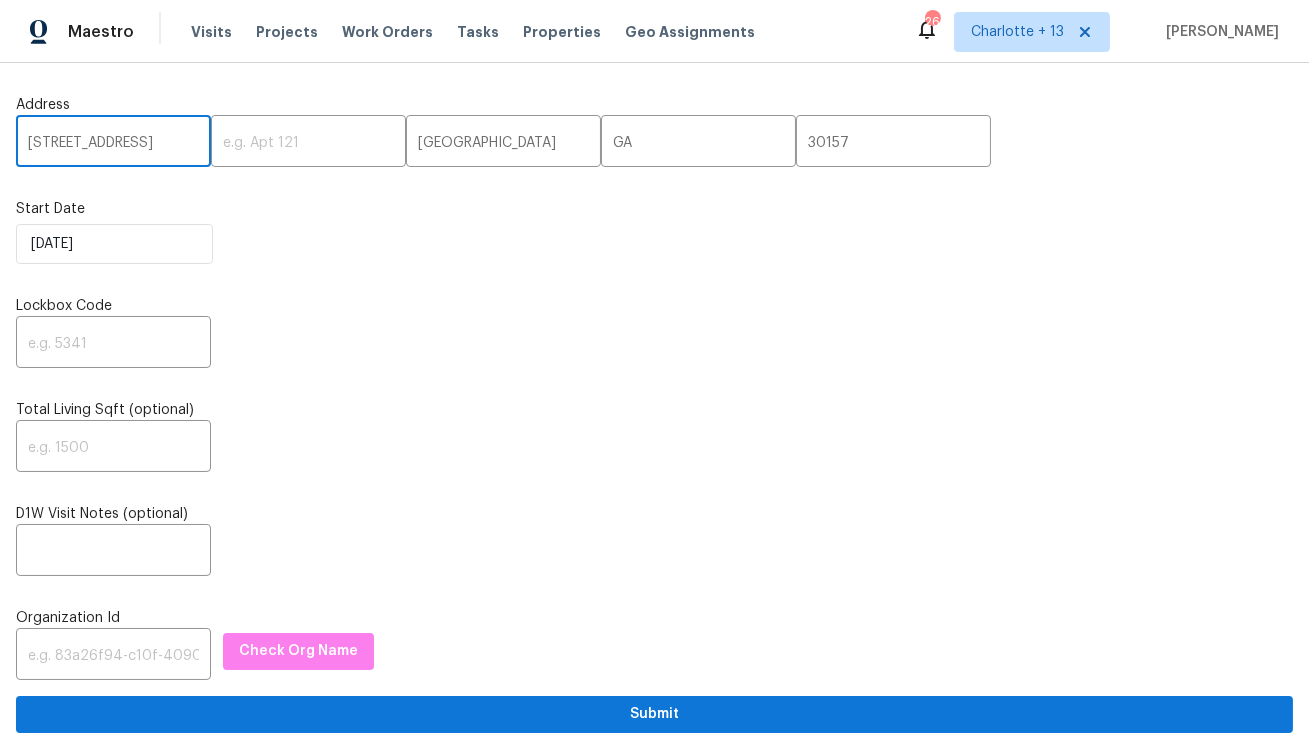 type on "[STREET_ADDRESS]" 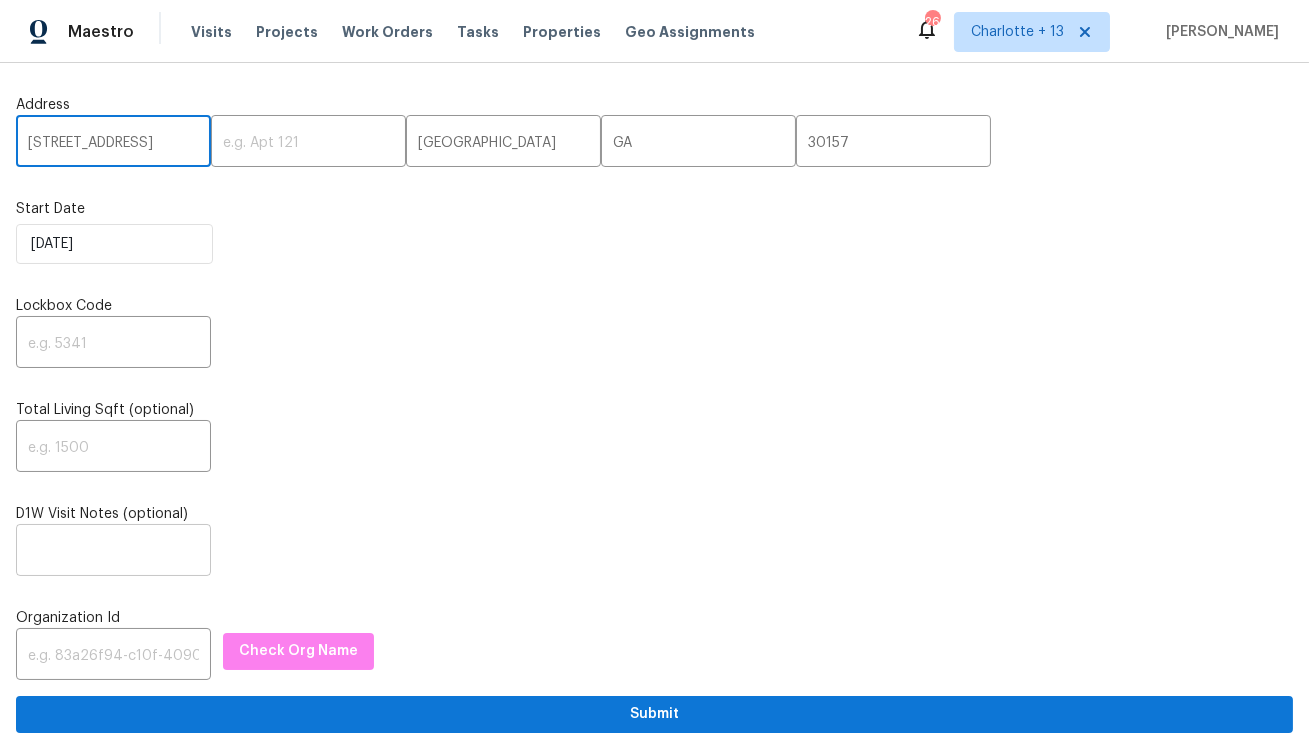 click at bounding box center [113, 552] 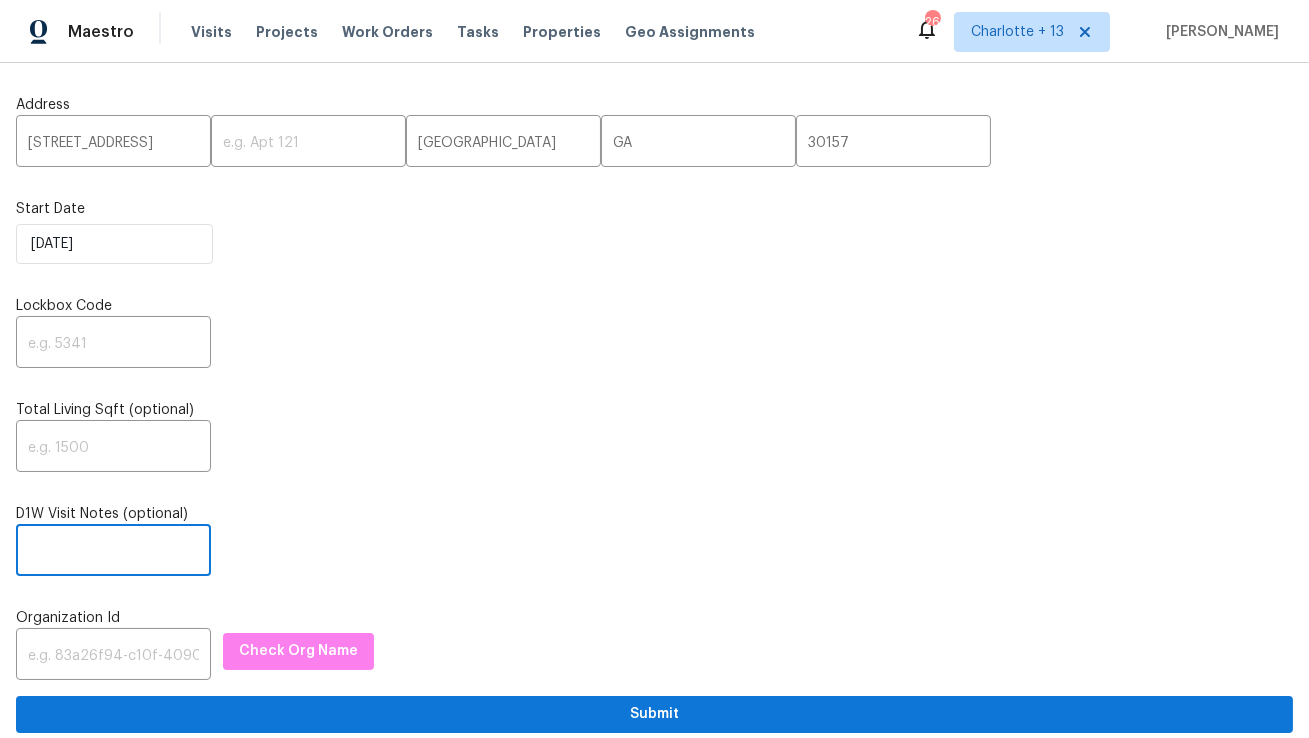 paste on "Access instructions: Igloo: 17611758" 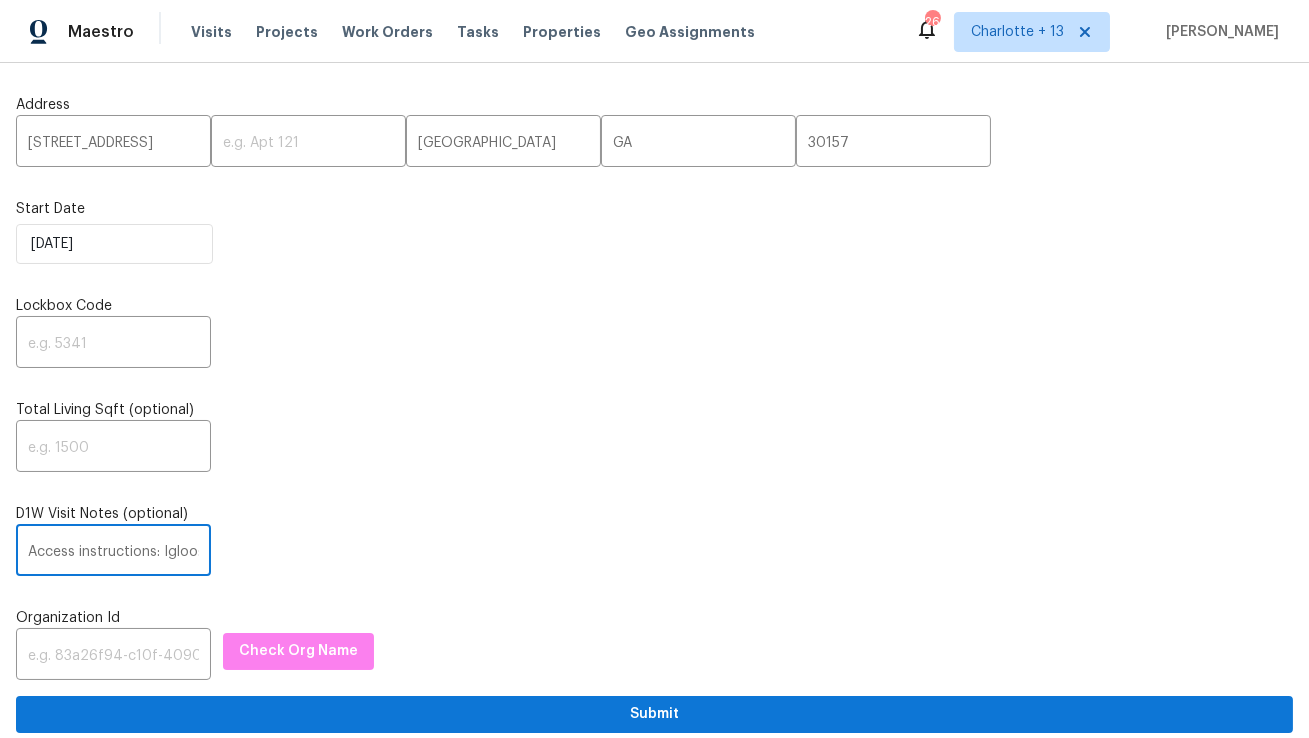 scroll, scrollTop: 0, scrollLeft: 80, axis: horizontal 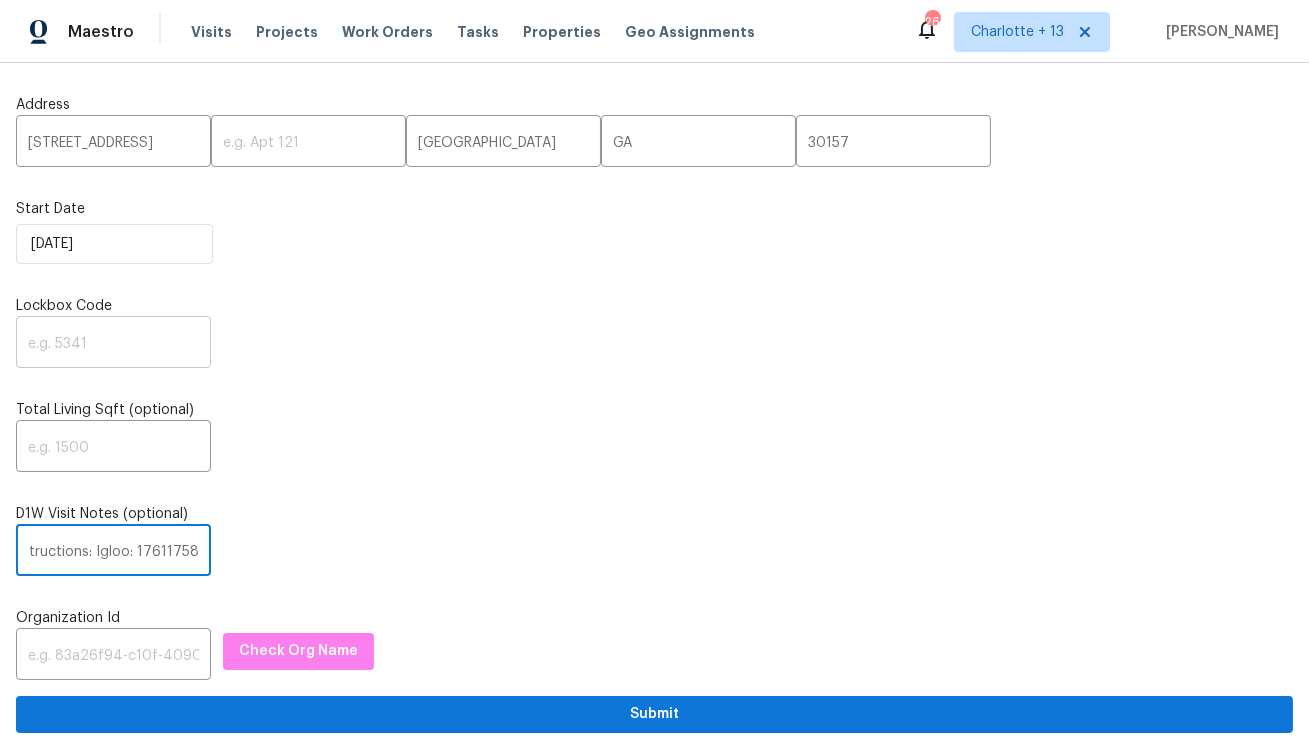 type on "Access instructions: Igloo: 17611758" 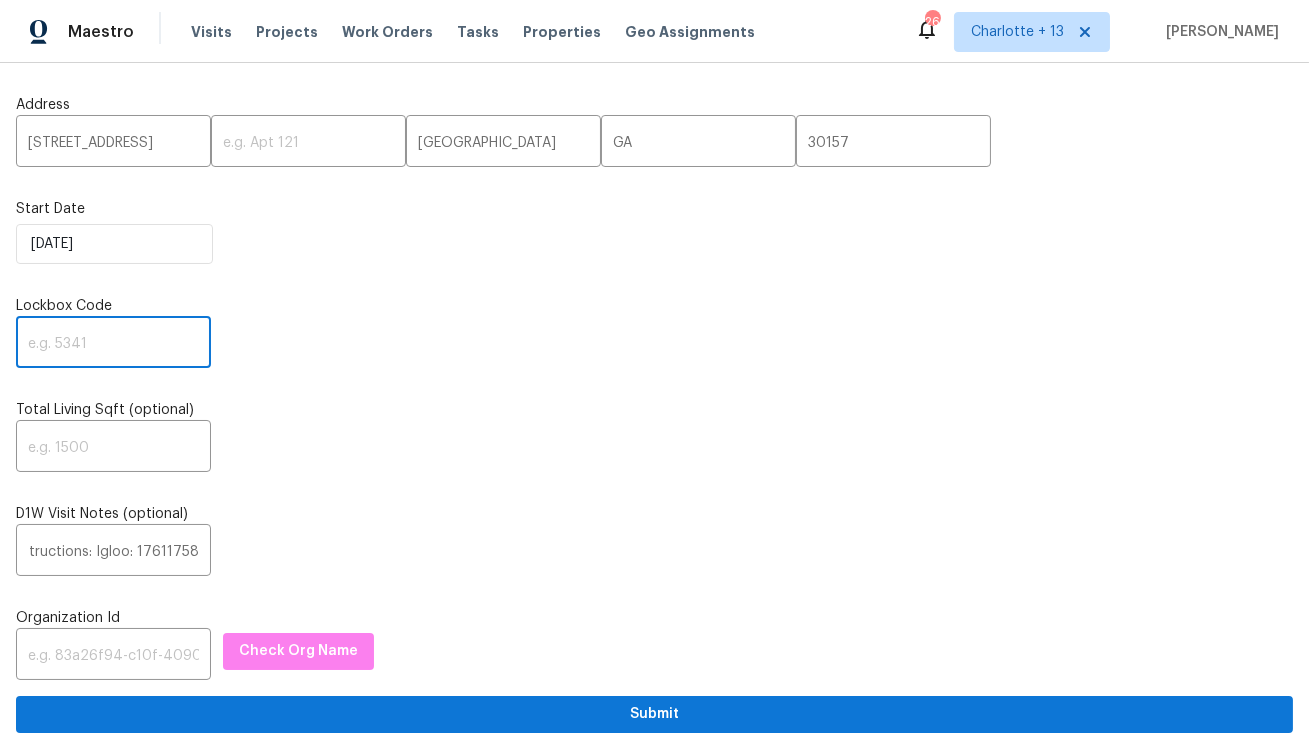 scroll, scrollTop: 0, scrollLeft: 0, axis: both 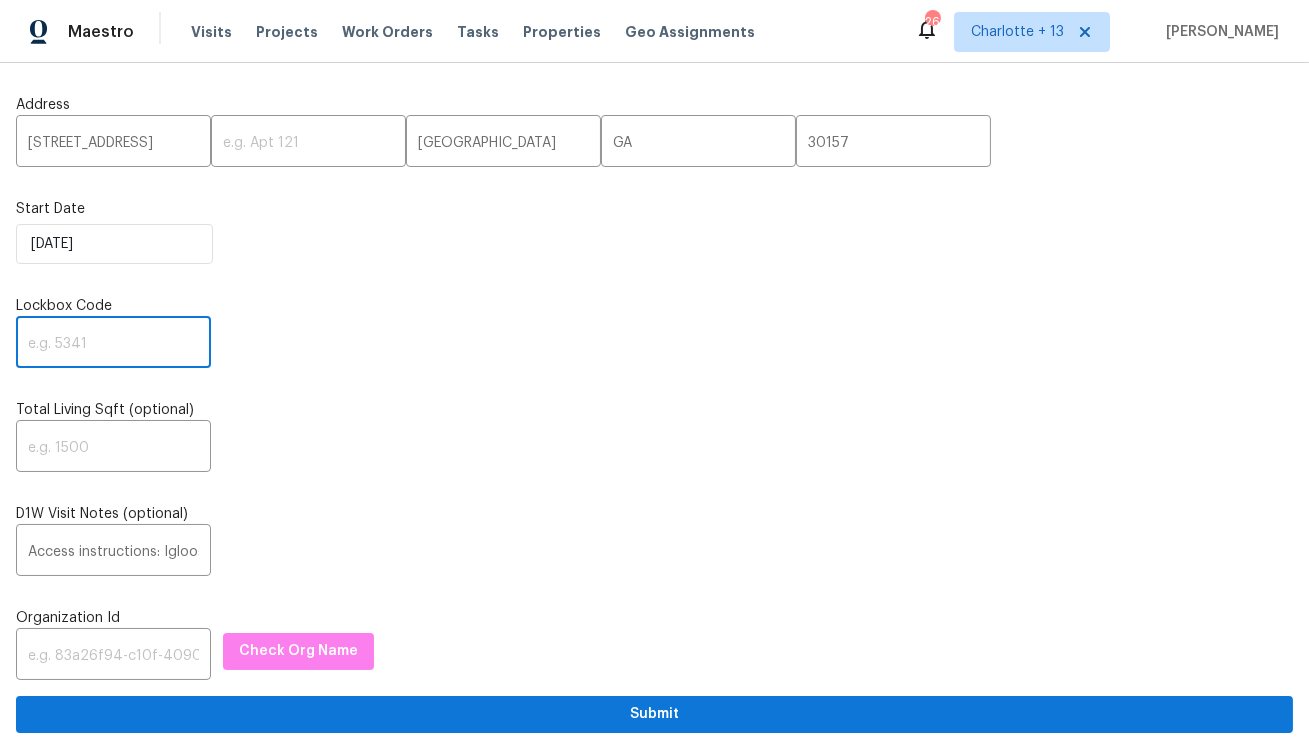 click at bounding box center [113, 344] 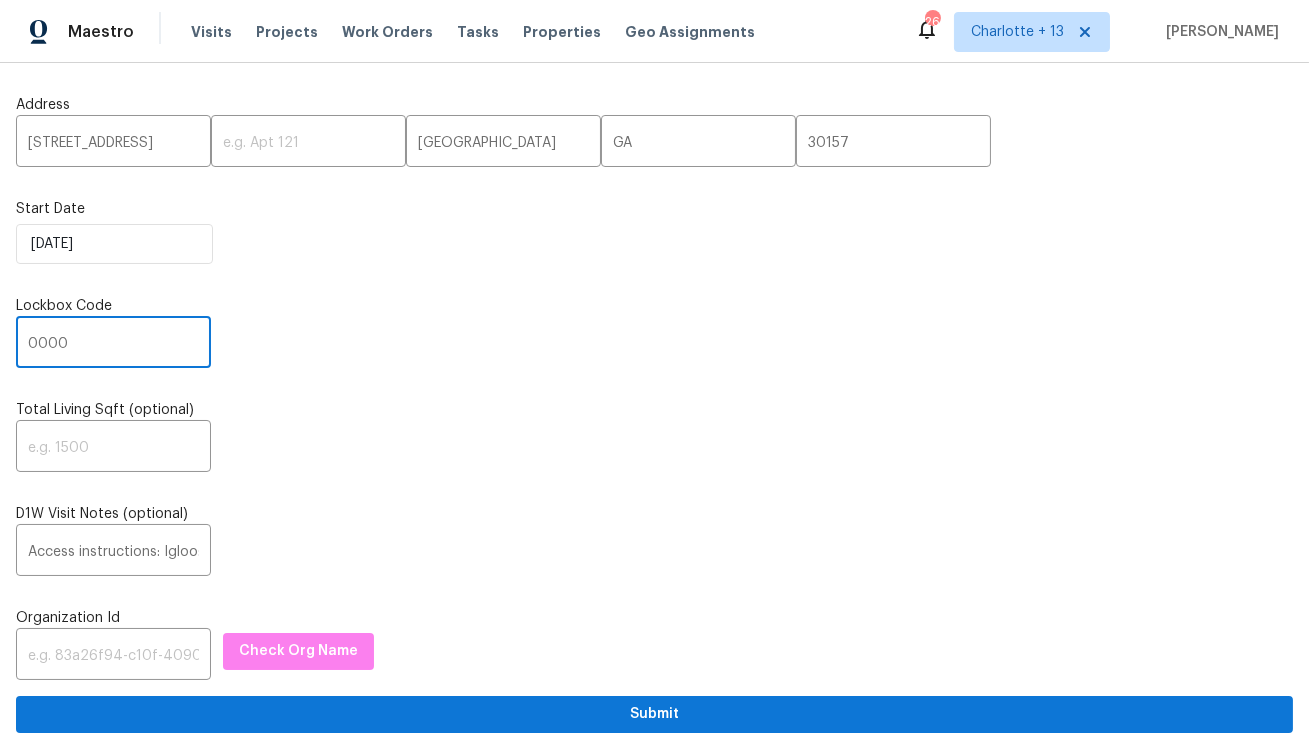 type on "0000" 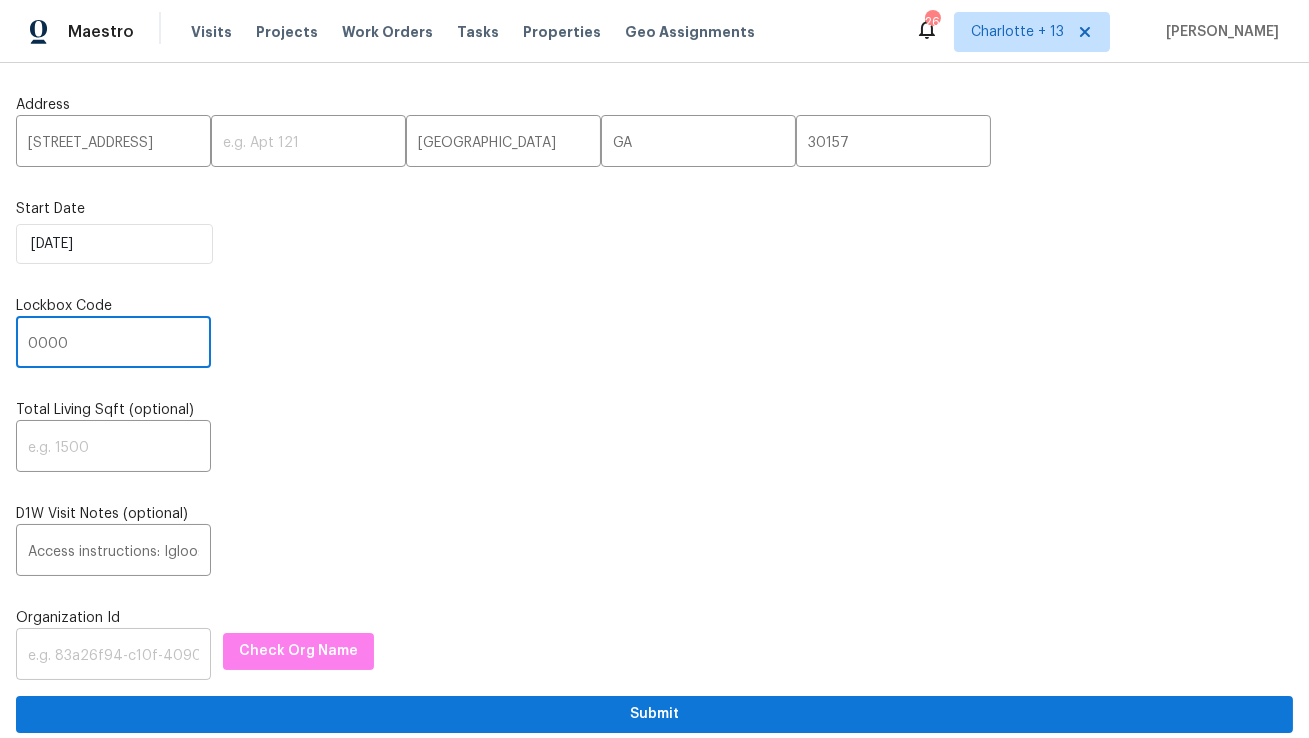 click at bounding box center [113, 656] 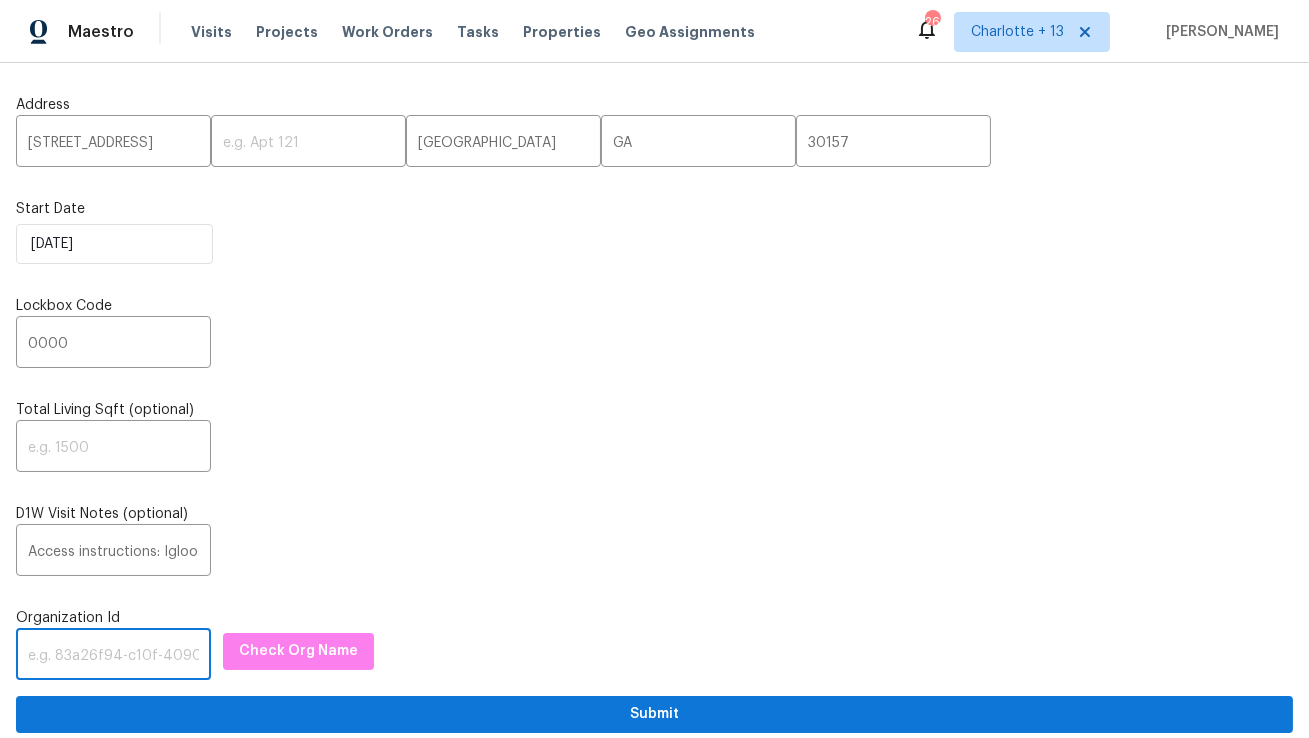 paste on "1349d153-b359-4f9b-b4dd-758ff939cc37" 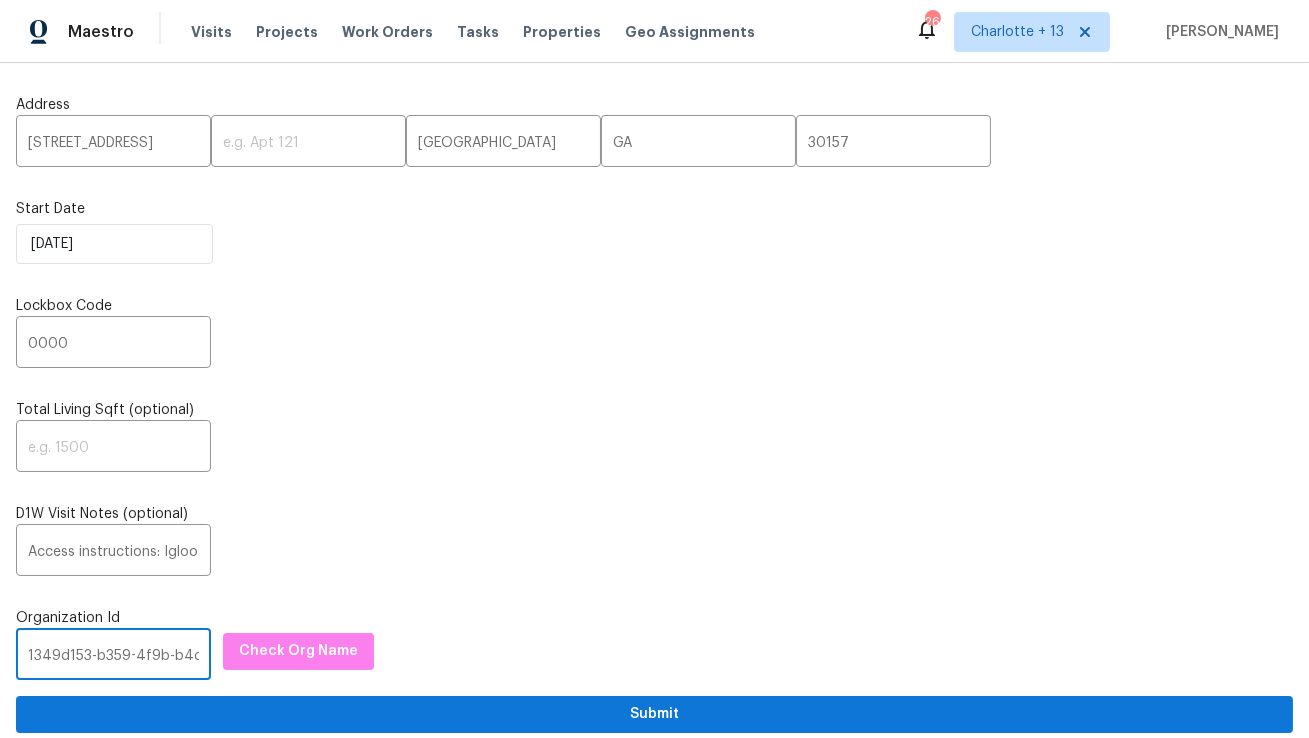 scroll, scrollTop: 0, scrollLeft: 118, axis: horizontal 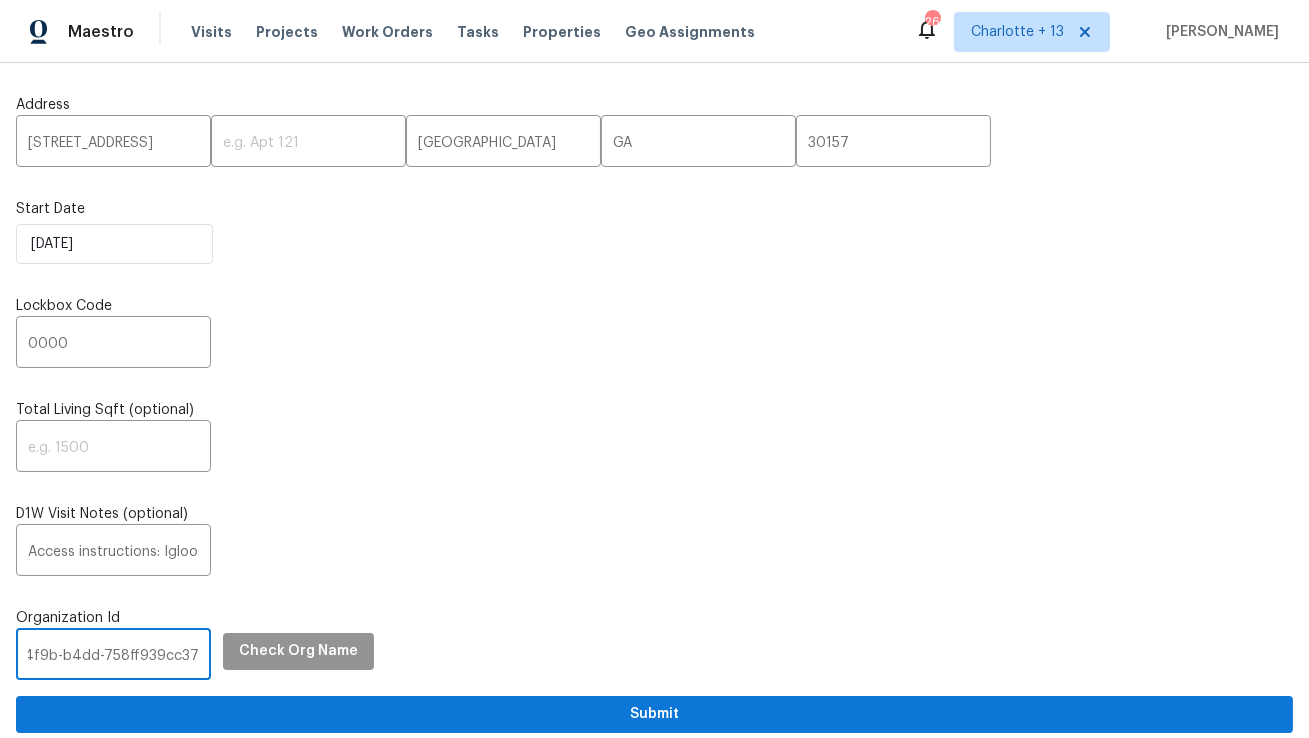 type on "1349d153-b359-4f9b-b4dd-758ff939cc37" 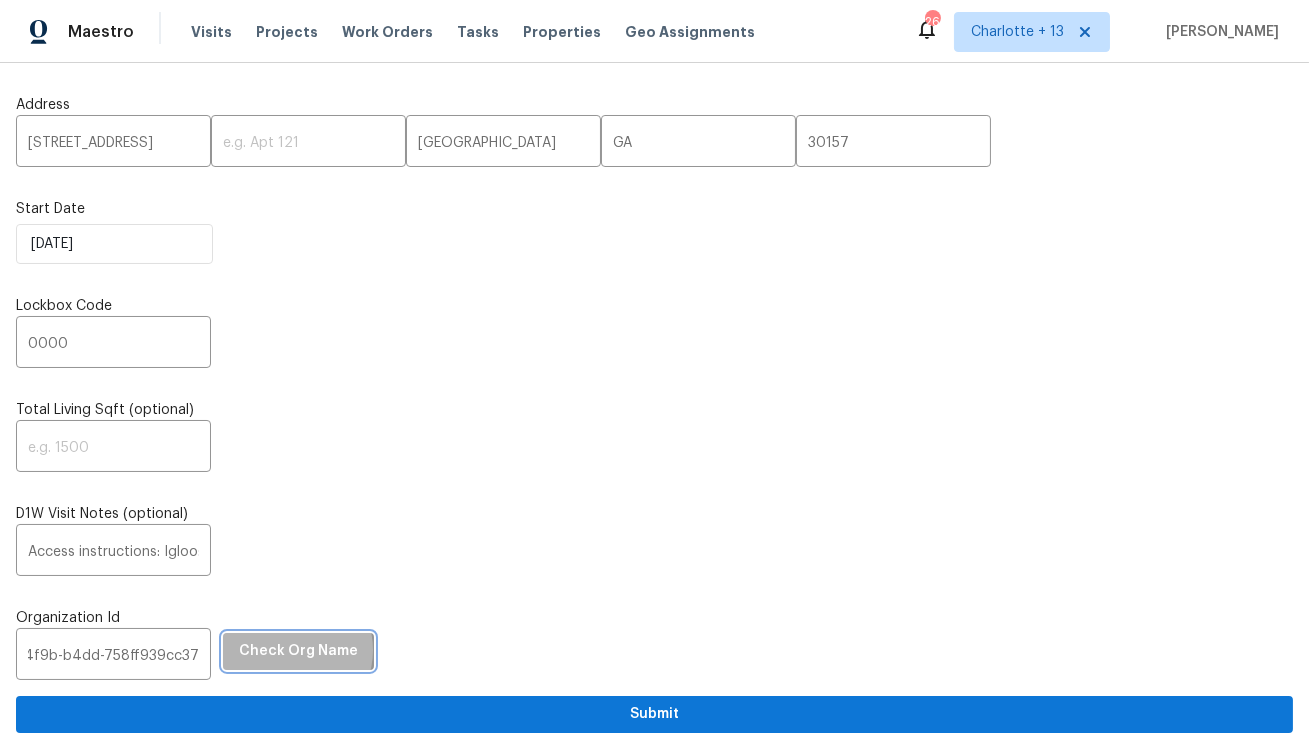 scroll, scrollTop: 0, scrollLeft: 0, axis: both 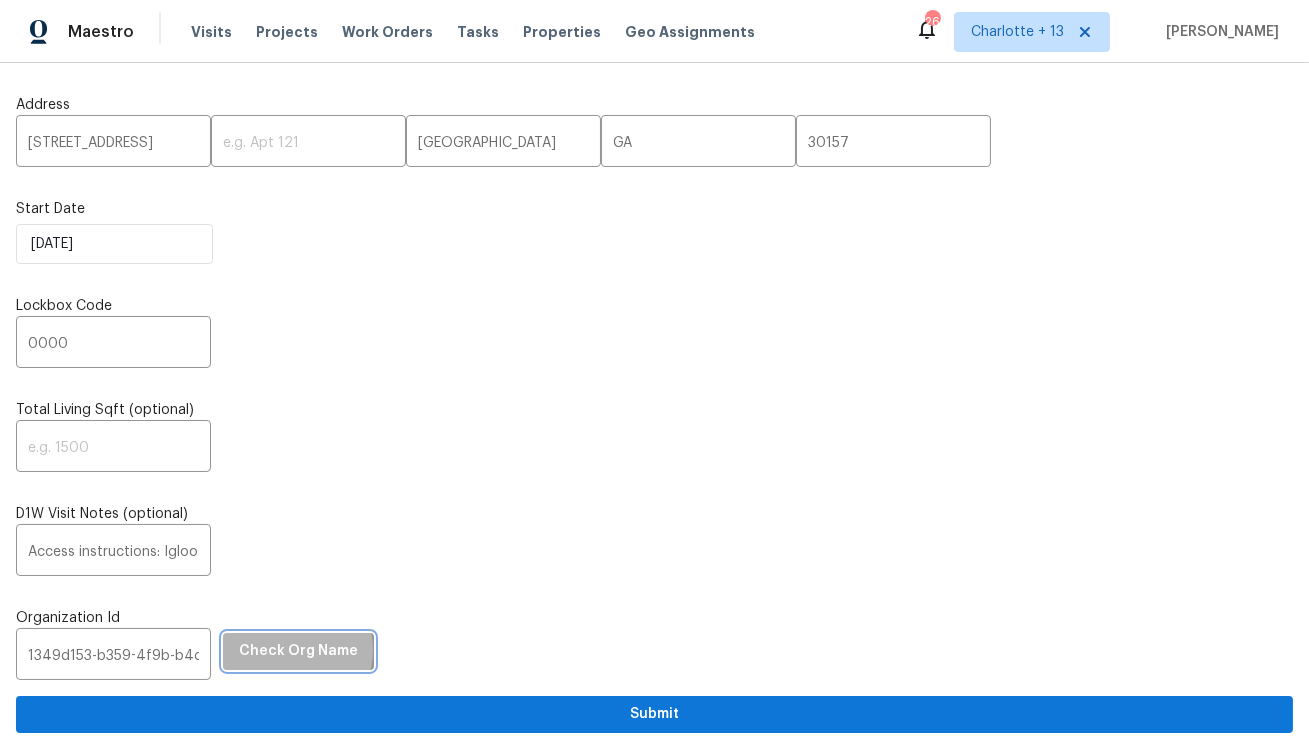 click on "Check Org Name" at bounding box center [298, 651] 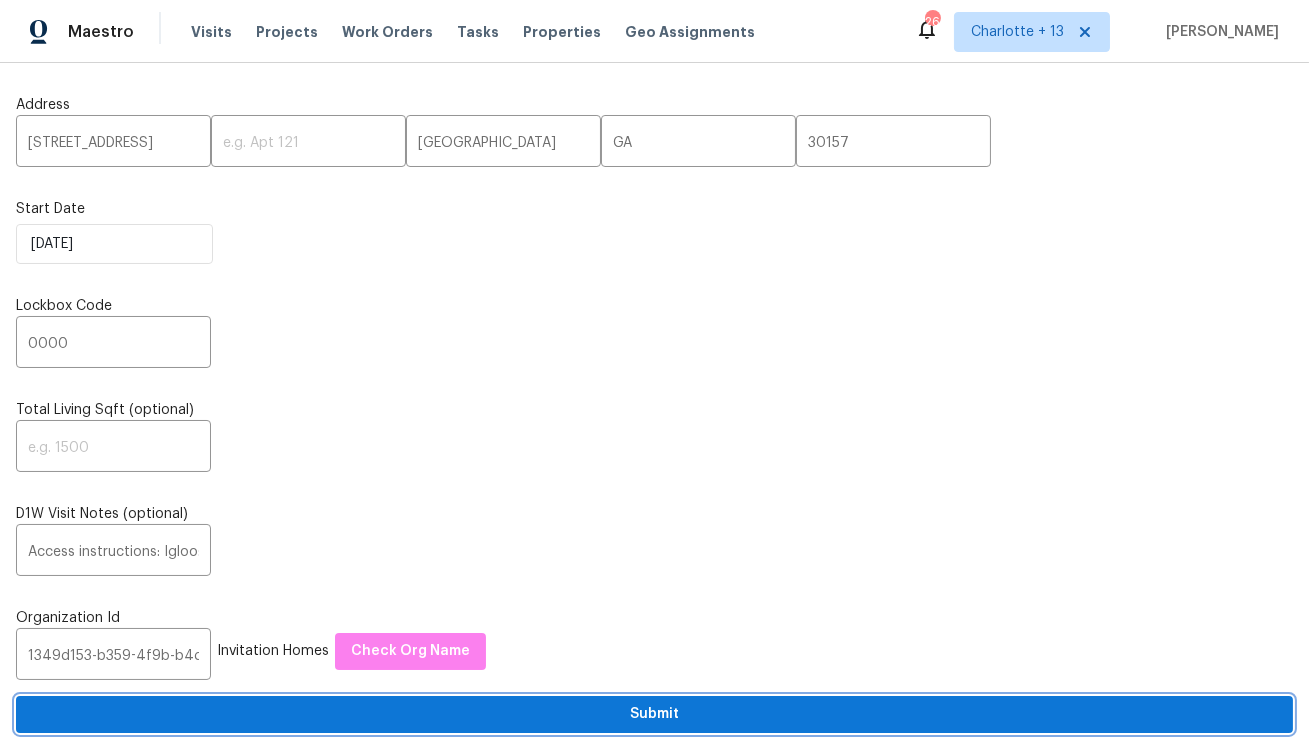 click on "Submit" at bounding box center (654, 714) 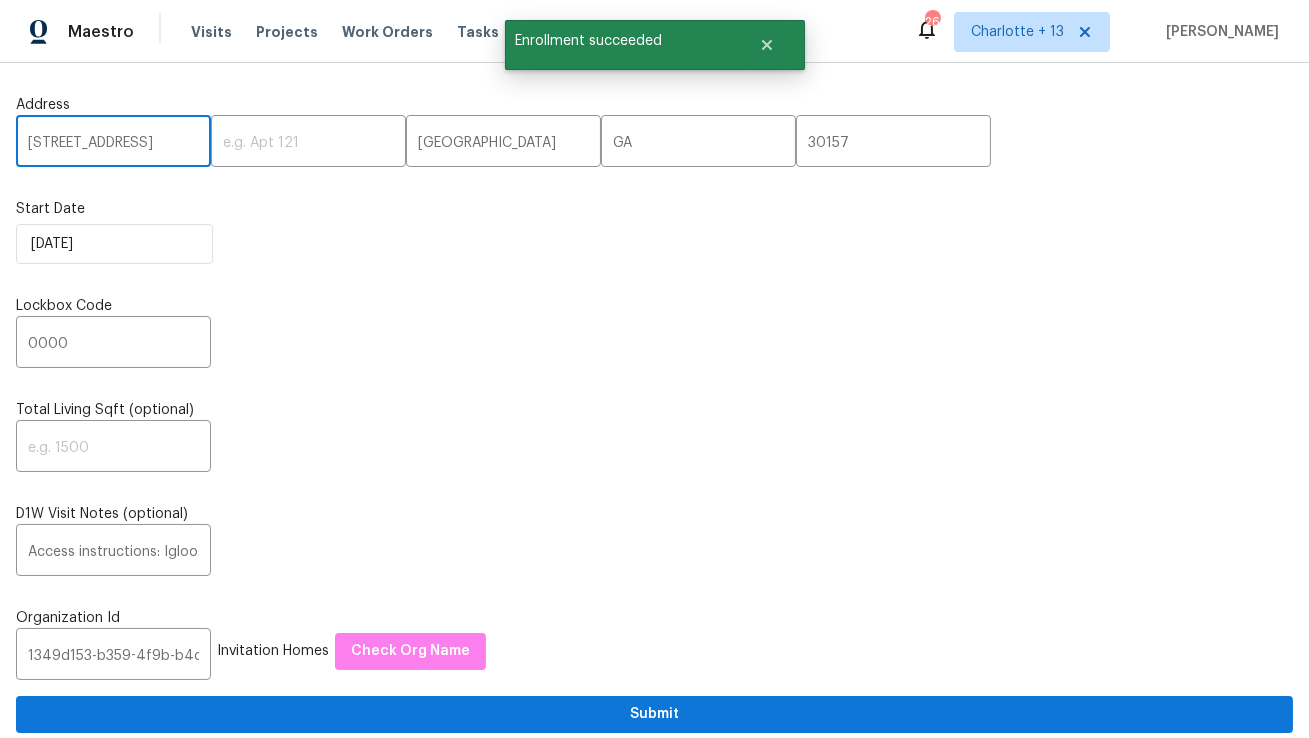 click on "[STREET_ADDRESS]" at bounding box center [113, 143] 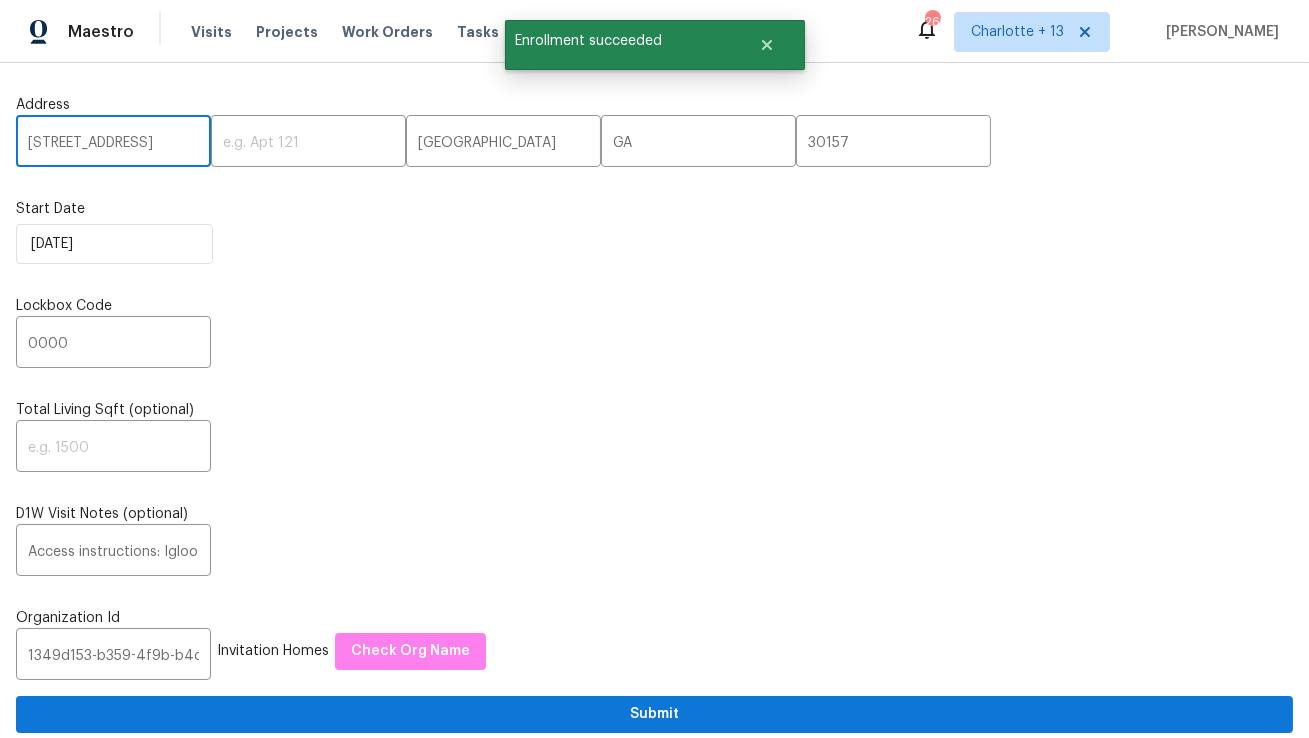 click on "[STREET_ADDRESS]" at bounding box center (113, 143) 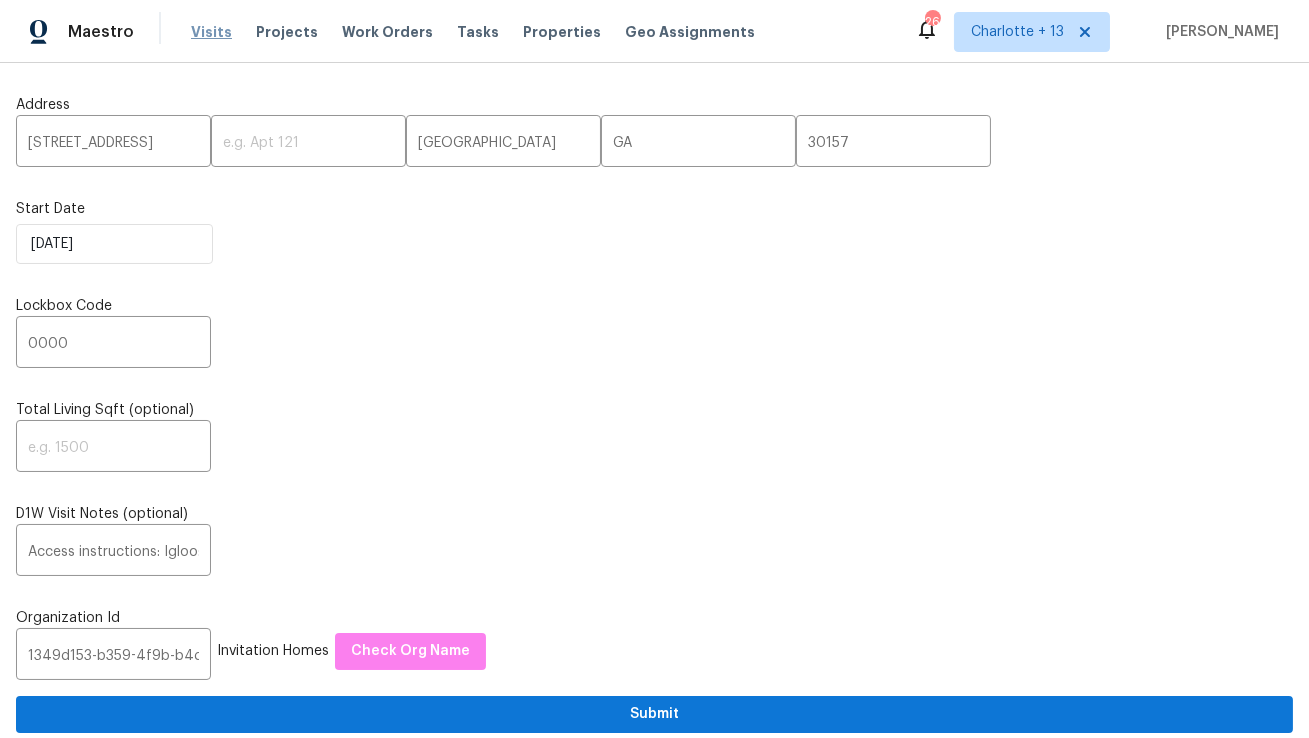 click on "Visits" at bounding box center [211, 32] 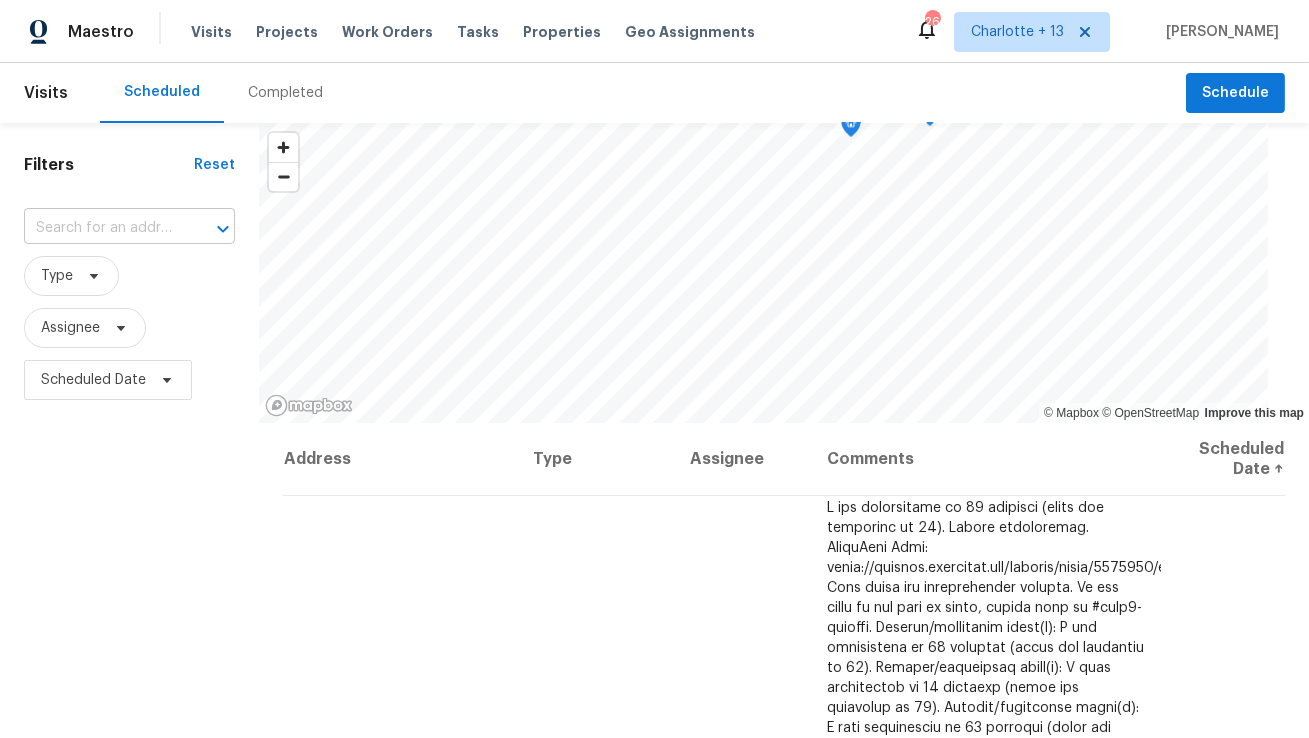 click at bounding box center (101, 228) 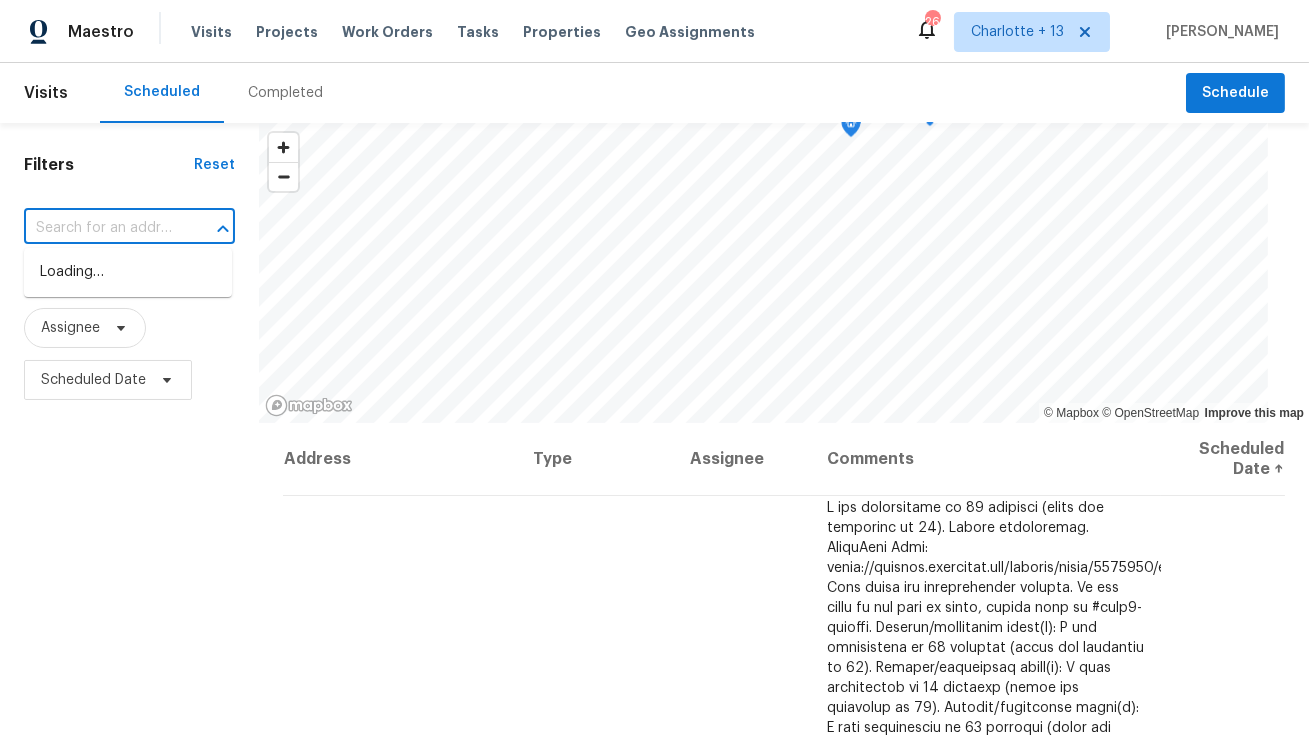 paste on "[STREET_ADDRESS]" 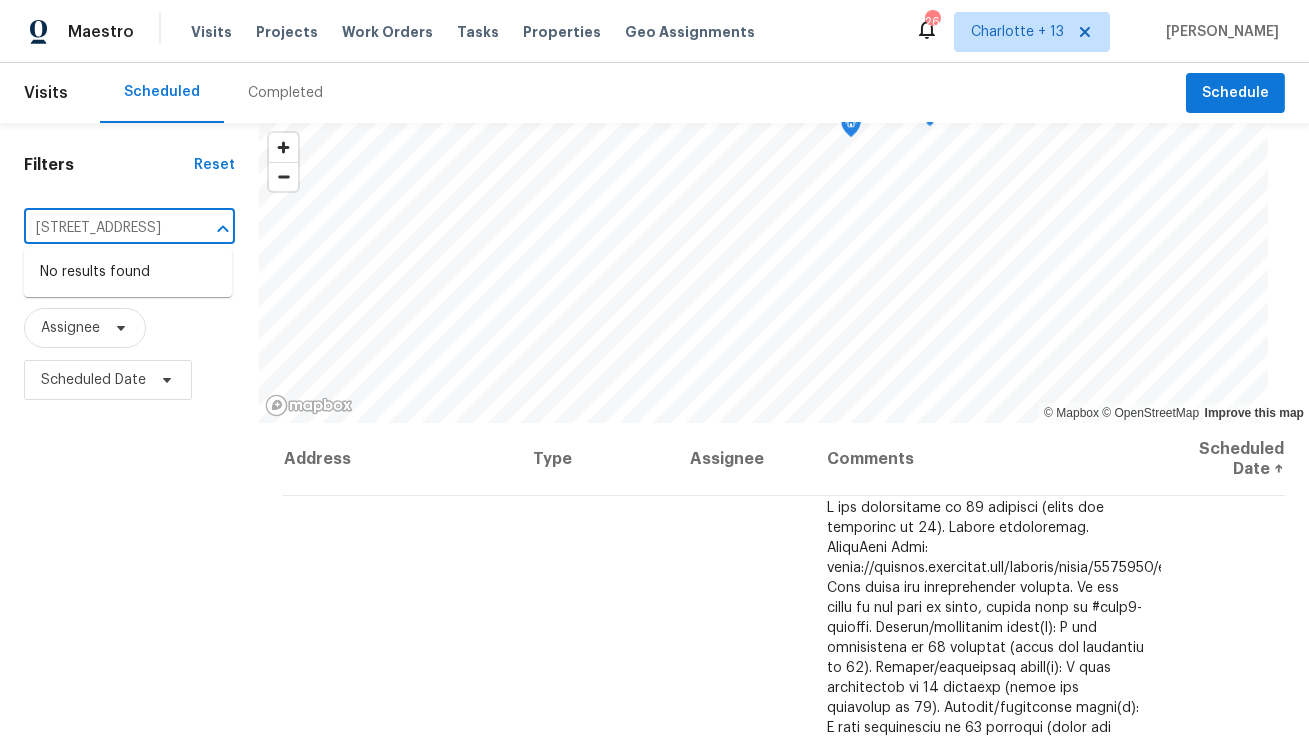 type on "[STREET_ADDRESS]" 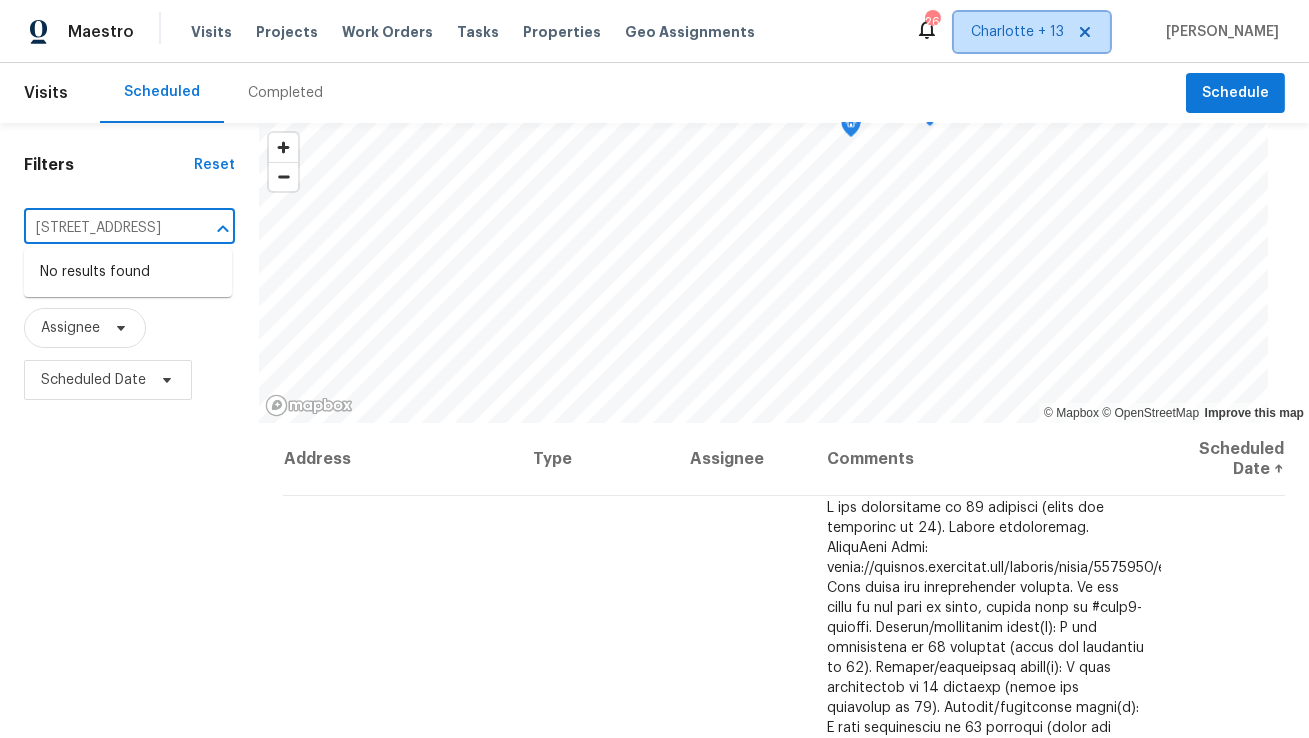 type 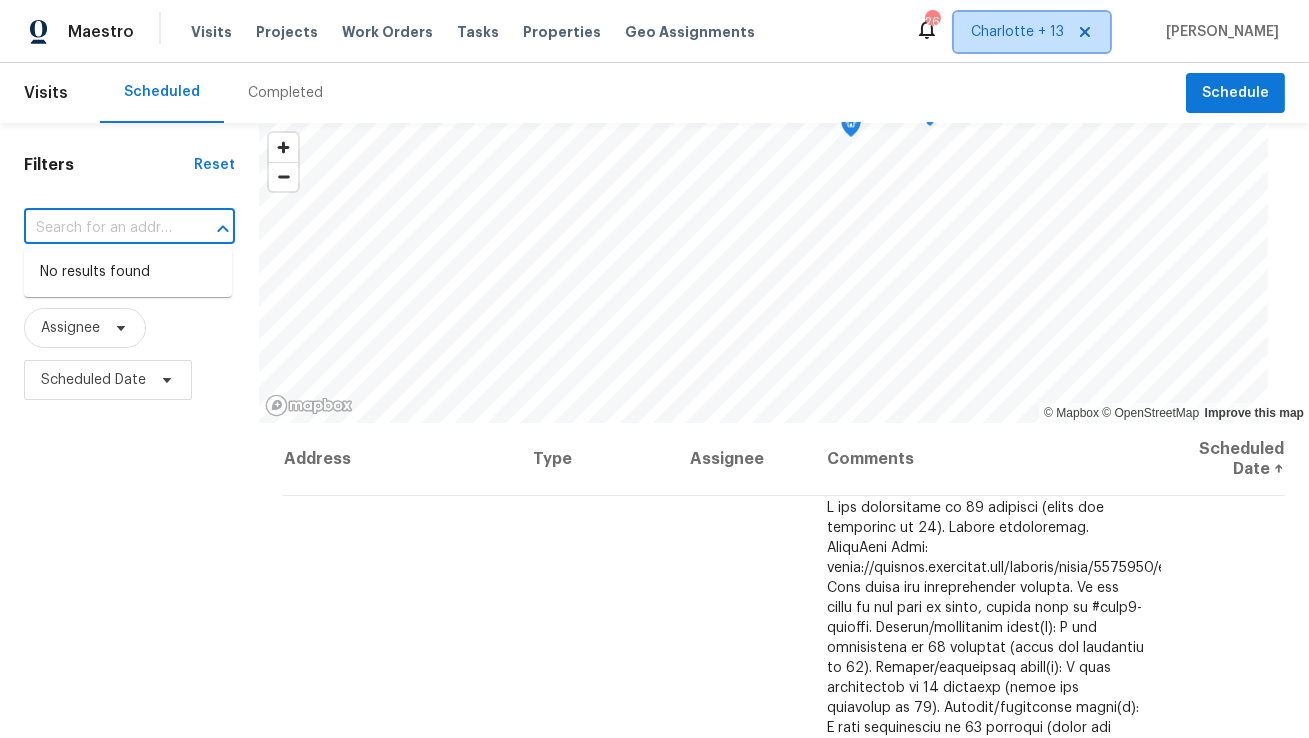 click on "Charlotte + 13" at bounding box center (1017, 32) 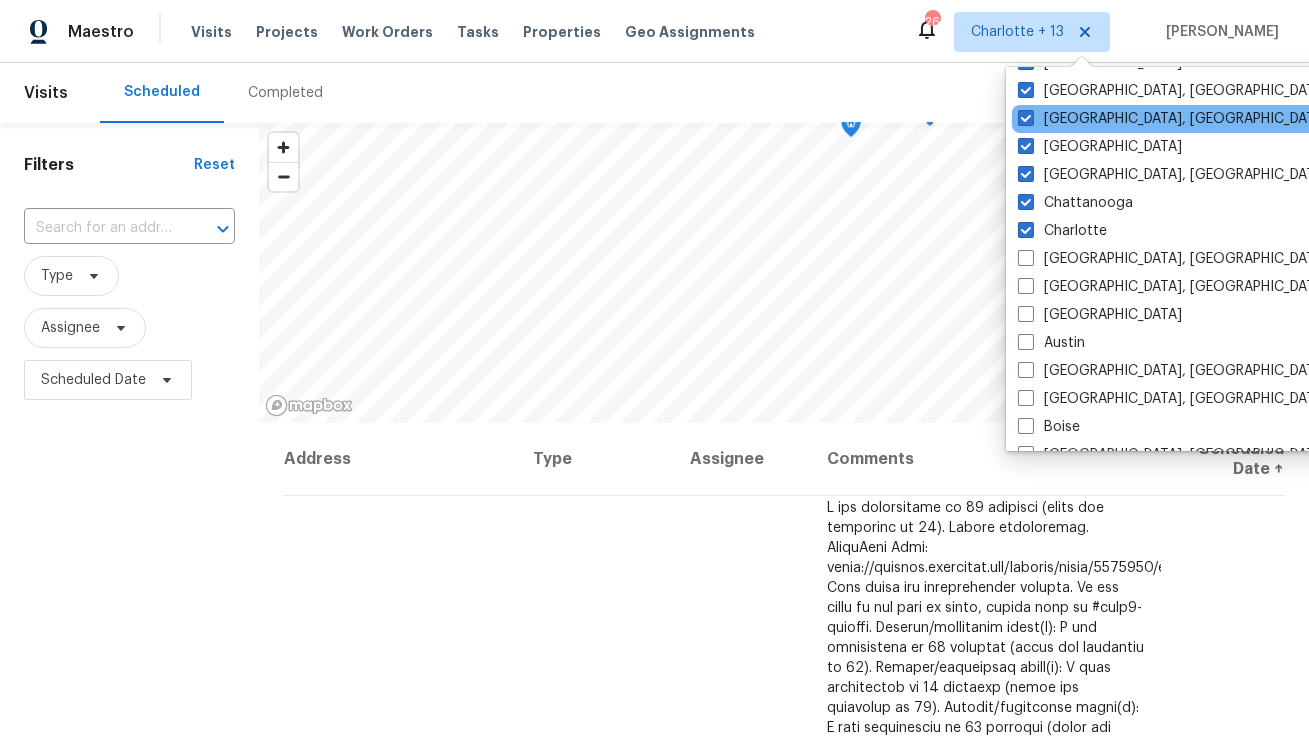 scroll, scrollTop: 242, scrollLeft: 0, axis: vertical 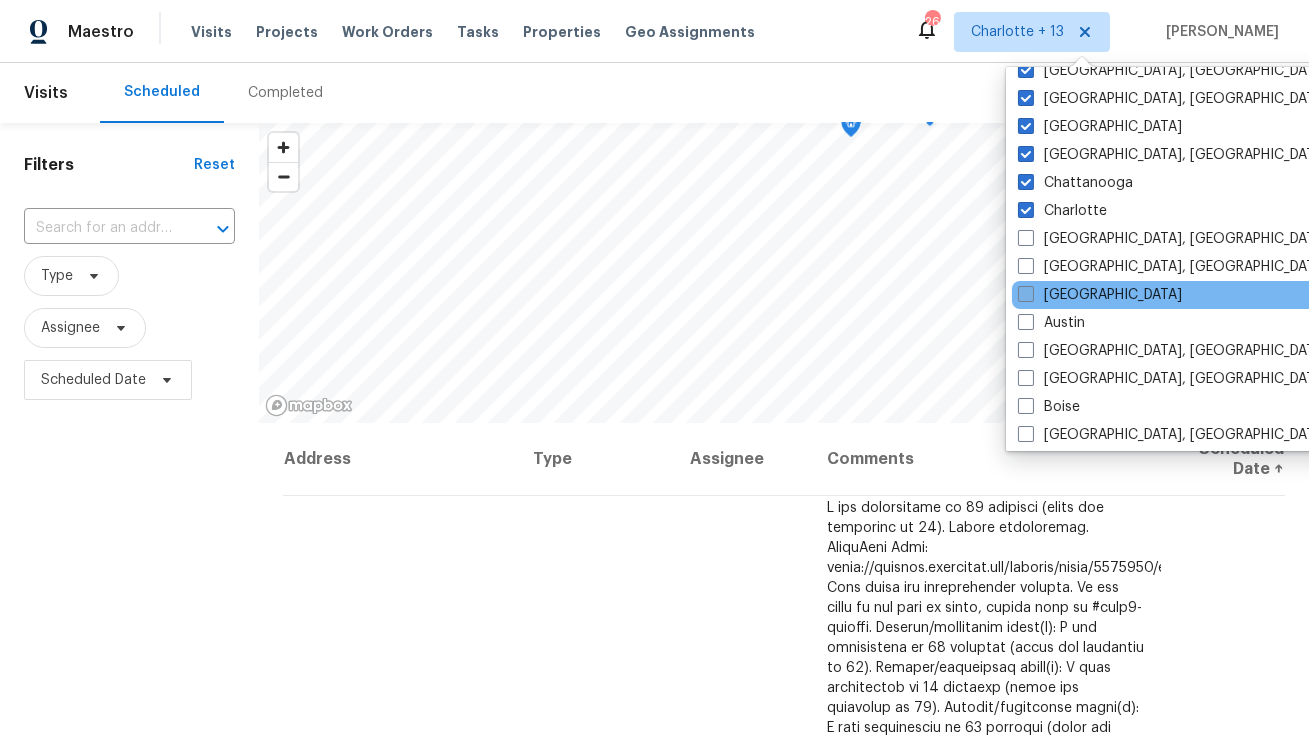 click on "Atlanta" at bounding box center (1100, 295) 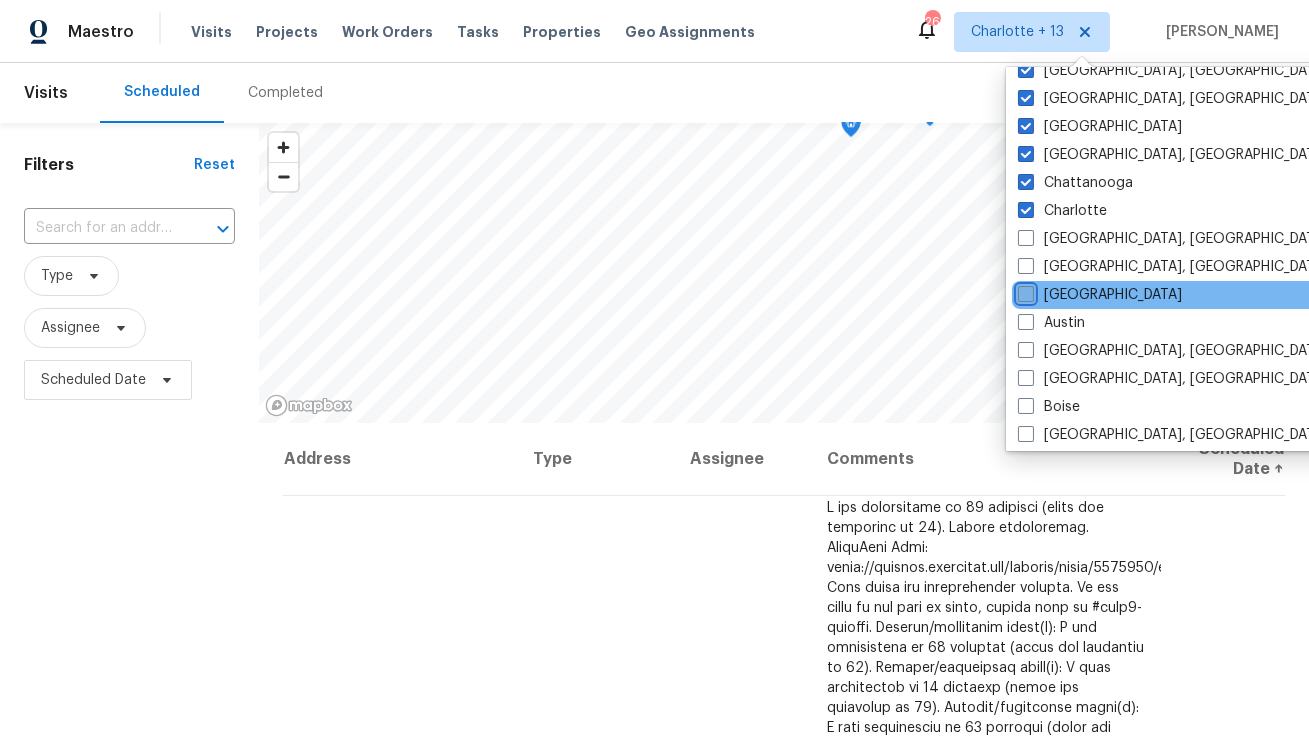 click on "Atlanta" at bounding box center (1024, 291) 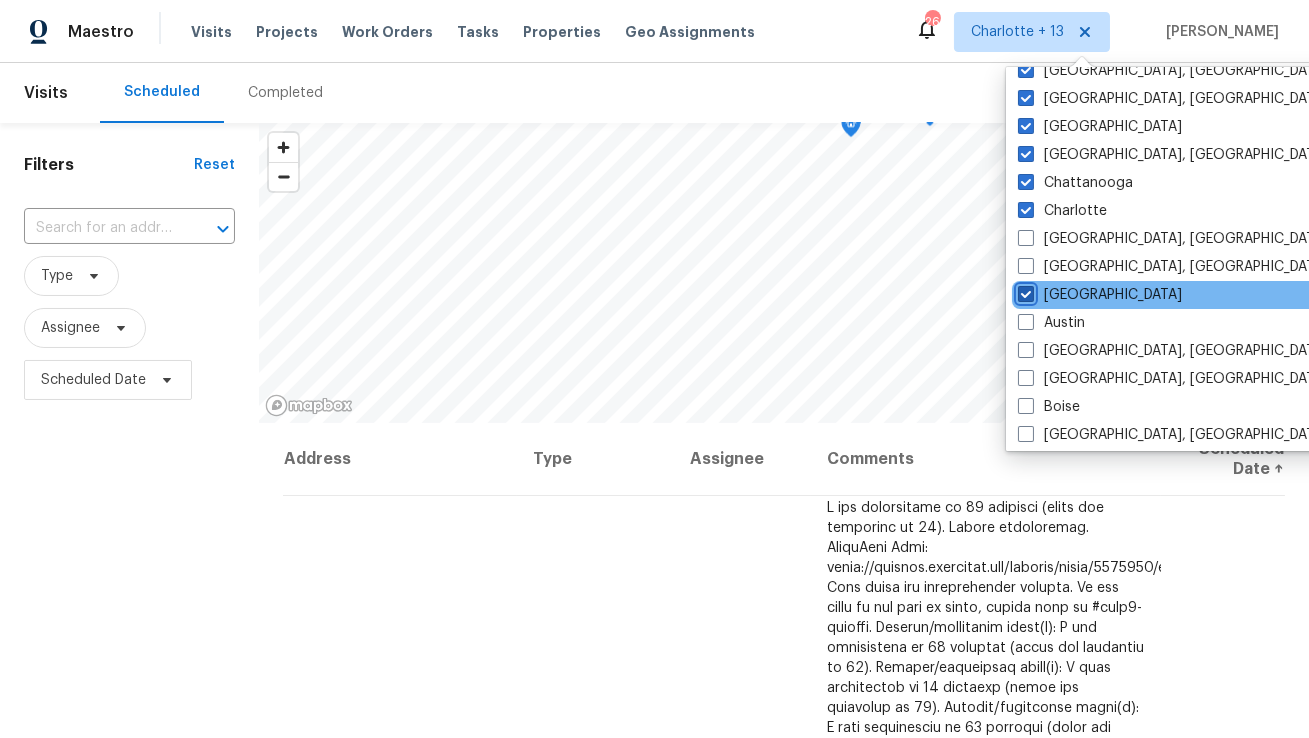 checkbox on "true" 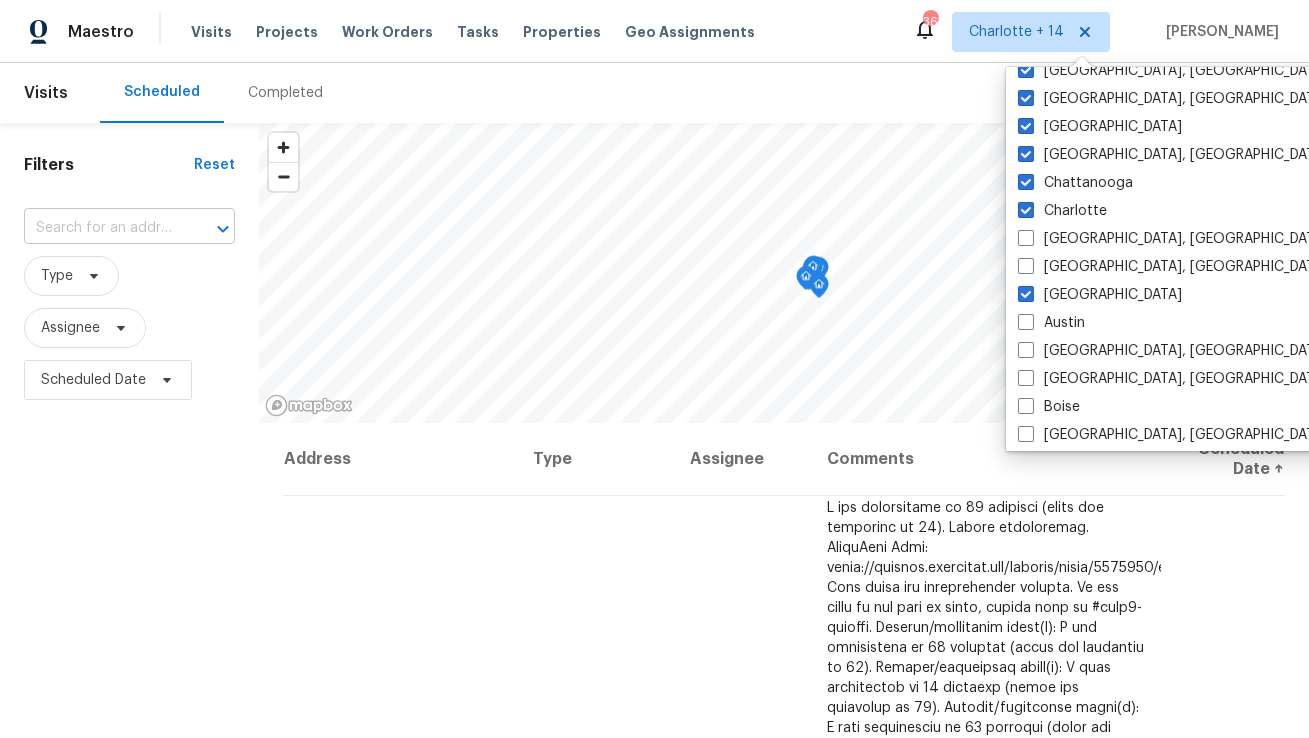 click at bounding box center (101, 228) 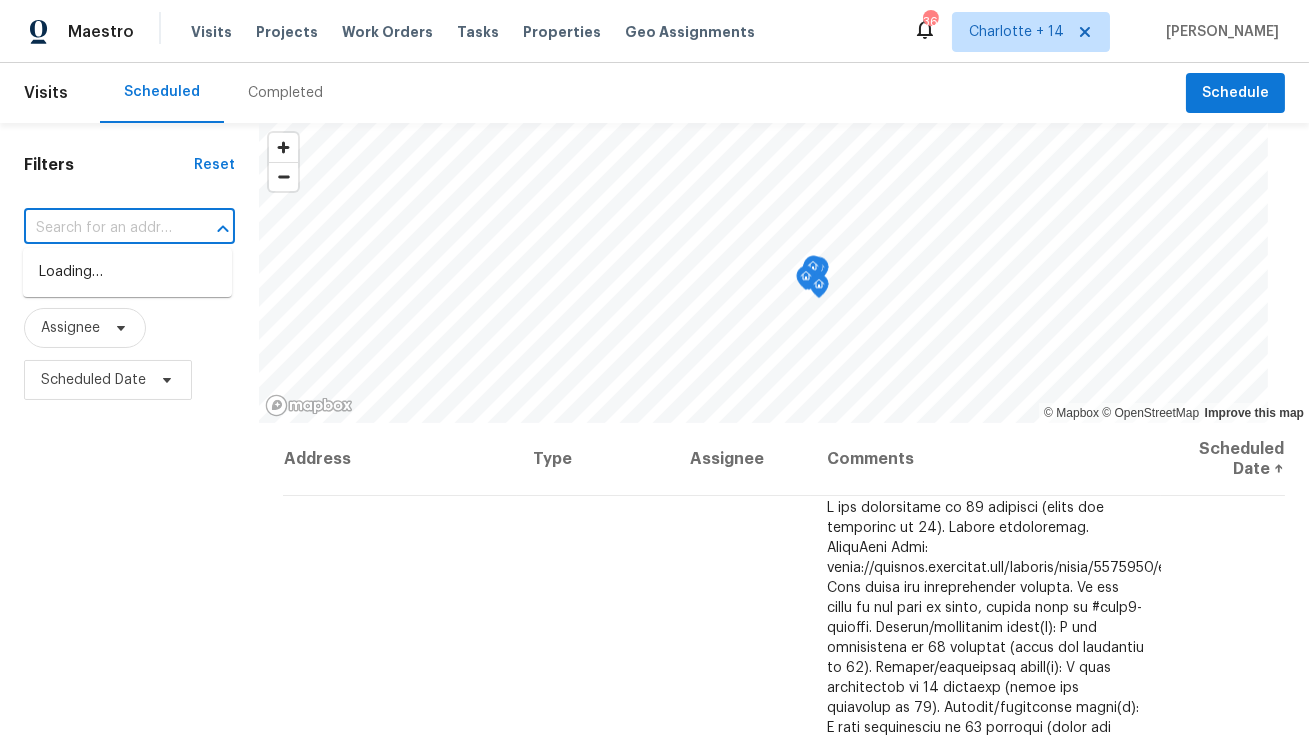 paste on "[STREET_ADDRESS]" 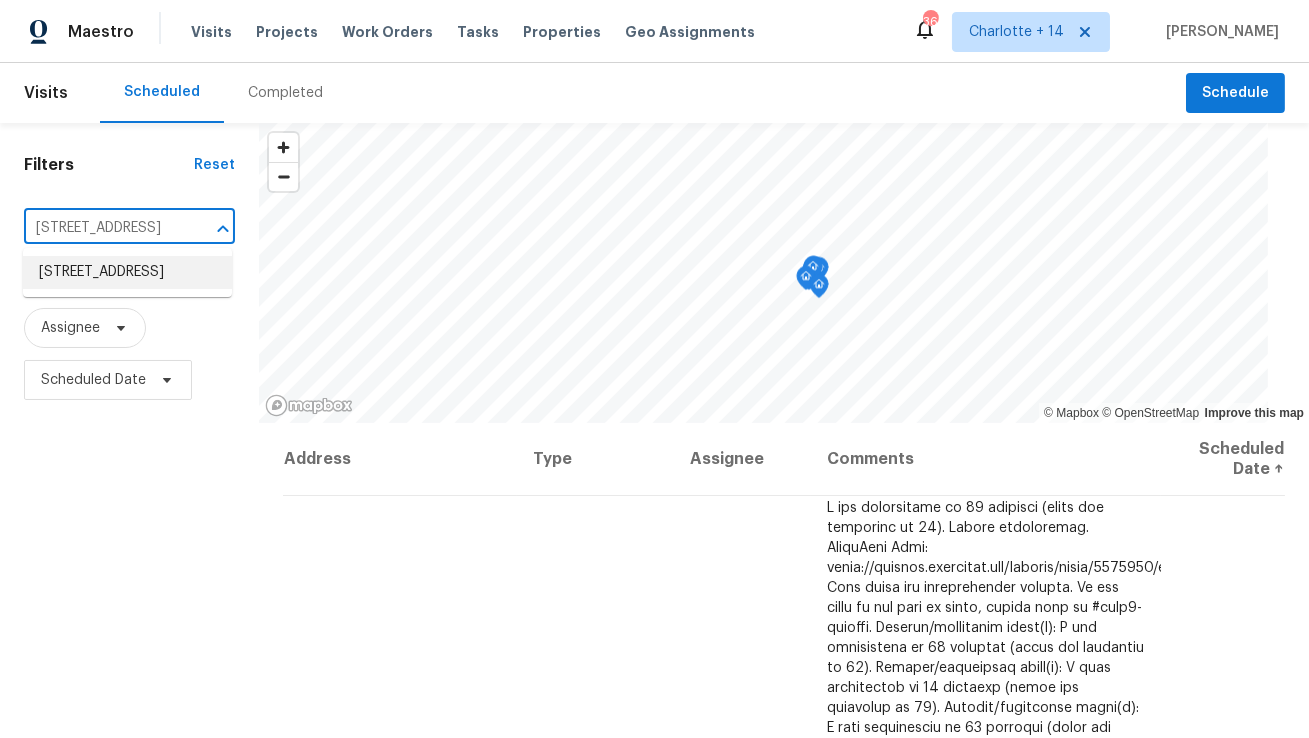 click on "[STREET_ADDRESS]" at bounding box center [127, 272] 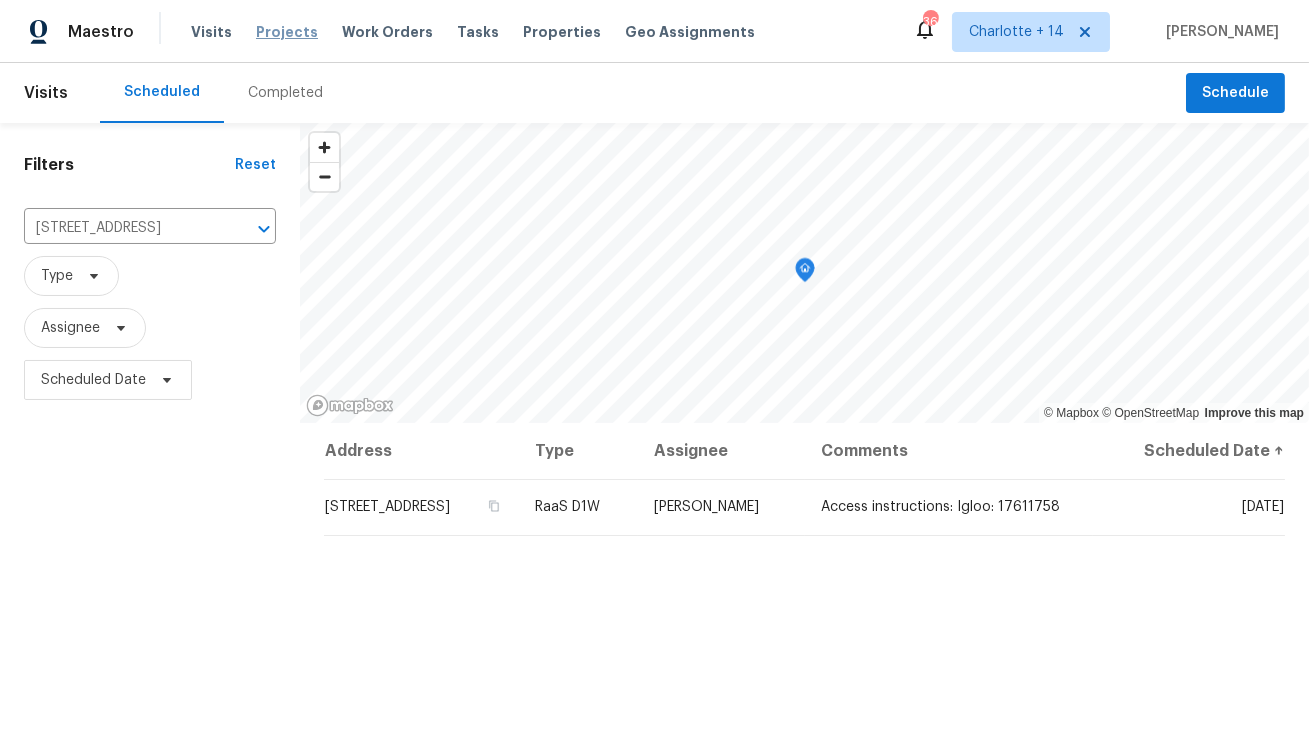click on "Projects" at bounding box center [287, 32] 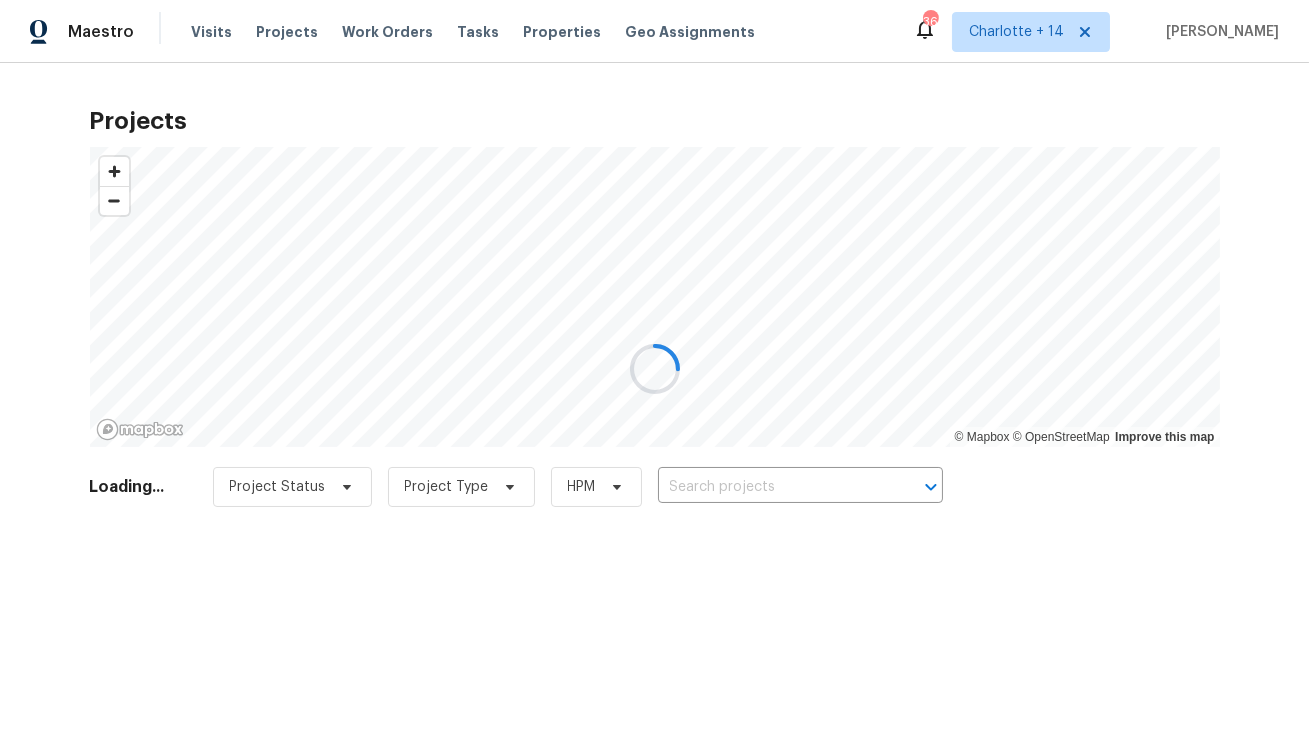 click at bounding box center [654, 369] 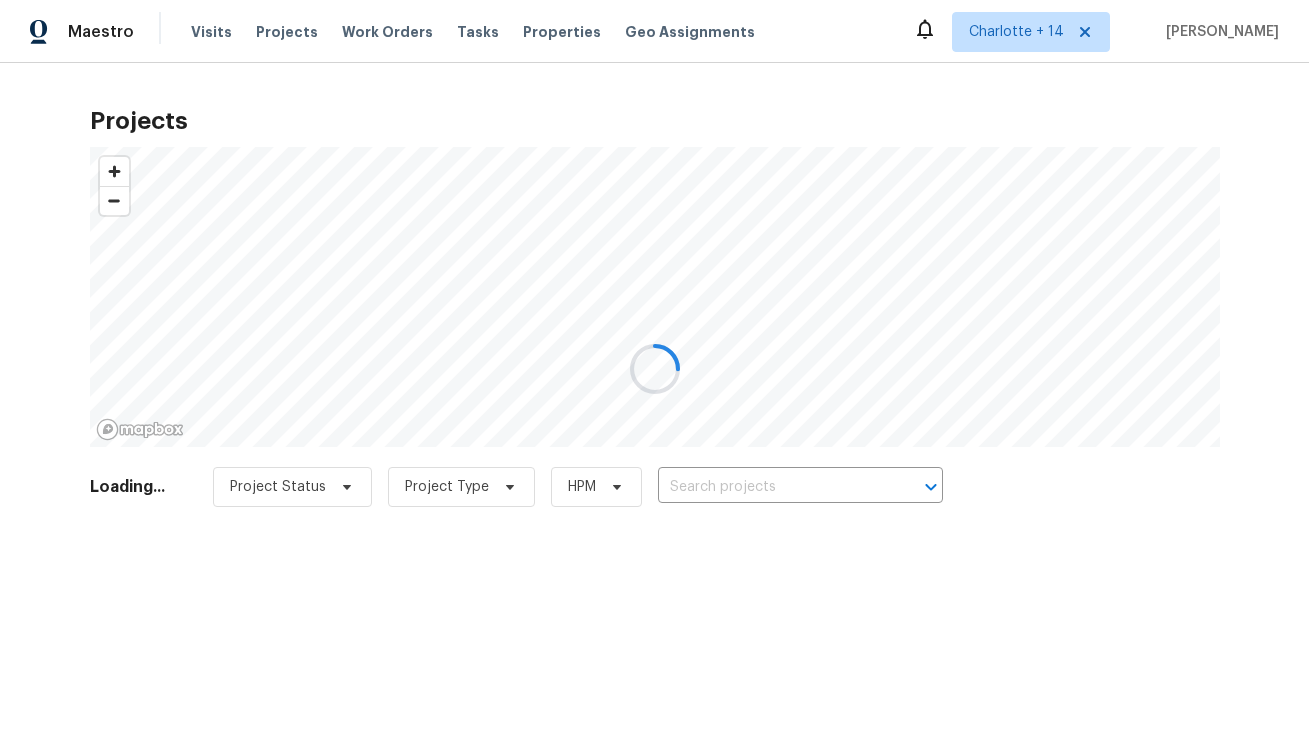 scroll, scrollTop: 0, scrollLeft: 0, axis: both 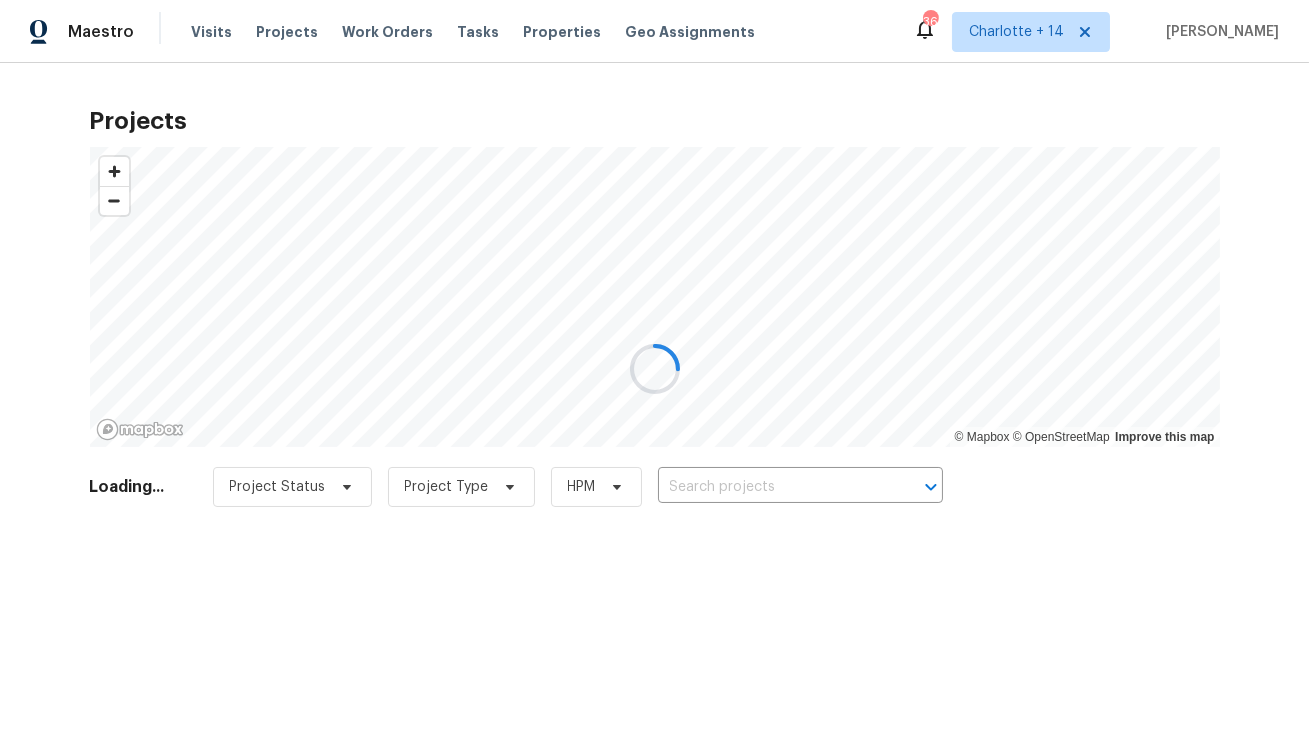 click at bounding box center (654, 369) 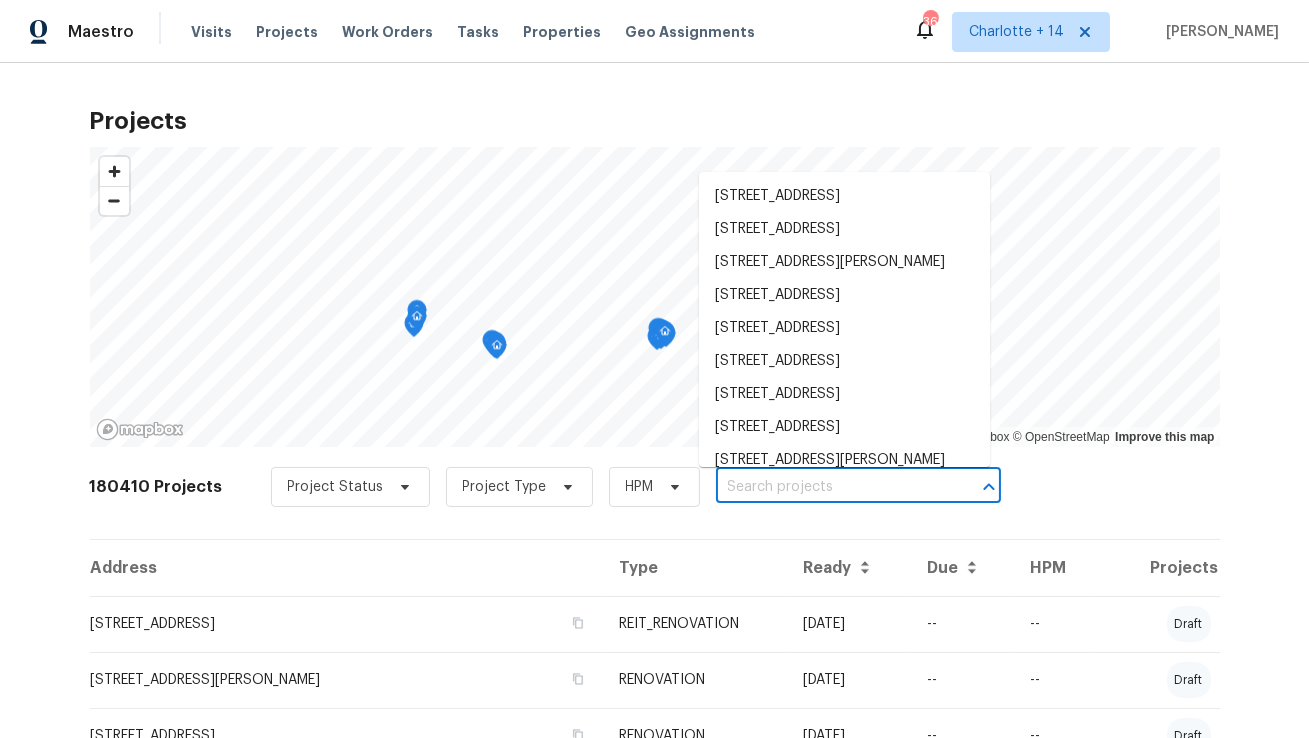 click at bounding box center (830, 487) 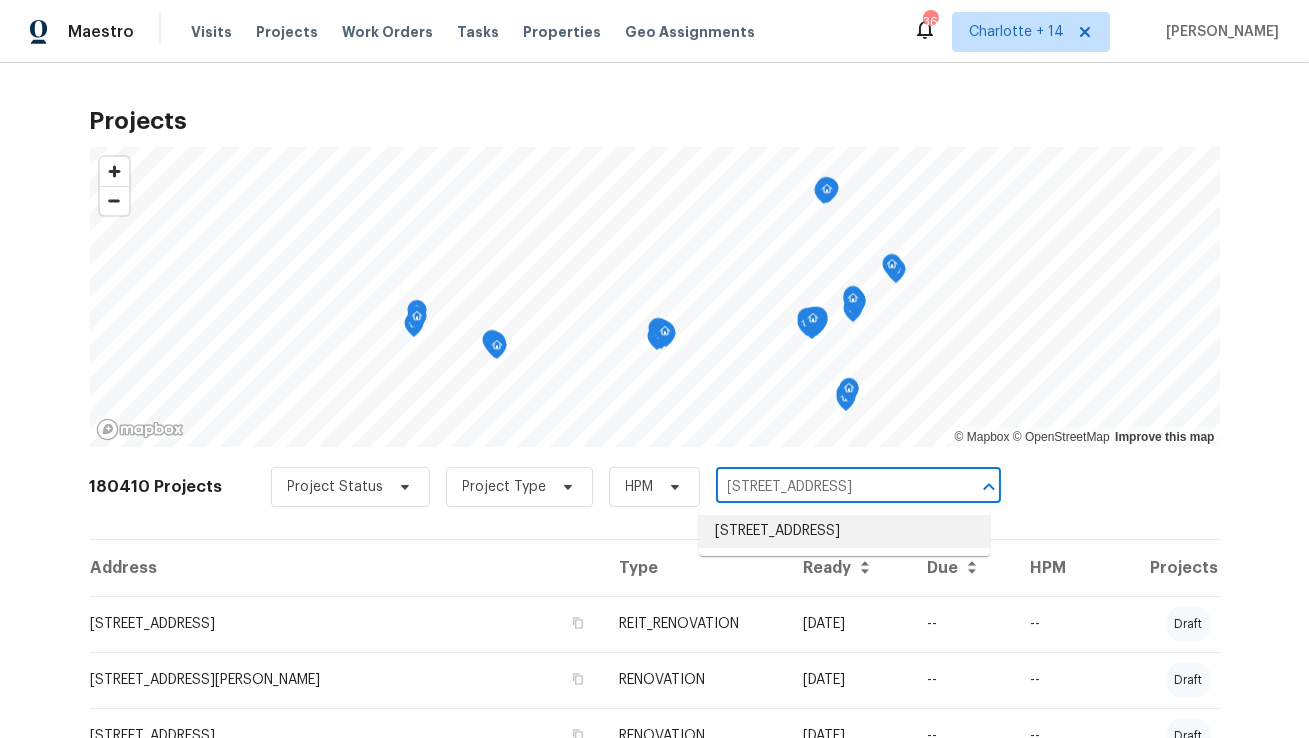 click on "[STREET_ADDRESS]" at bounding box center (844, 531) 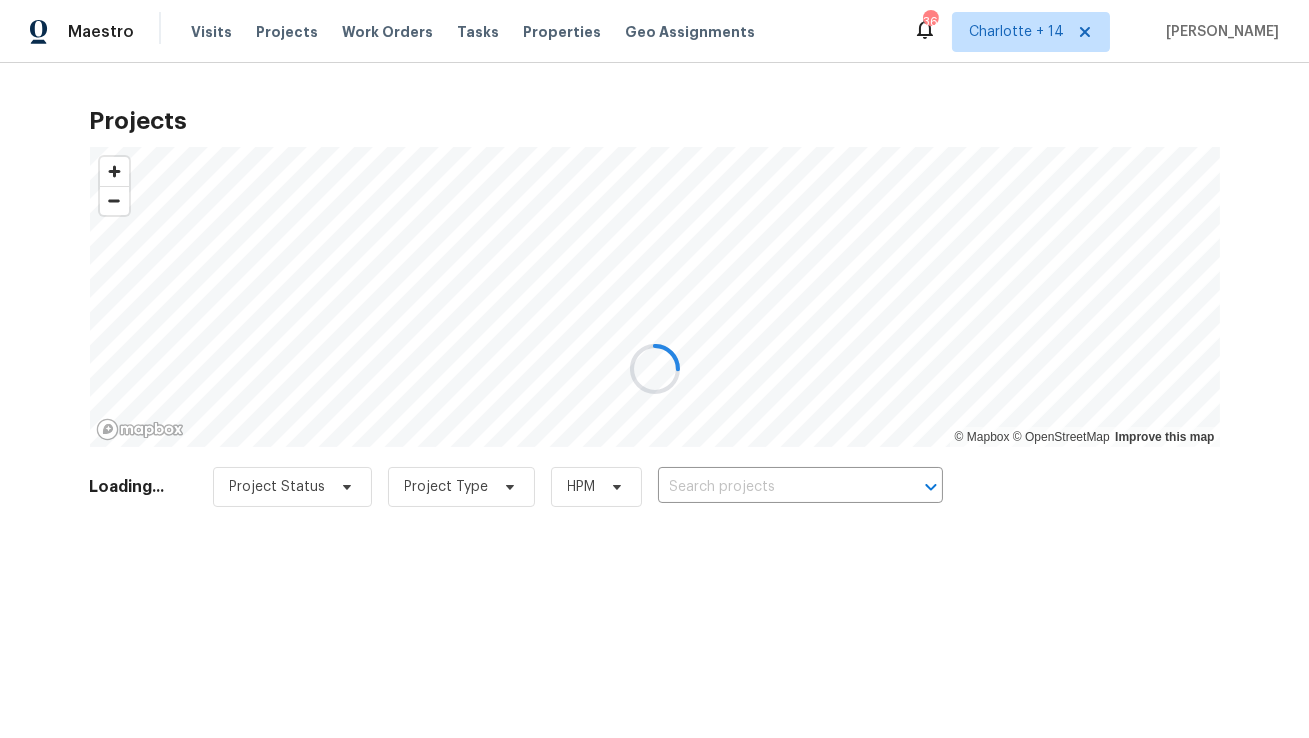 type on "[STREET_ADDRESS]" 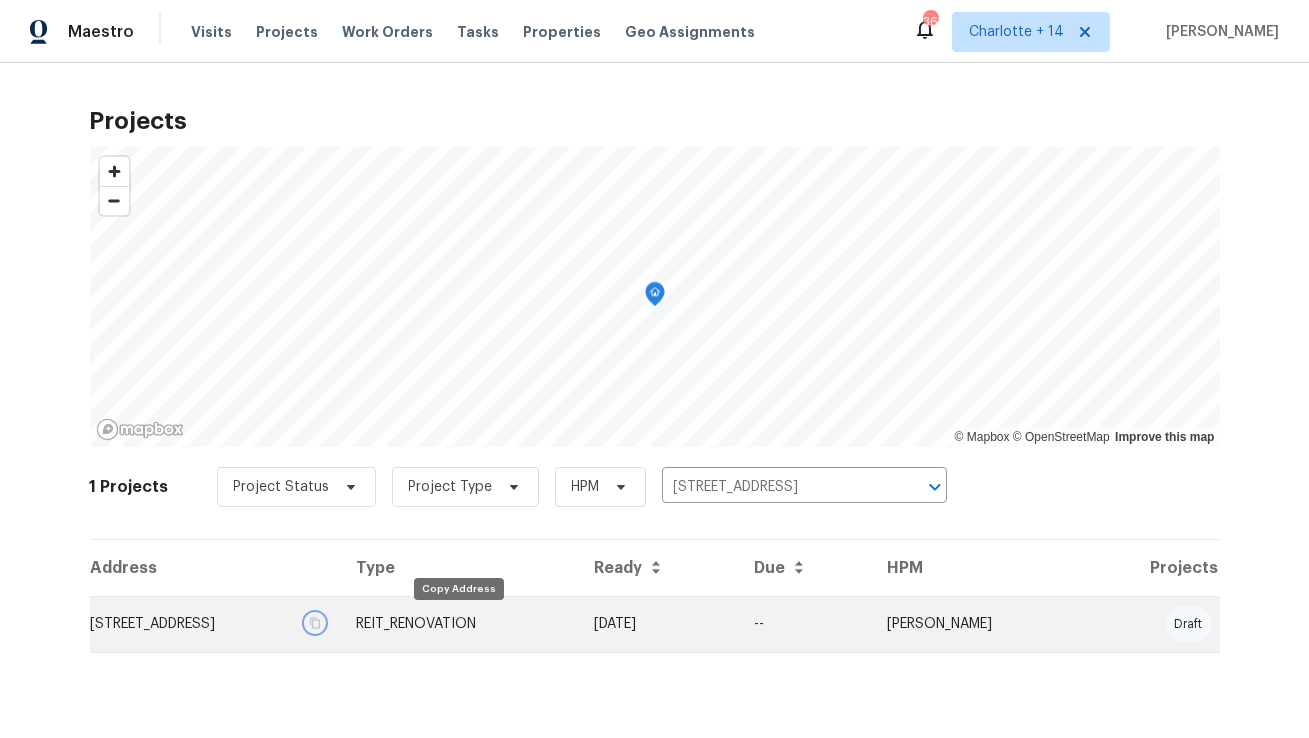 click 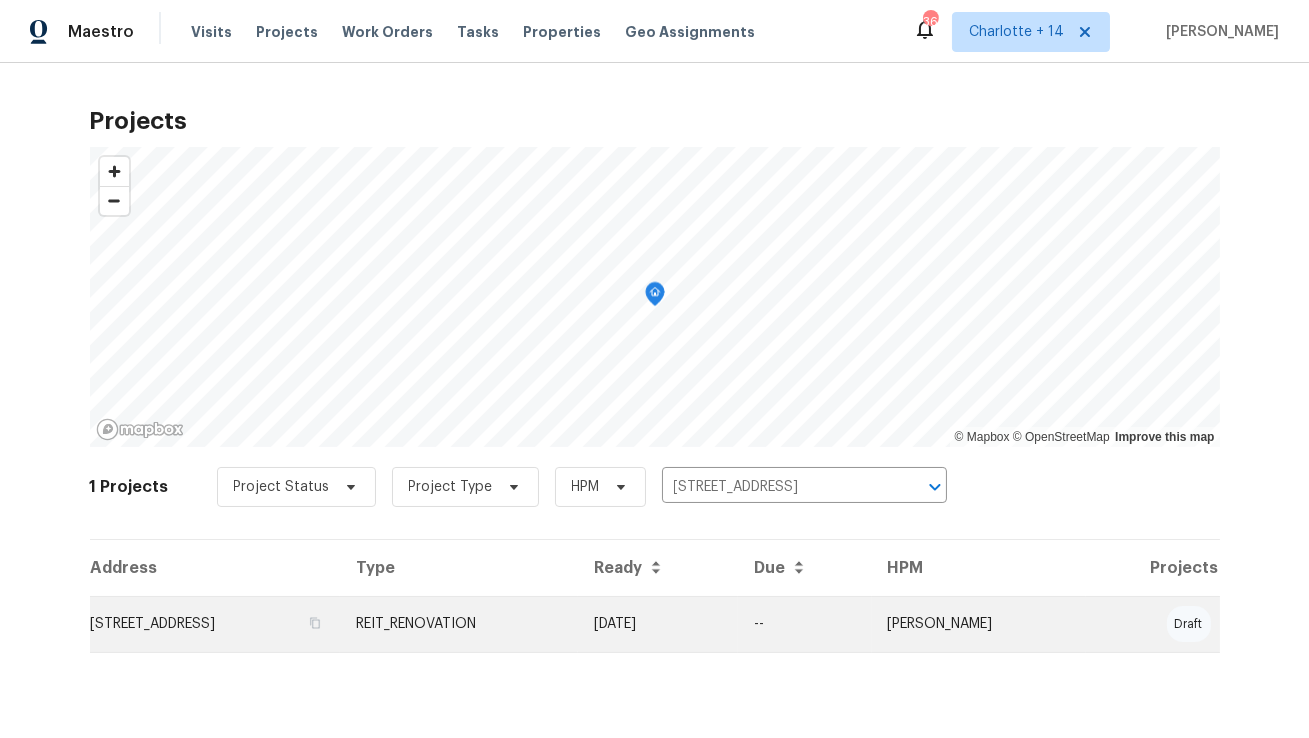 click on "[STREET_ADDRESS]" at bounding box center [215, 624] 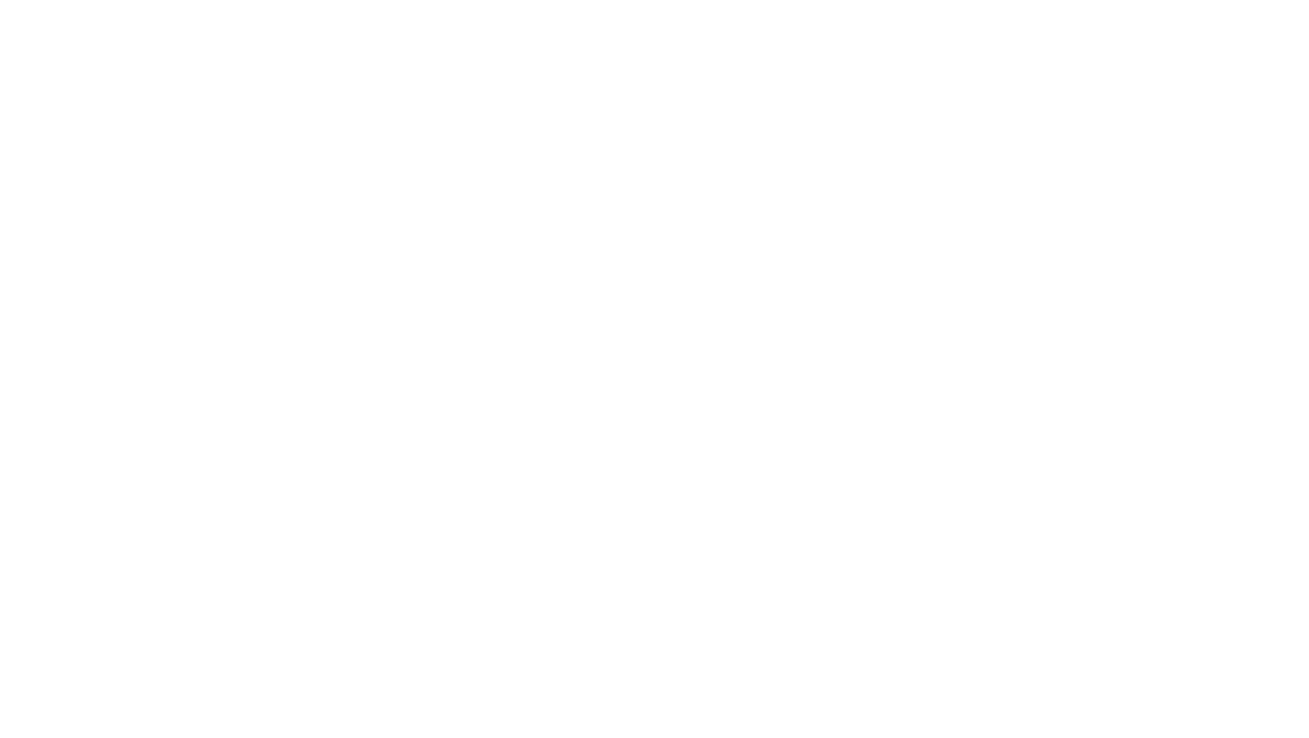 scroll, scrollTop: 0, scrollLeft: 0, axis: both 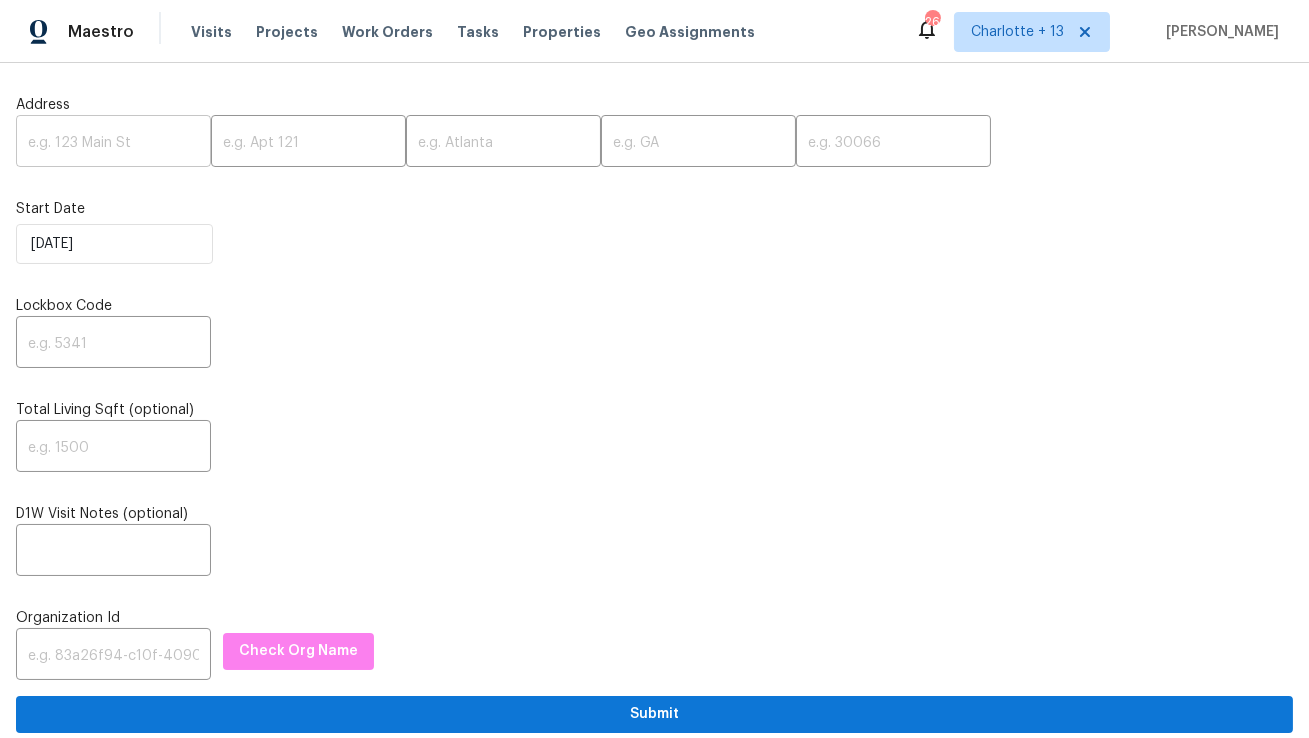 click at bounding box center [113, 143] 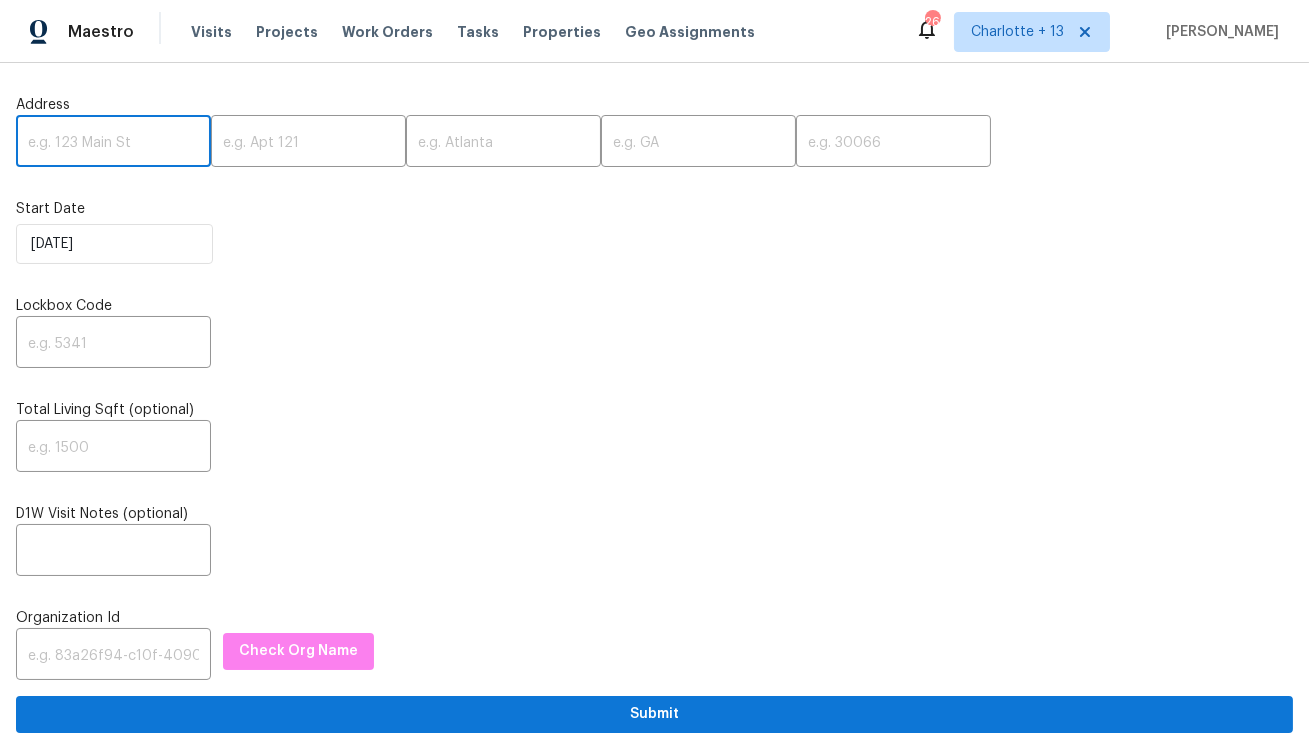 paste on "22 Welcome Wood Dr, Newnan, GA 30263" 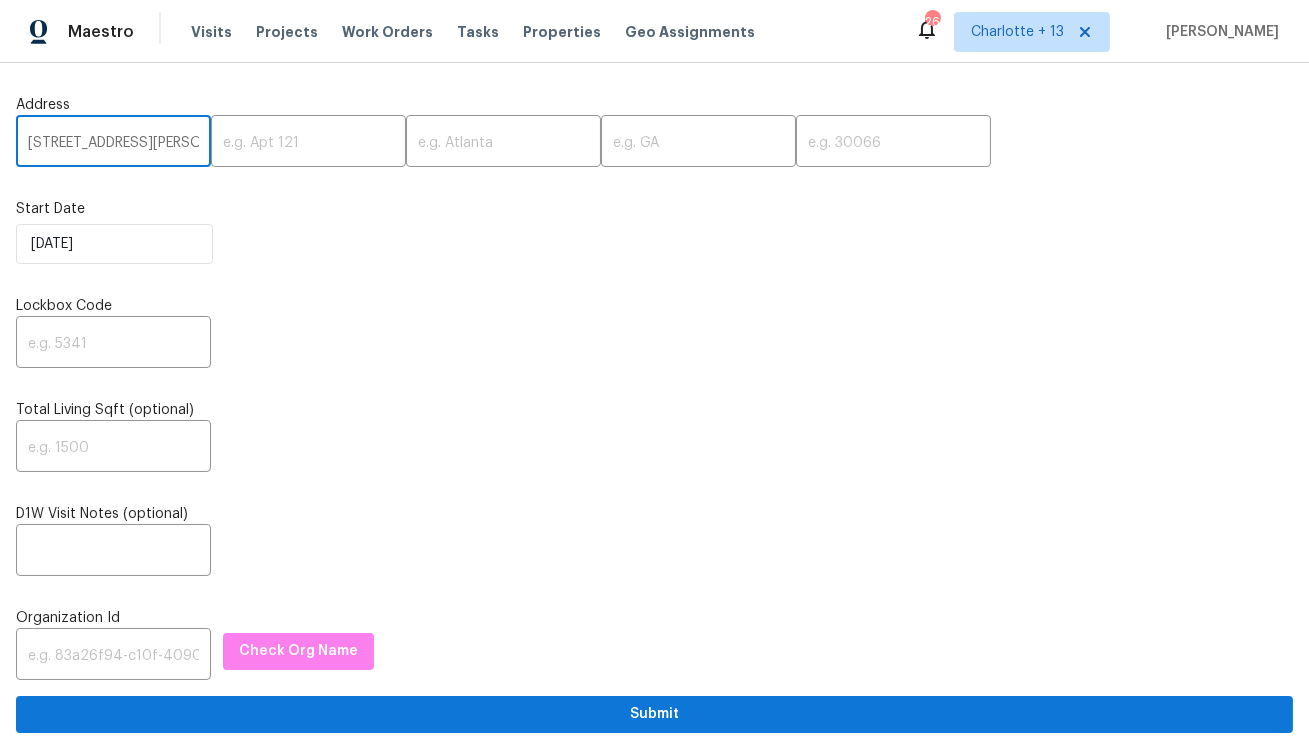 scroll, scrollTop: 0, scrollLeft: 122, axis: horizontal 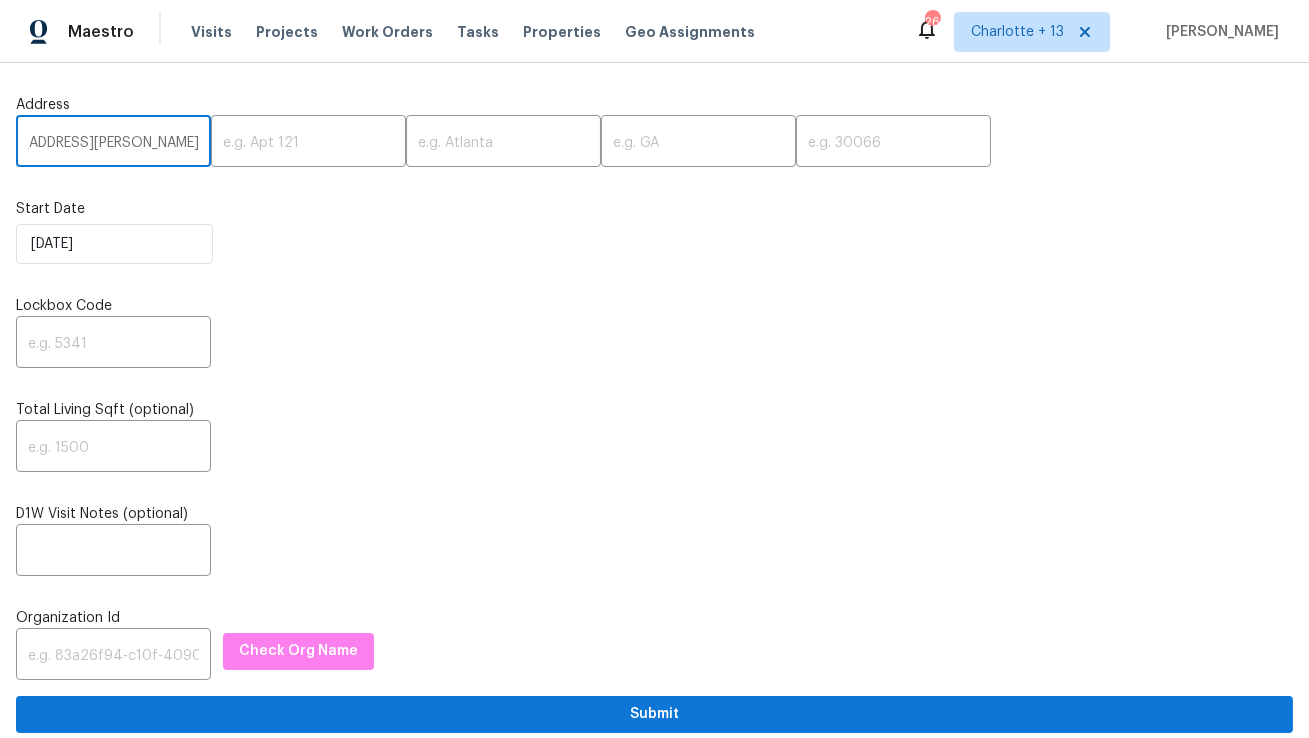 click on "22 Welcome Wood Dr, Newnan, GA 30263" at bounding box center (113, 143) 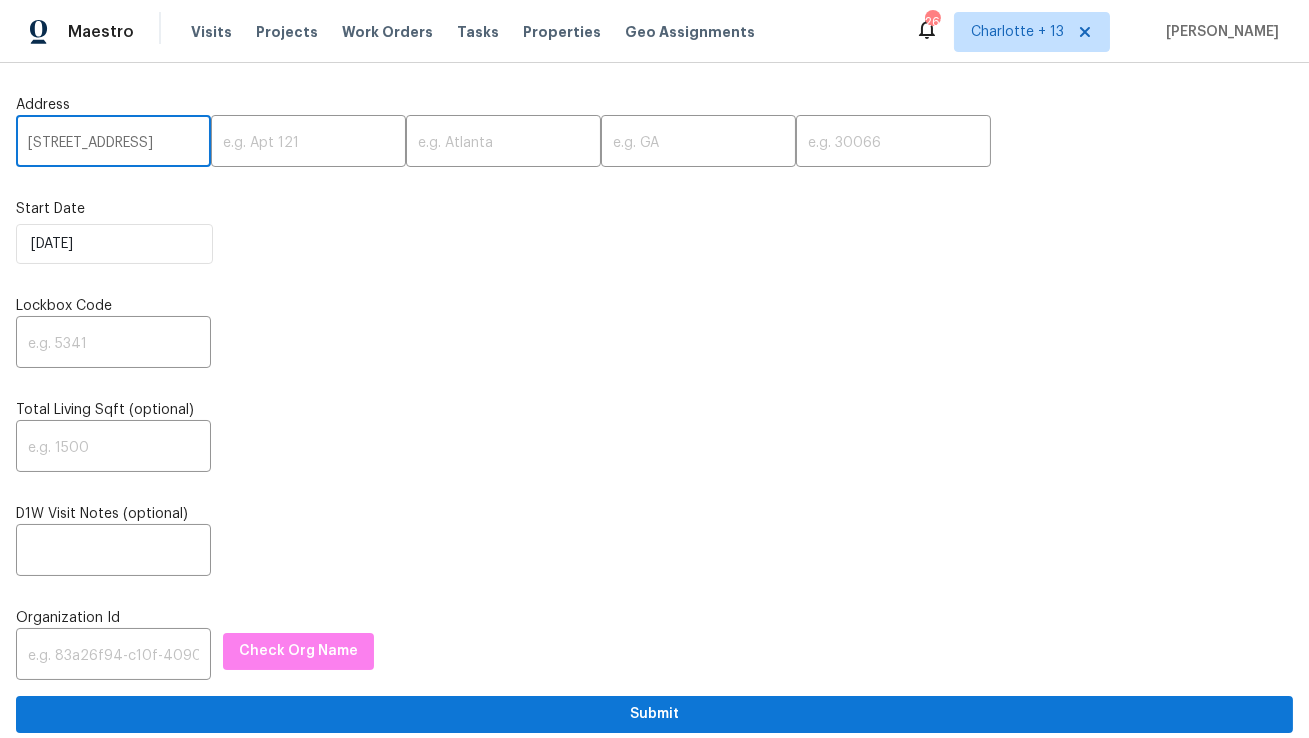 scroll, scrollTop: 0, scrollLeft: 76, axis: horizontal 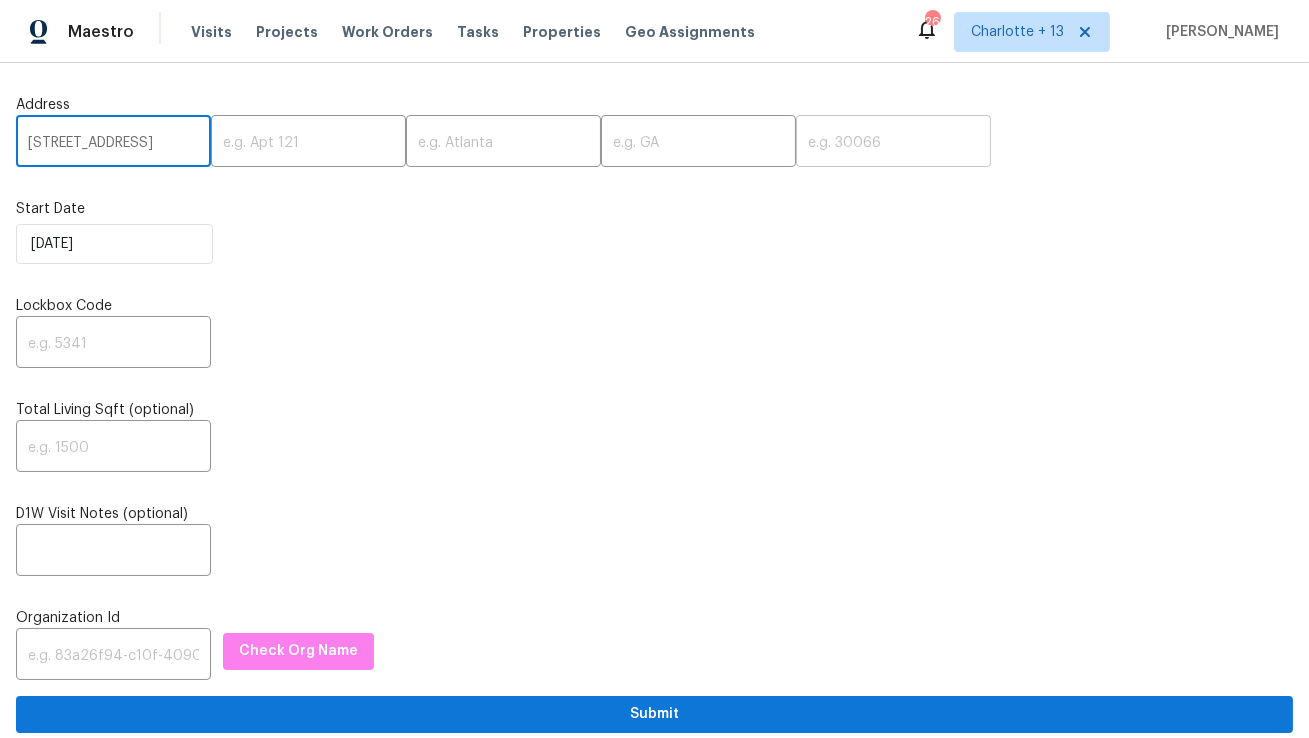 type on "22 Welcome Wood Dr, Newnan, GA" 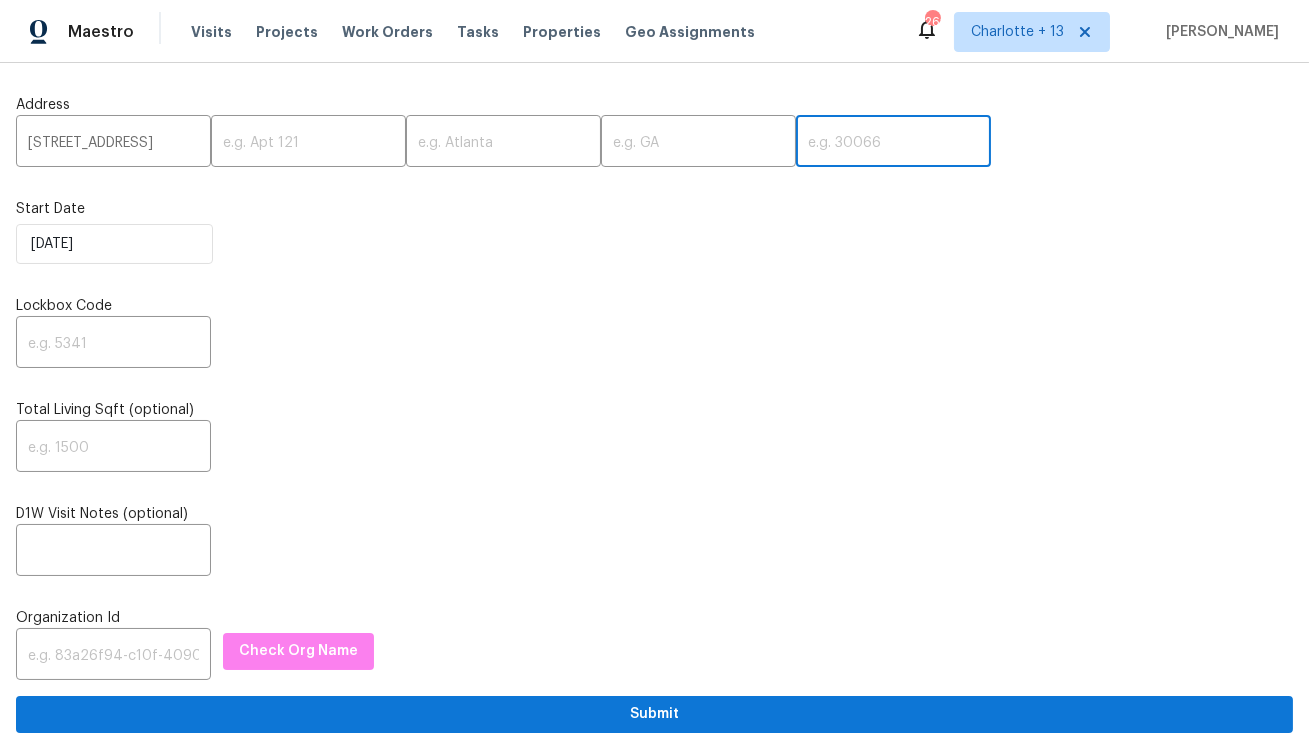 click at bounding box center [893, 143] 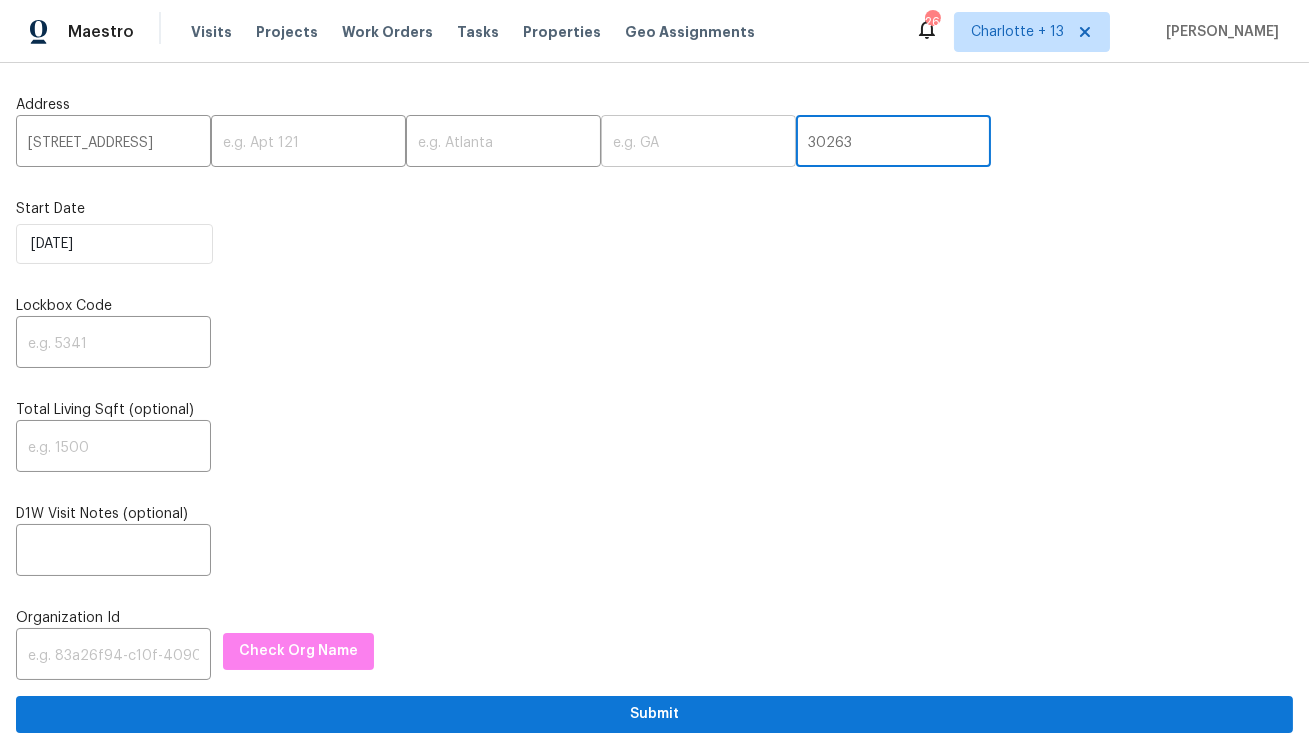 type on "30263" 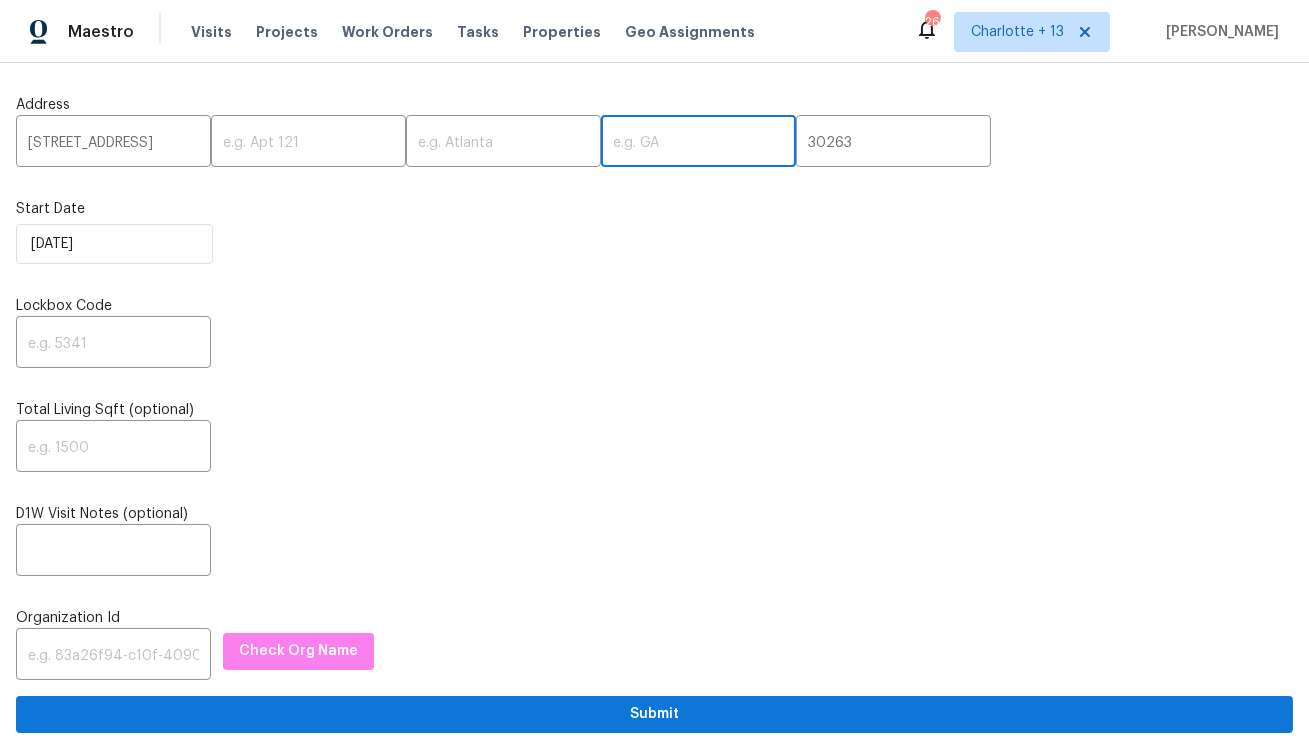 click at bounding box center (698, 143) 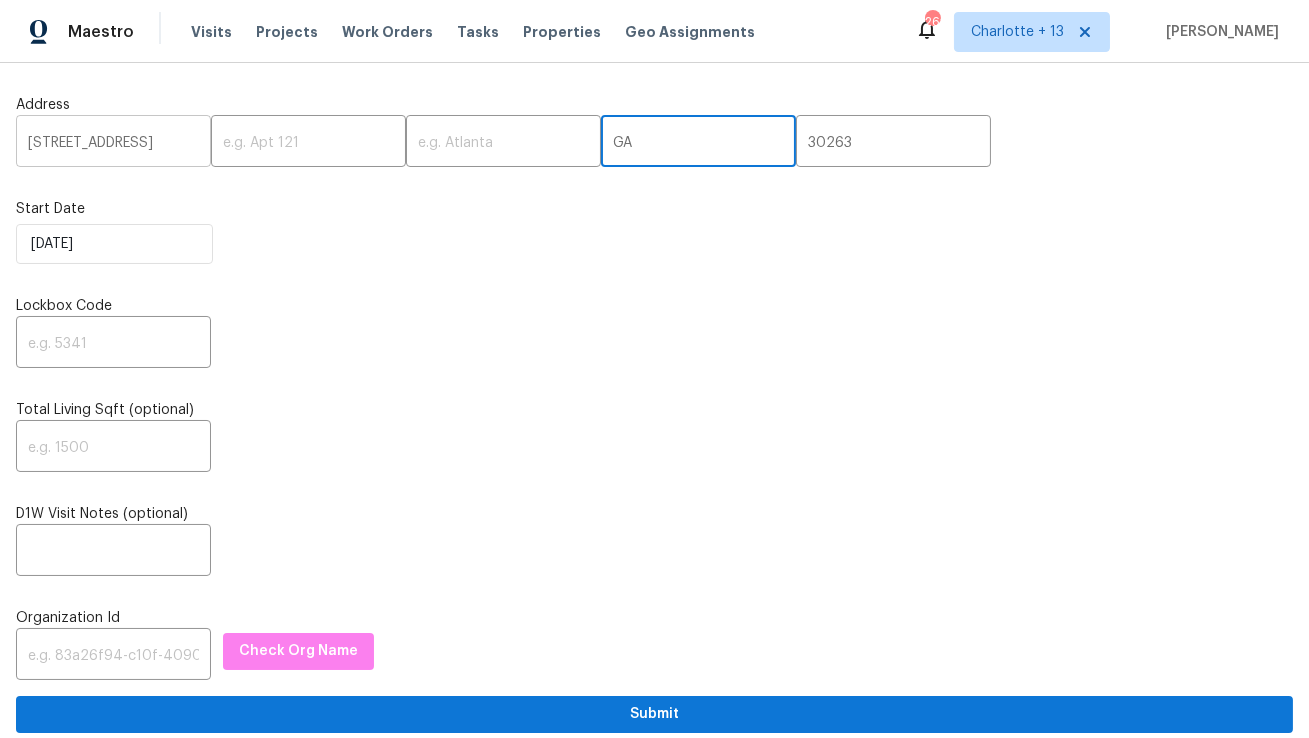 scroll, scrollTop: 0, scrollLeft: 76, axis: horizontal 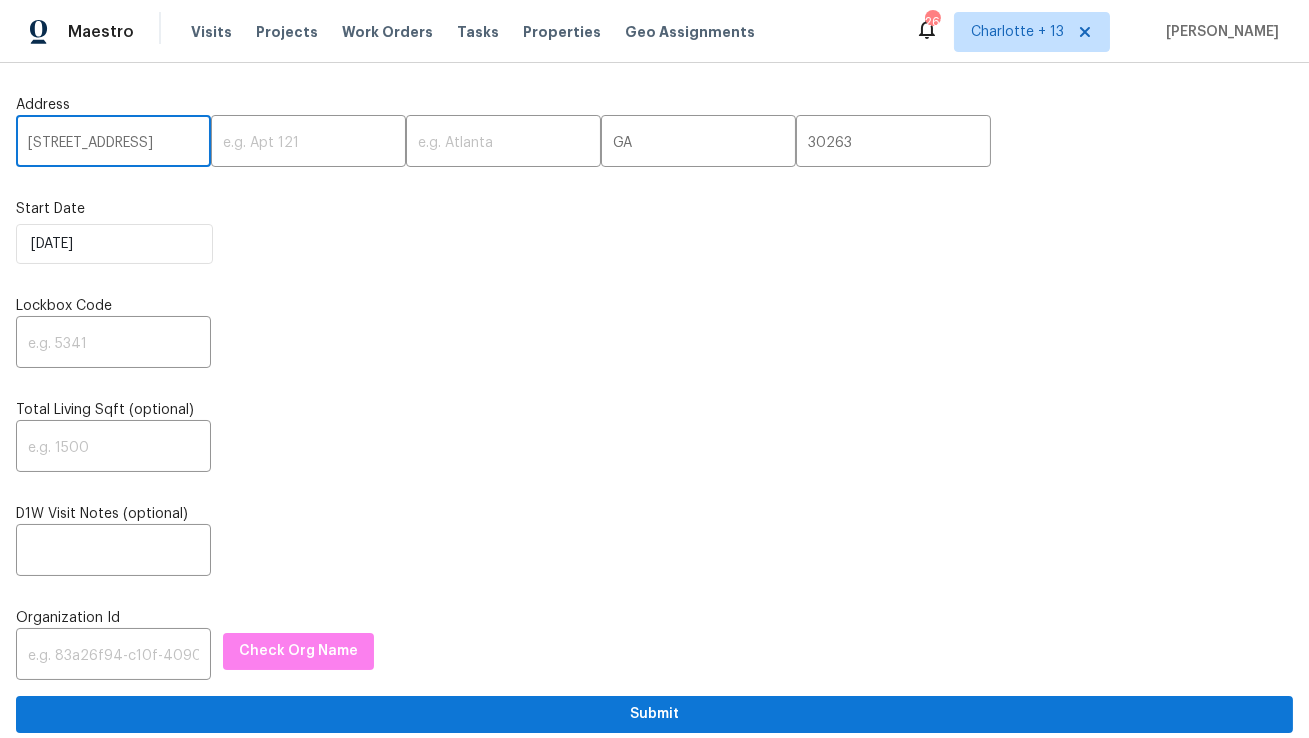 click on "22 Welcome Wood Dr, Newnan, GA" at bounding box center [113, 143] 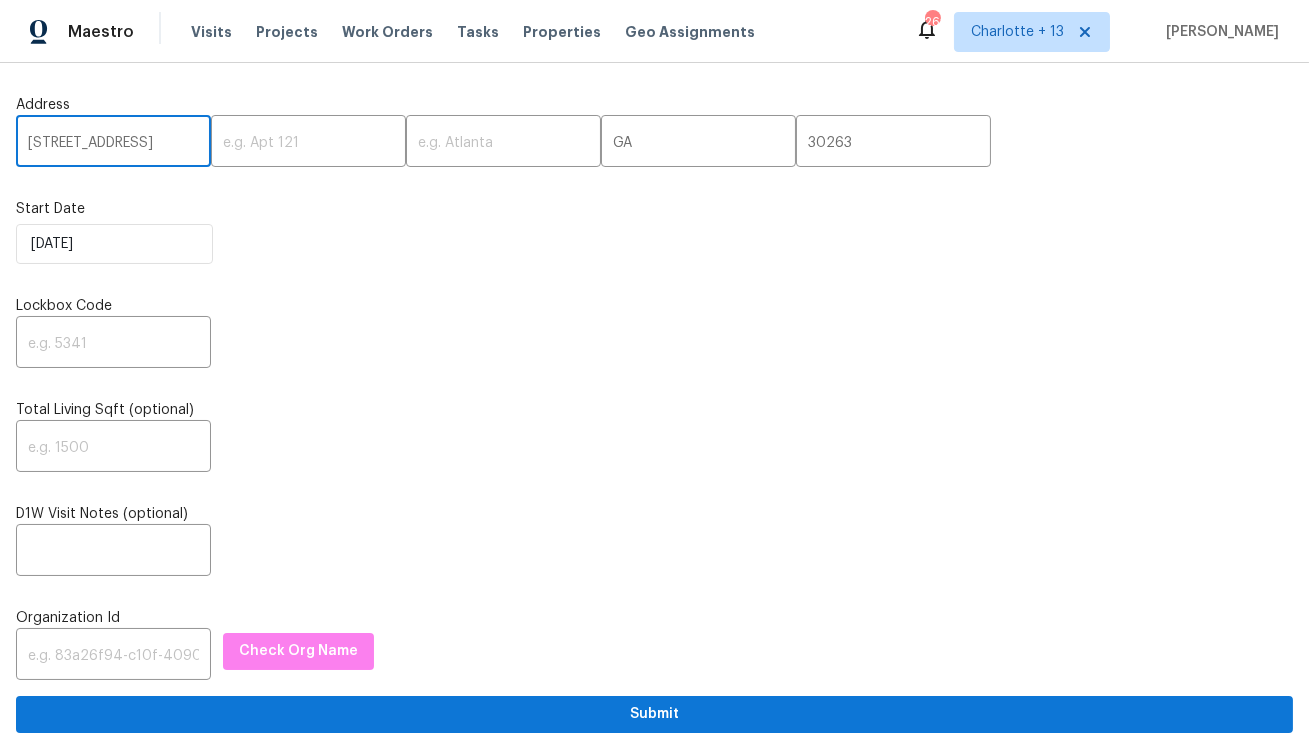 scroll, scrollTop: 0, scrollLeft: 19, axis: horizontal 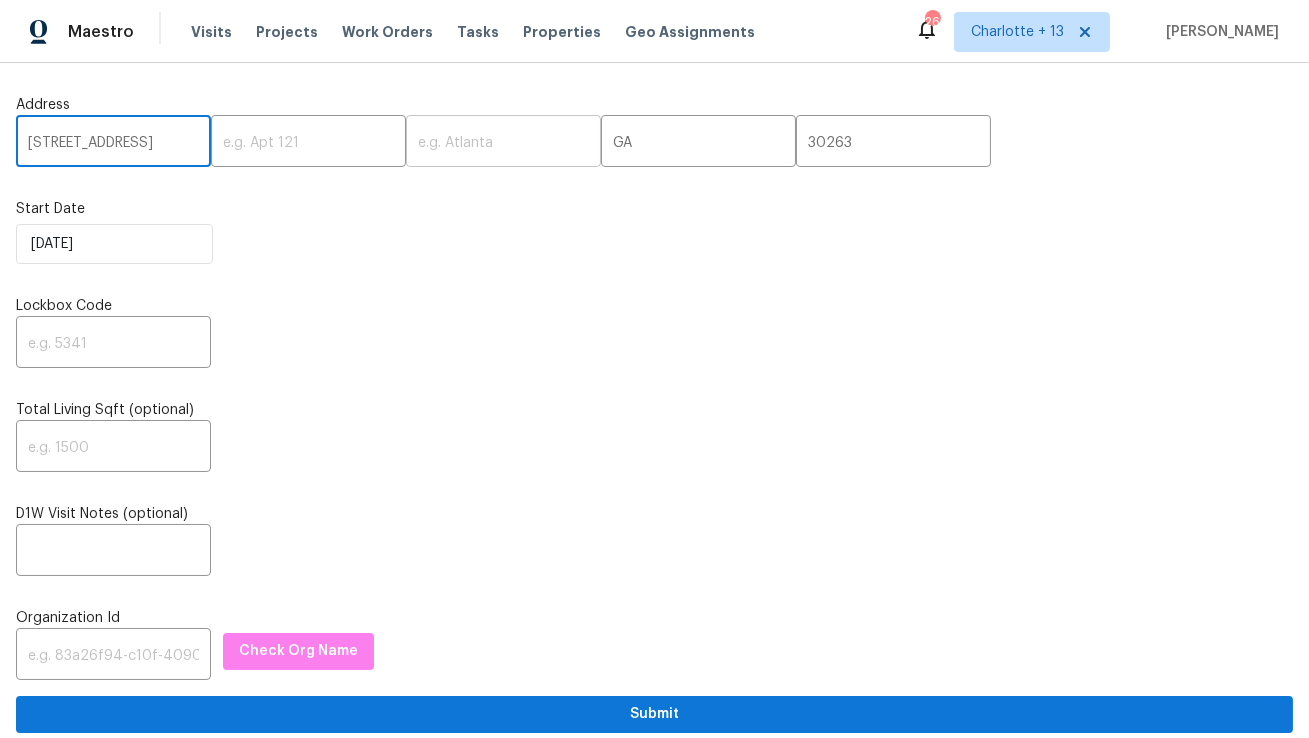 type on "22 Welcome Wood Dr,, GA" 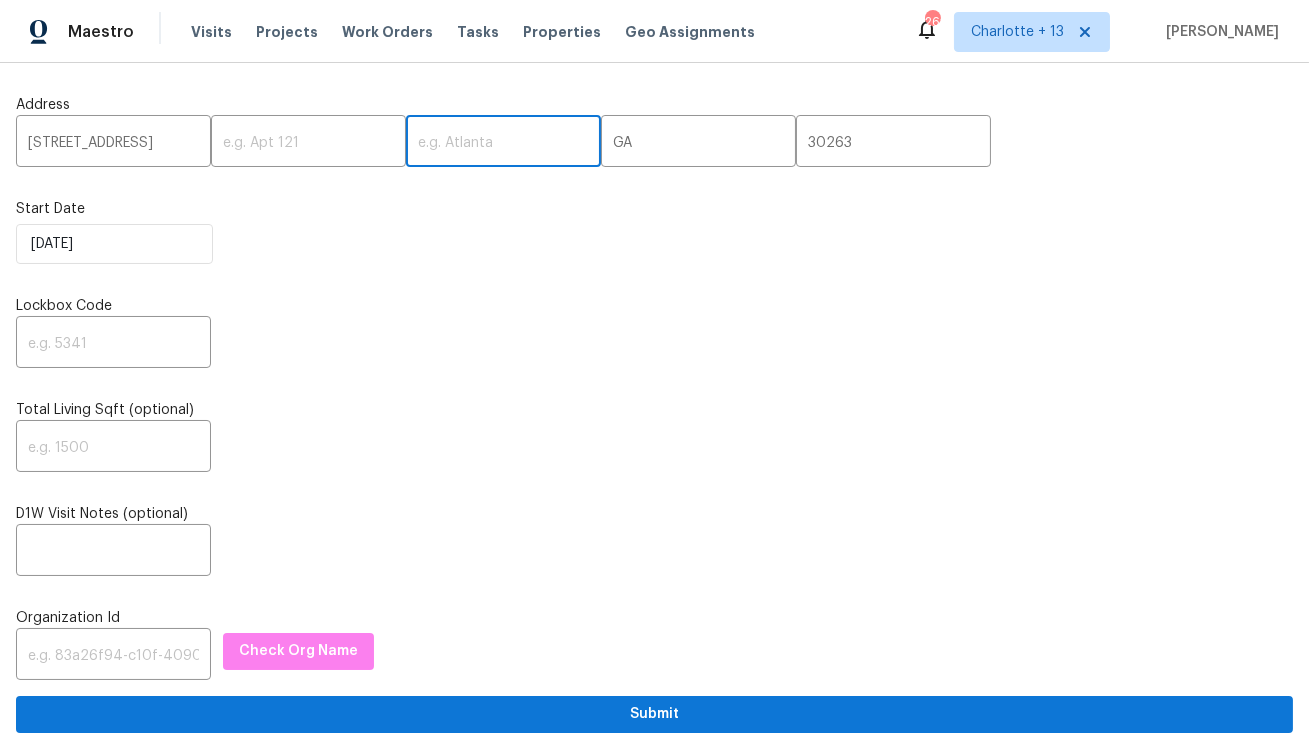 scroll, scrollTop: 0, scrollLeft: 0, axis: both 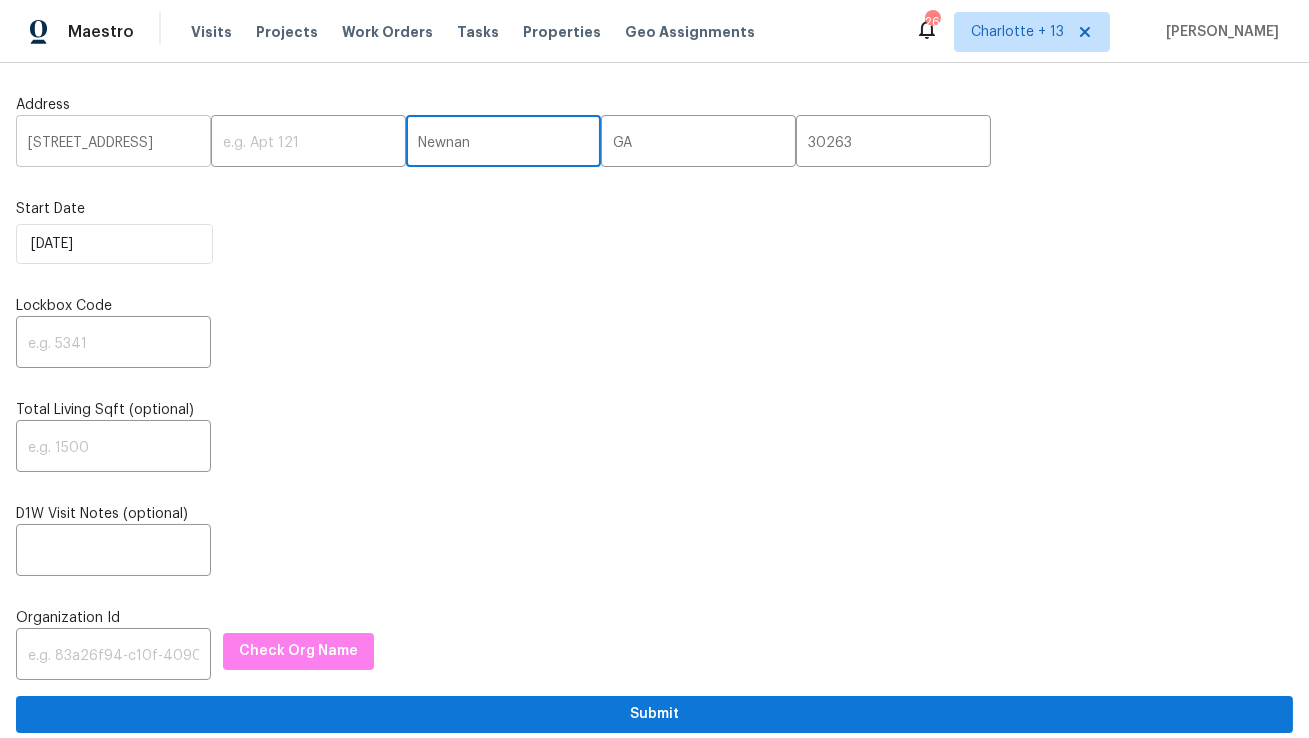 type on "Newnan" 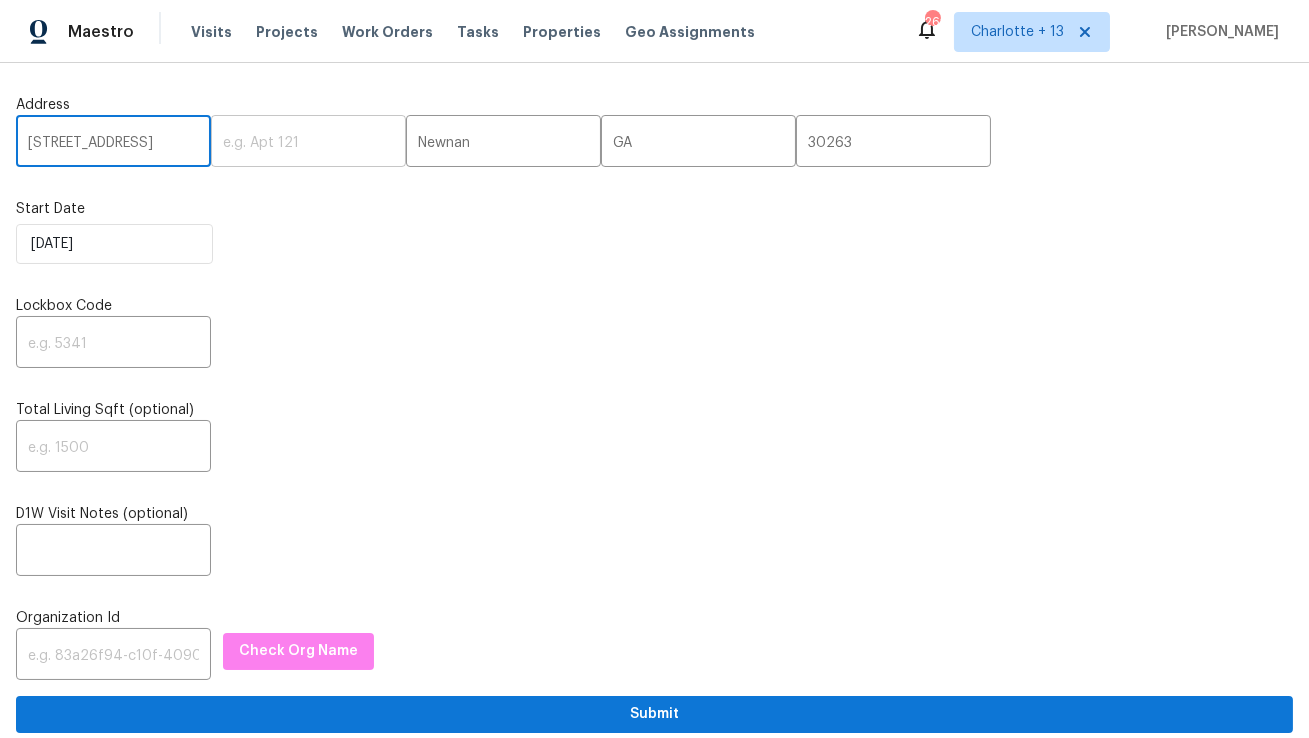 scroll, scrollTop: 0, scrollLeft: 19, axis: horizontal 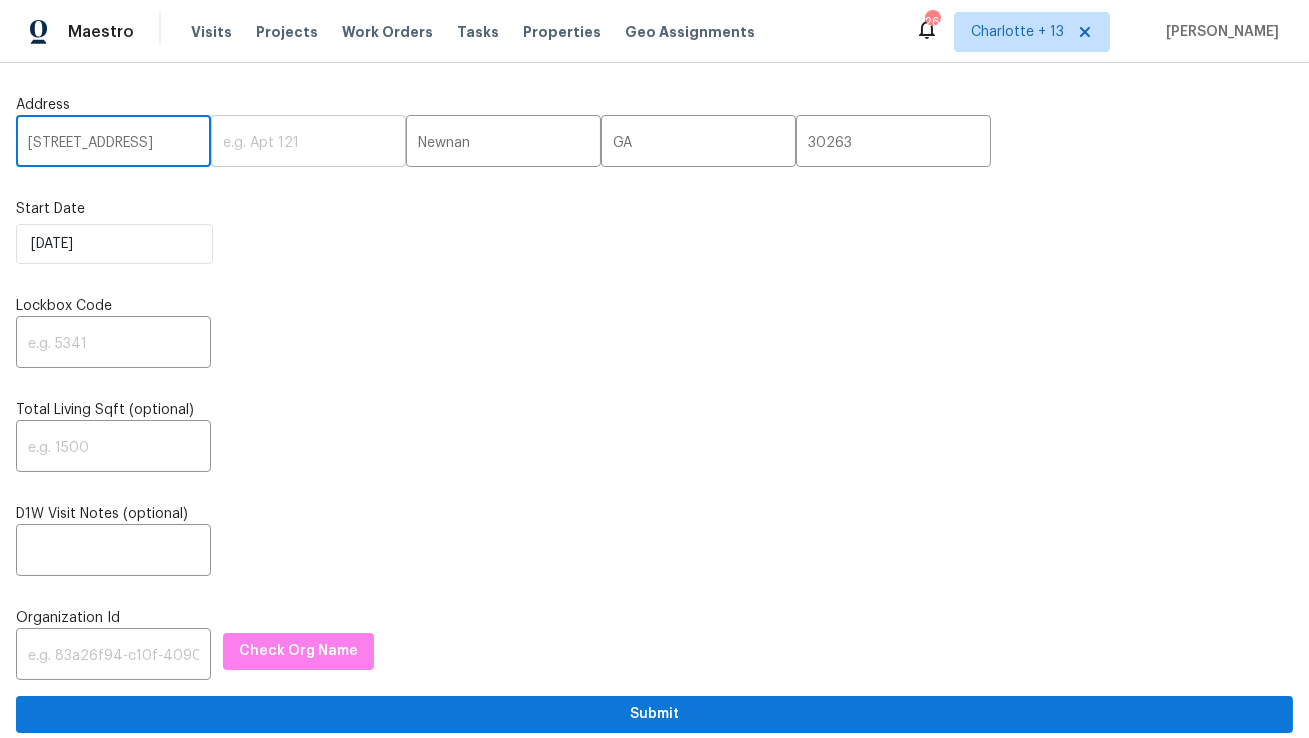 drag, startPoint x: 170, startPoint y: 146, endPoint x: 307, endPoint y: 158, distance: 137.52454 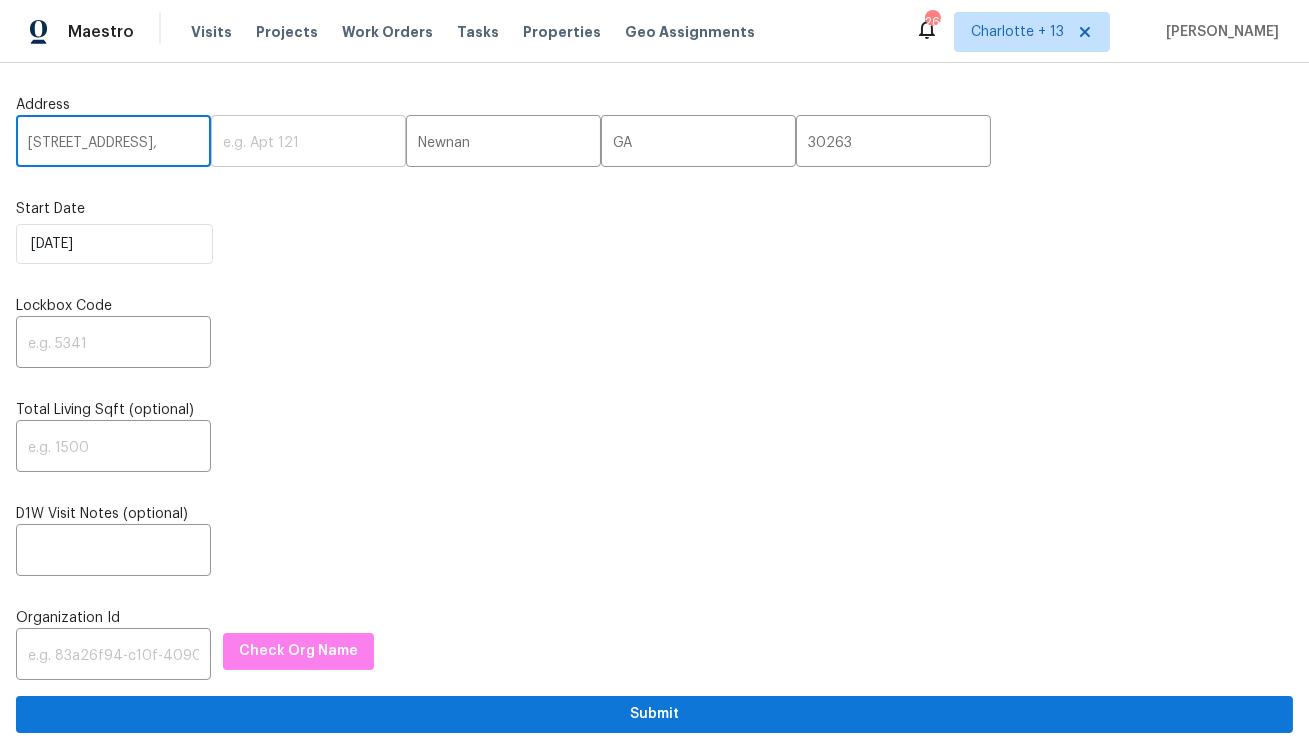 scroll, scrollTop: 0, scrollLeft: 0, axis: both 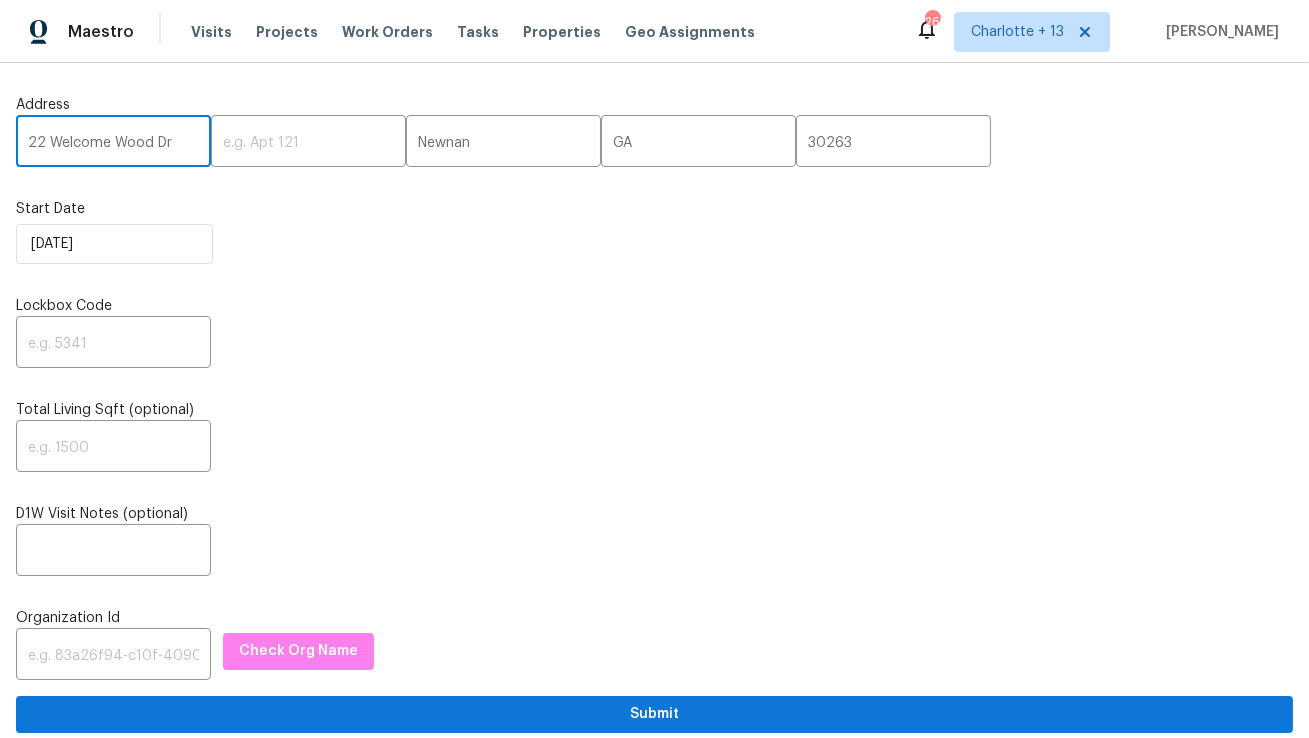 type on "22 Welcome Wood Dr" 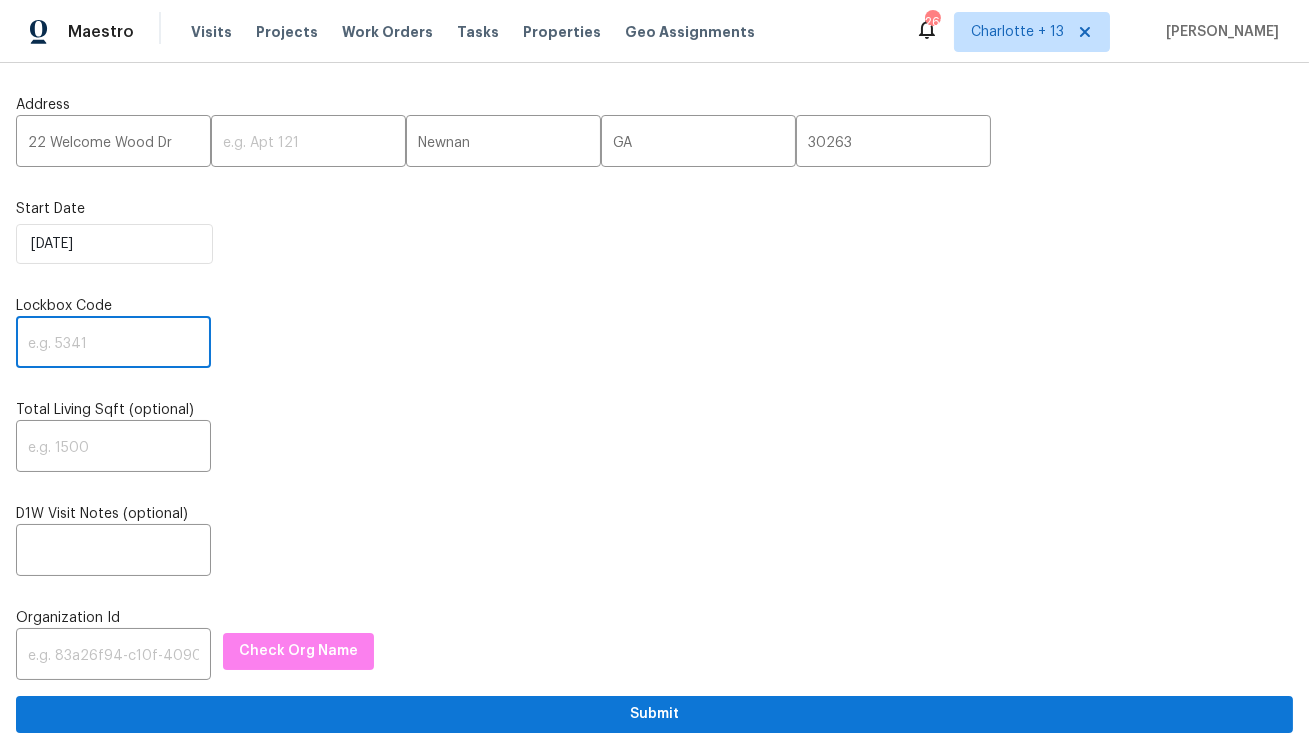 click at bounding box center [113, 344] 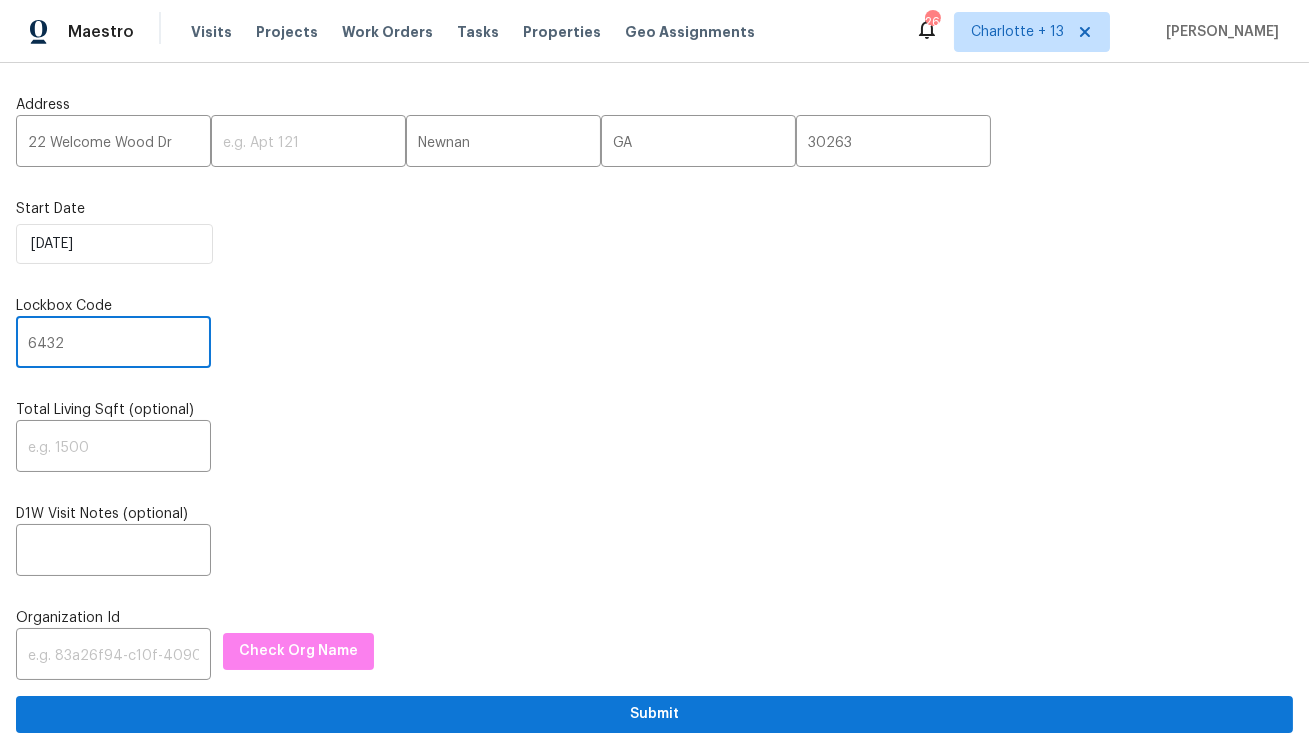 type on "6432" 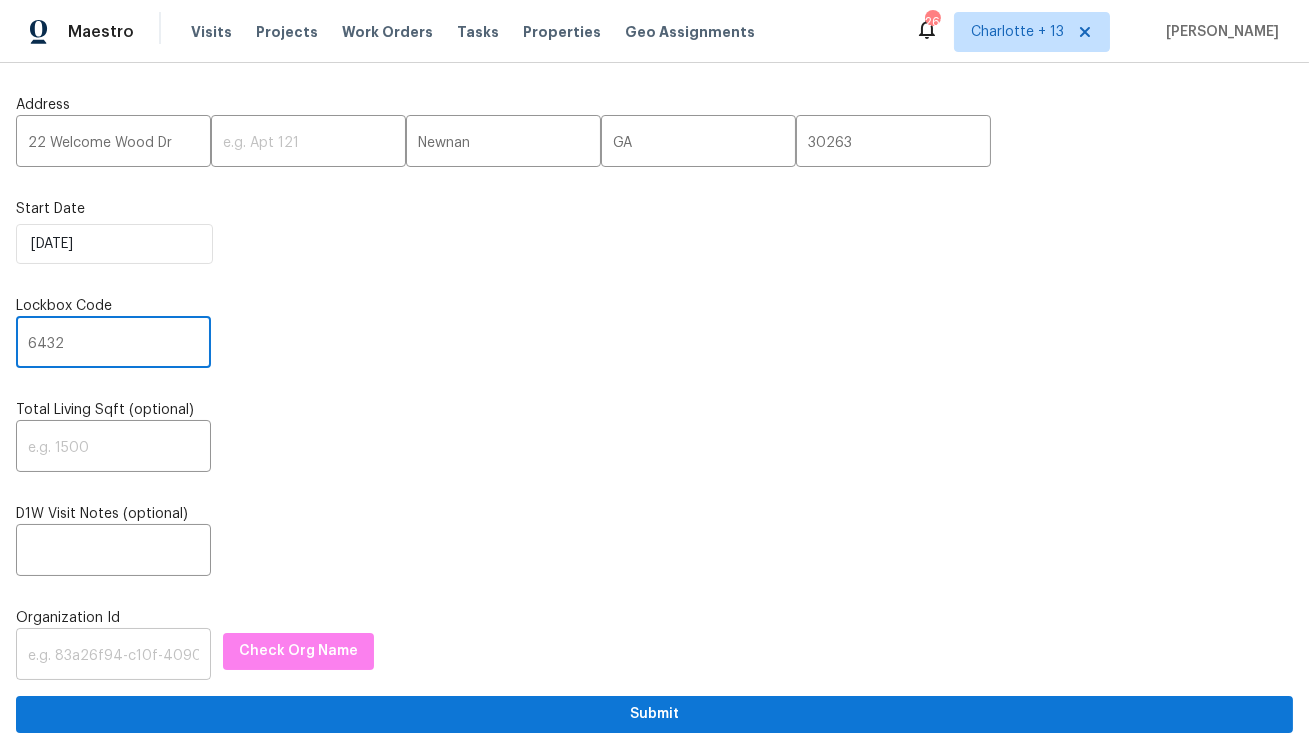 click at bounding box center (113, 656) 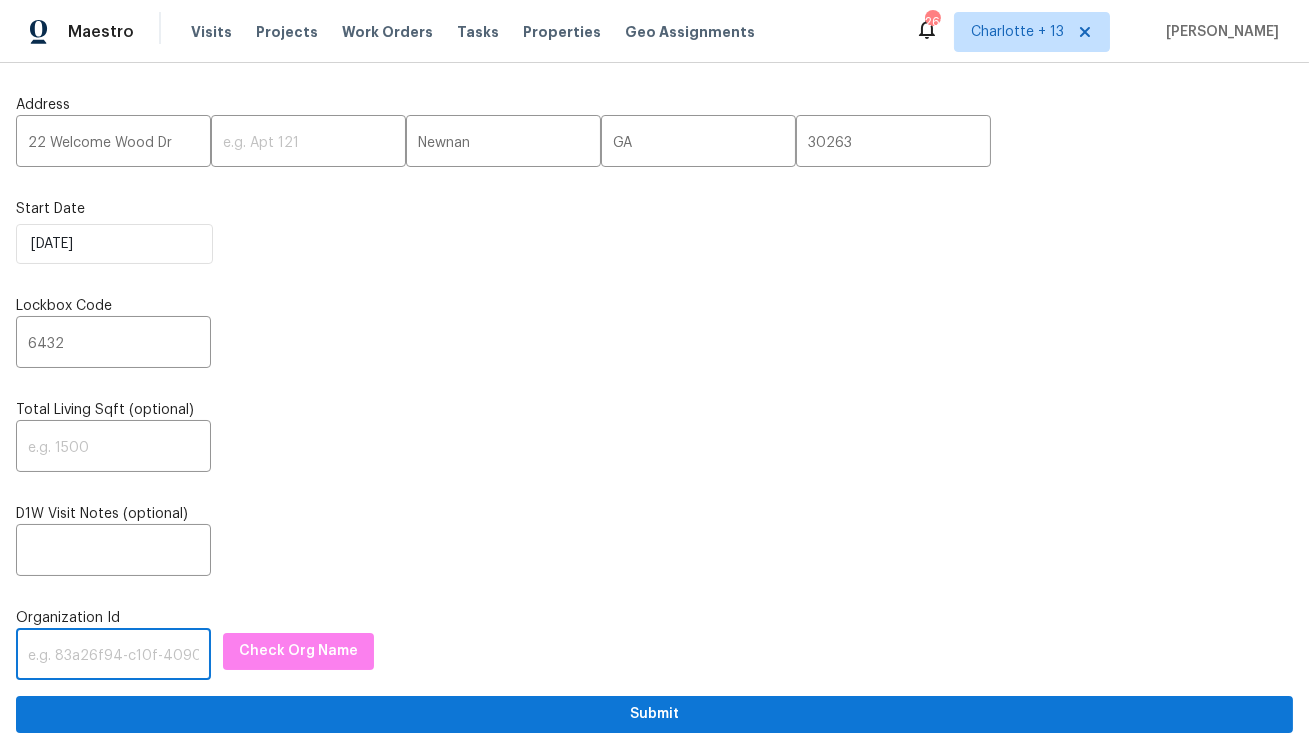 paste on "1349d153-b359-4f9b-b4dd-758ff939cc37" 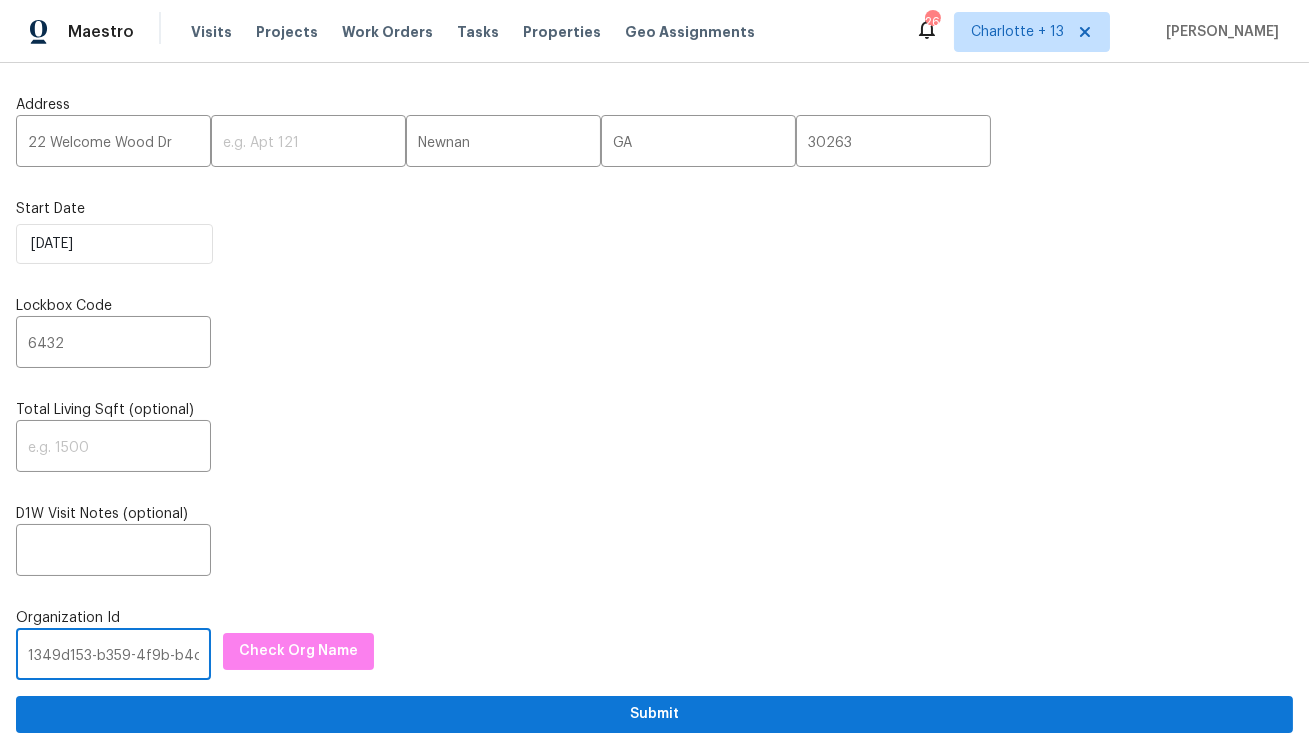 scroll, scrollTop: 0, scrollLeft: 118, axis: horizontal 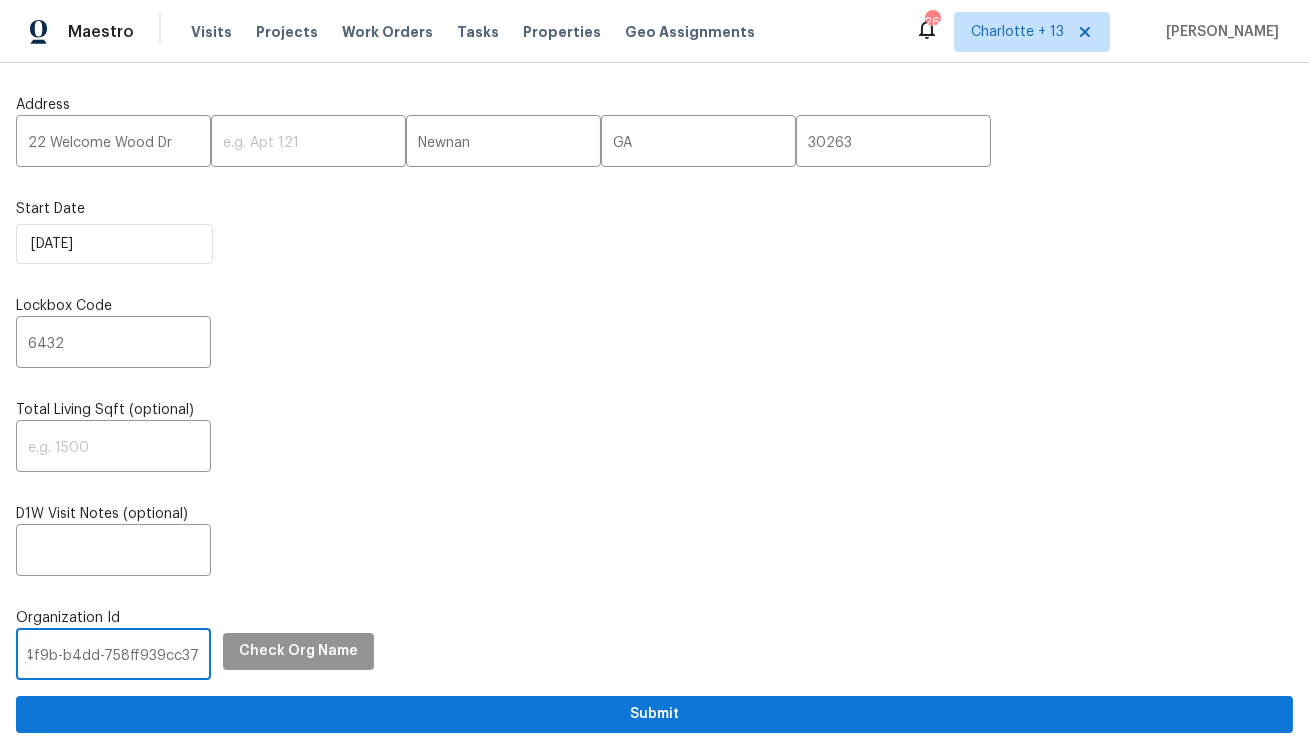 type on "1349d153-b359-4f9b-b4dd-758ff939cc37" 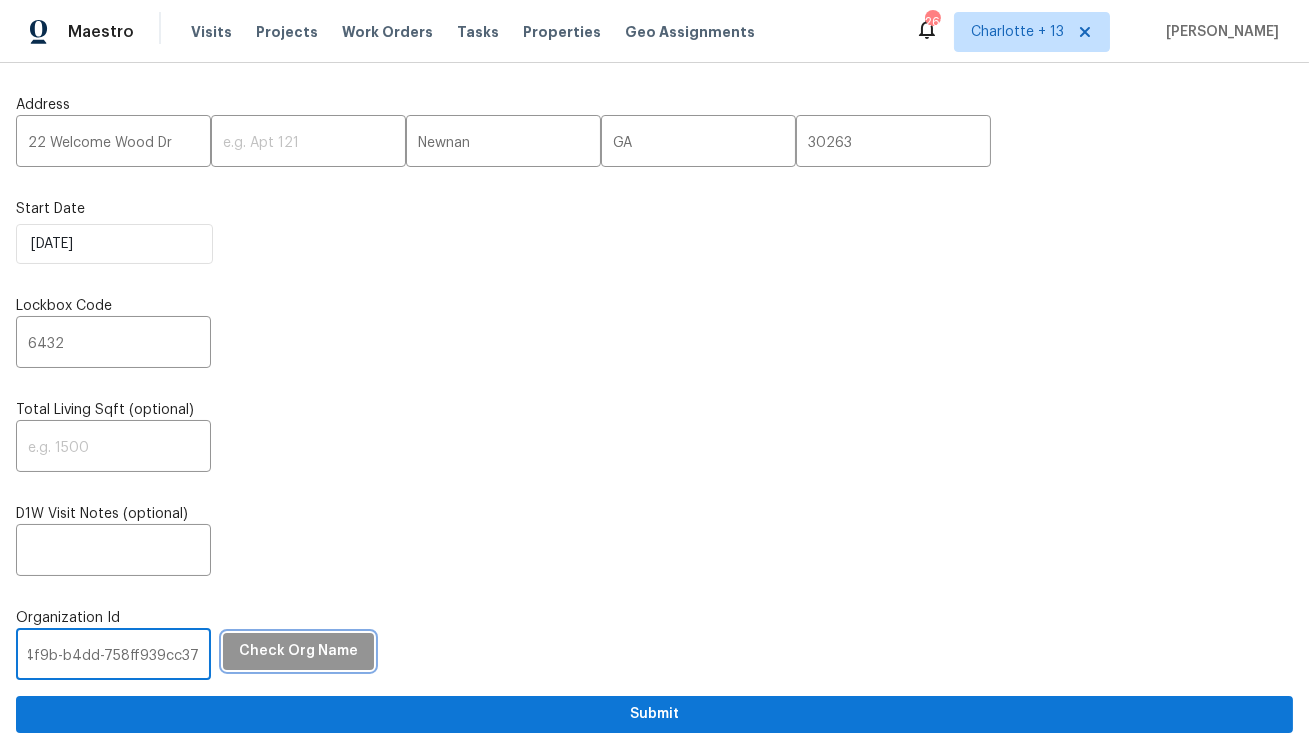 scroll, scrollTop: 0, scrollLeft: 0, axis: both 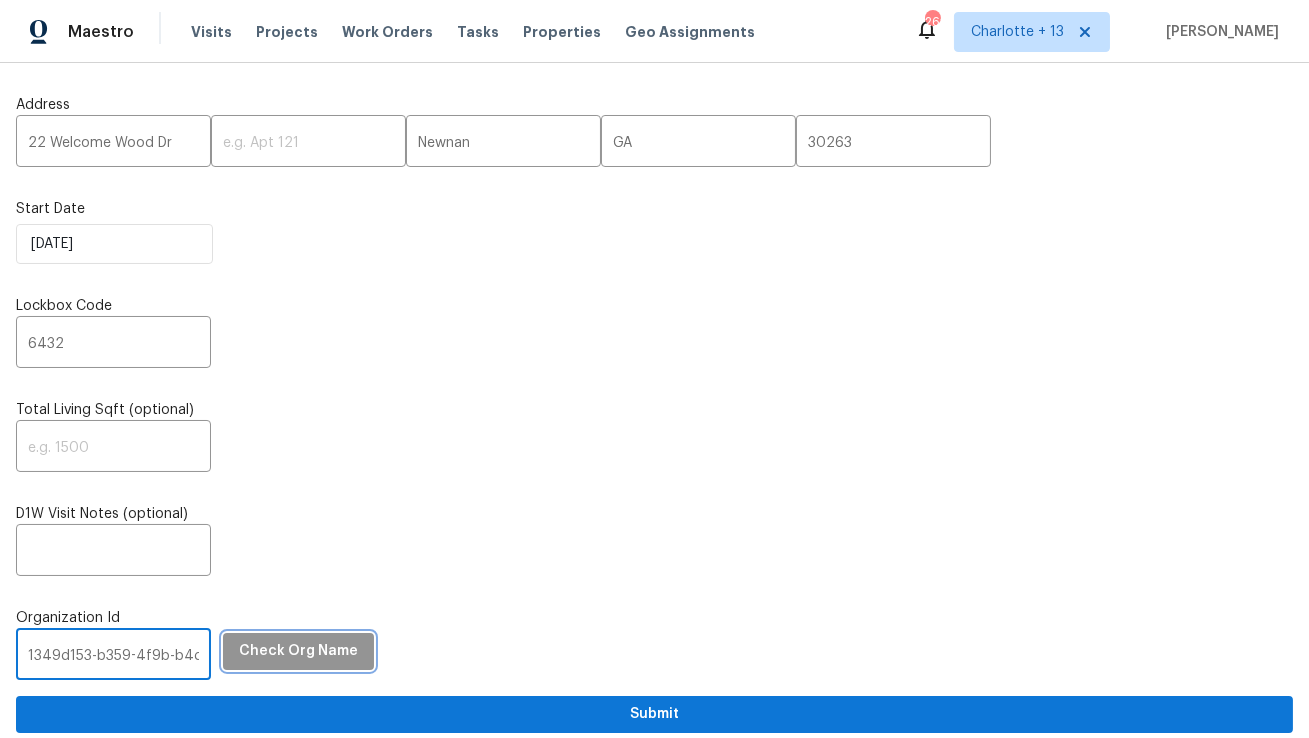 click on "Check Org Name" at bounding box center (298, 651) 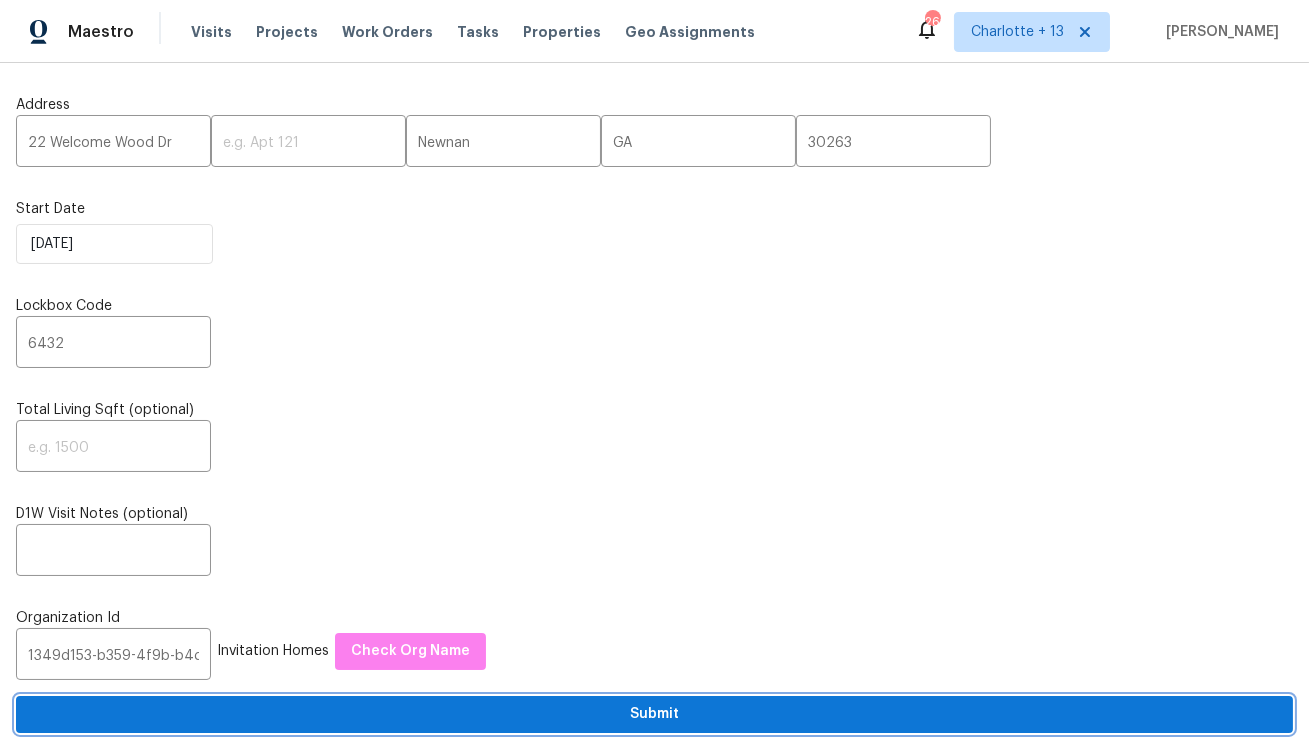 click on "Submit" at bounding box center [654, 714] 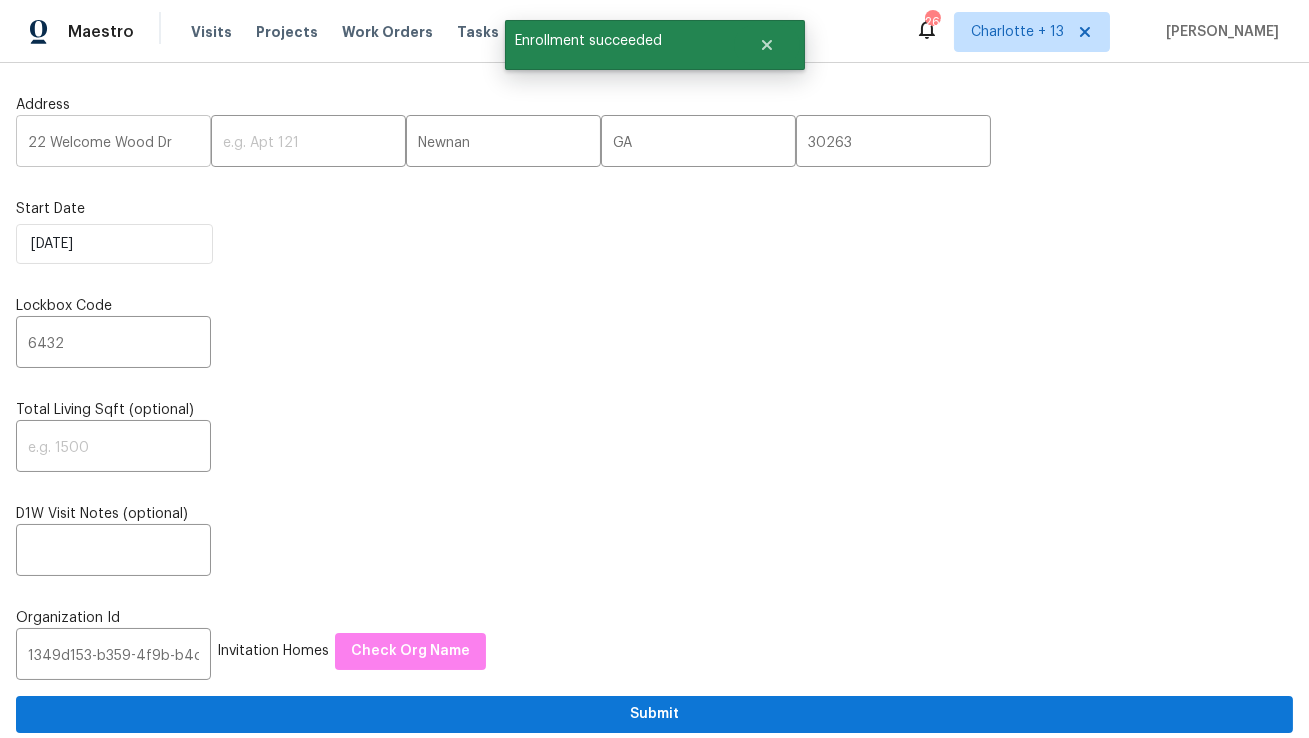 click on "22 Welcome Wood Dr" at bounding box center [113, 143] 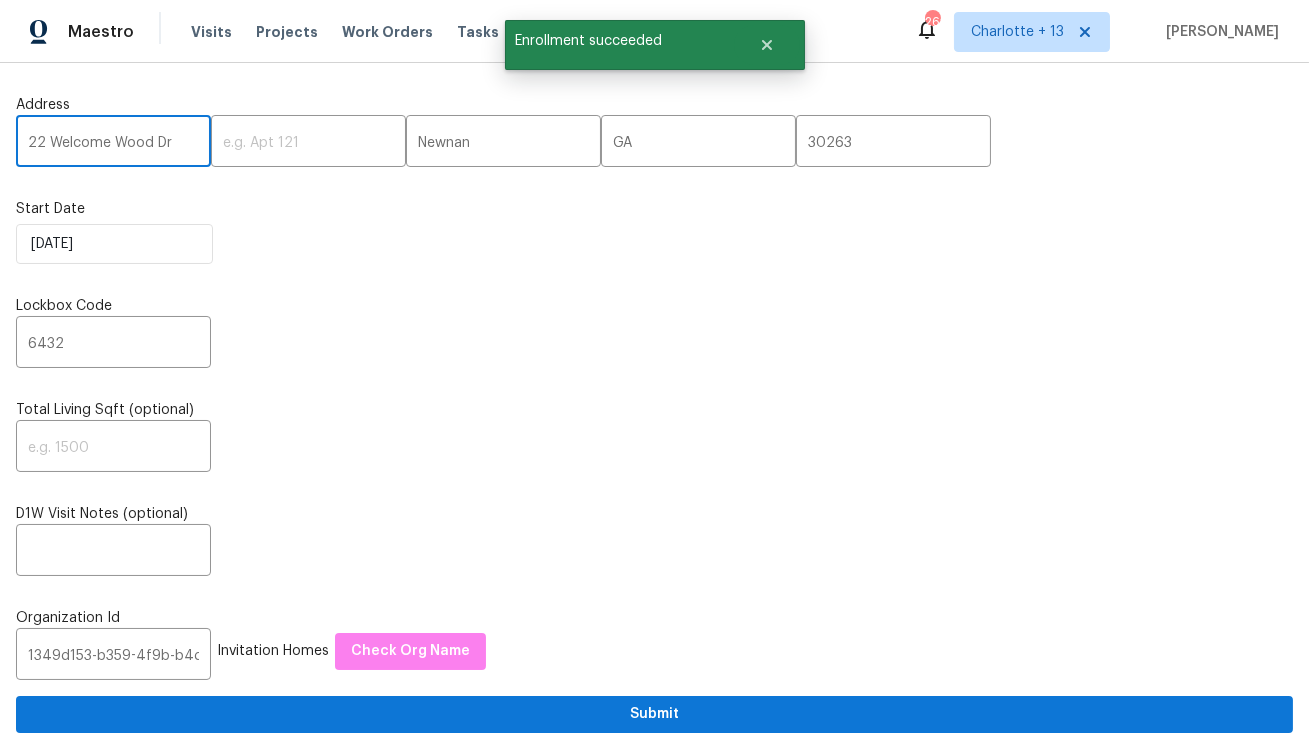 click on "22 Welcome Wood Dr" at bounding box center (113, 143) 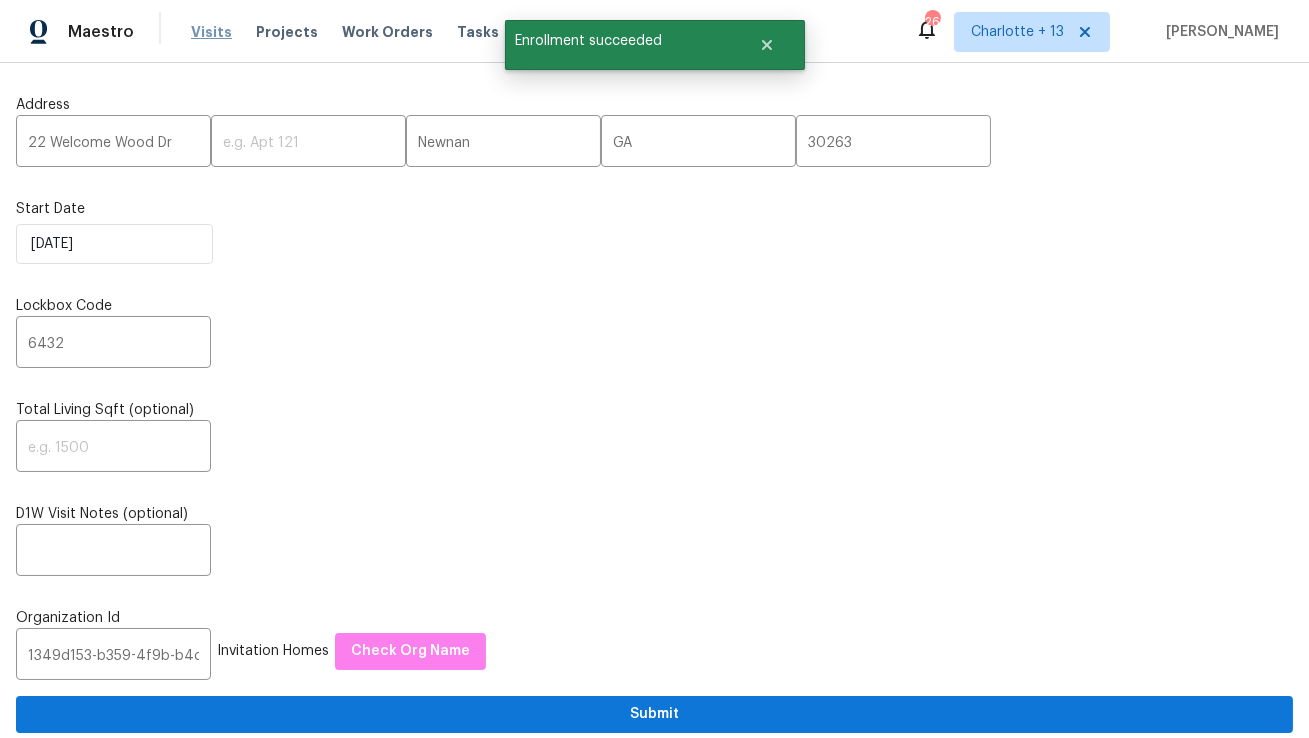 click on "Visits" at bounding box center [211, 32] 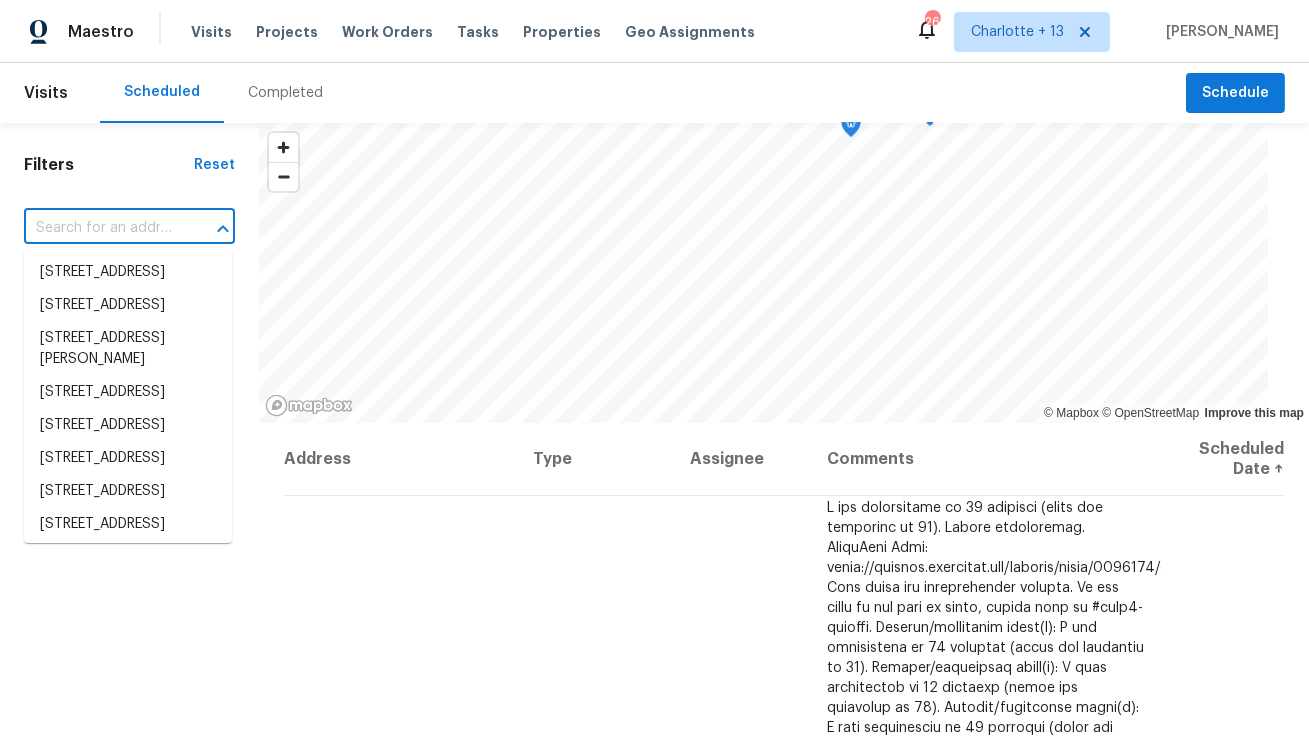click at bounding box center (101, 228) 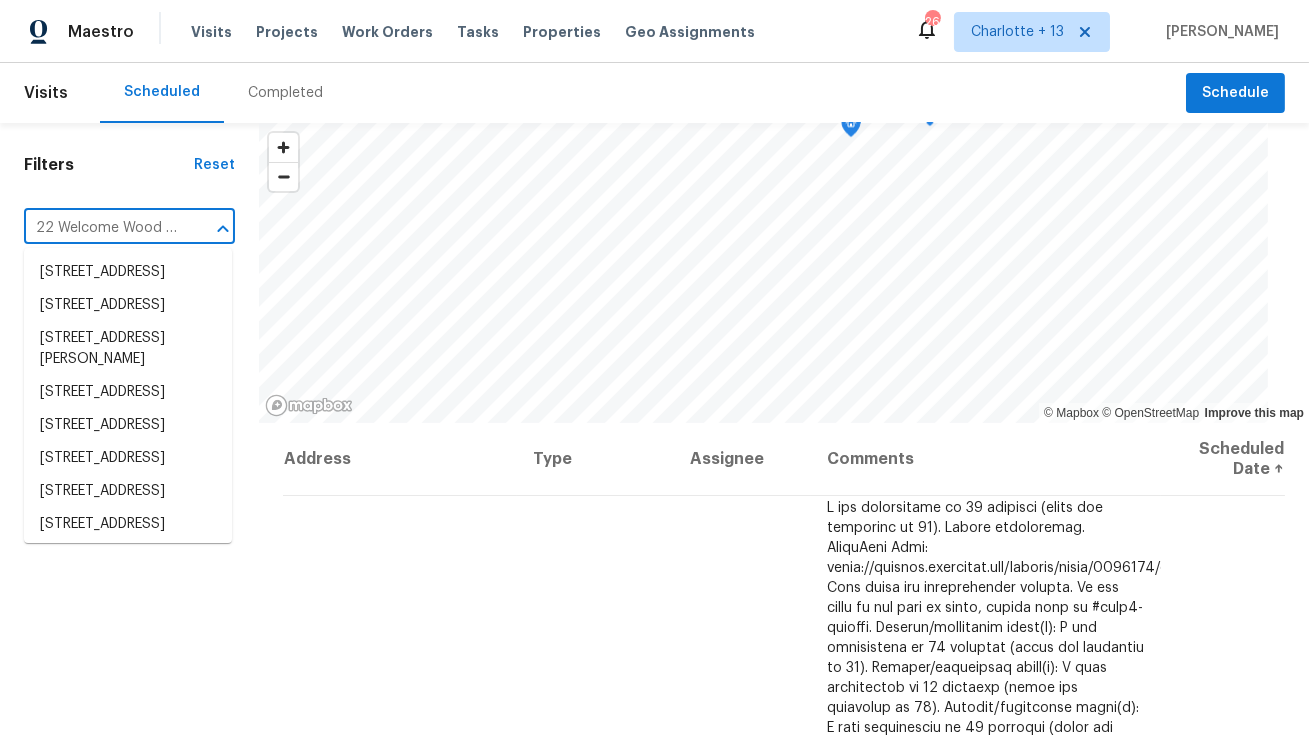 scroll, scrollTop: 0, scrollLeft: 0, axis: both 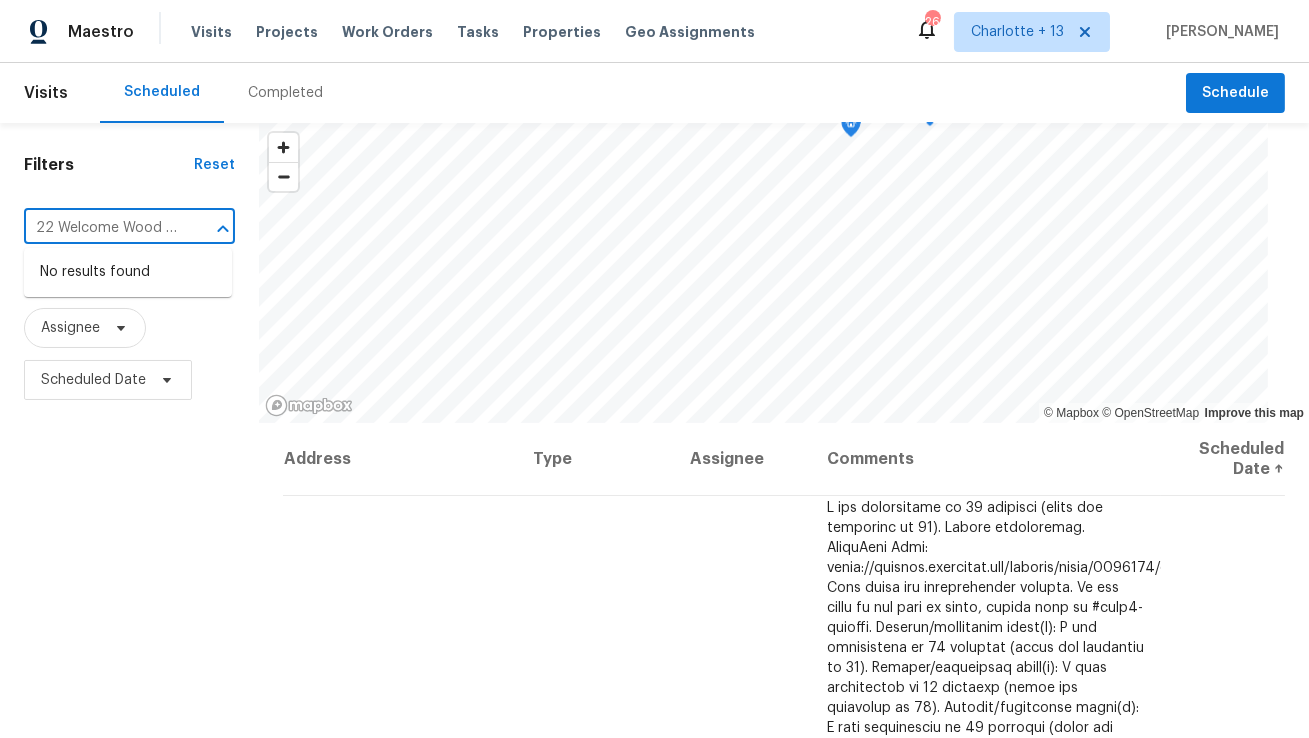 type on "22 Welcome Wood Dr" 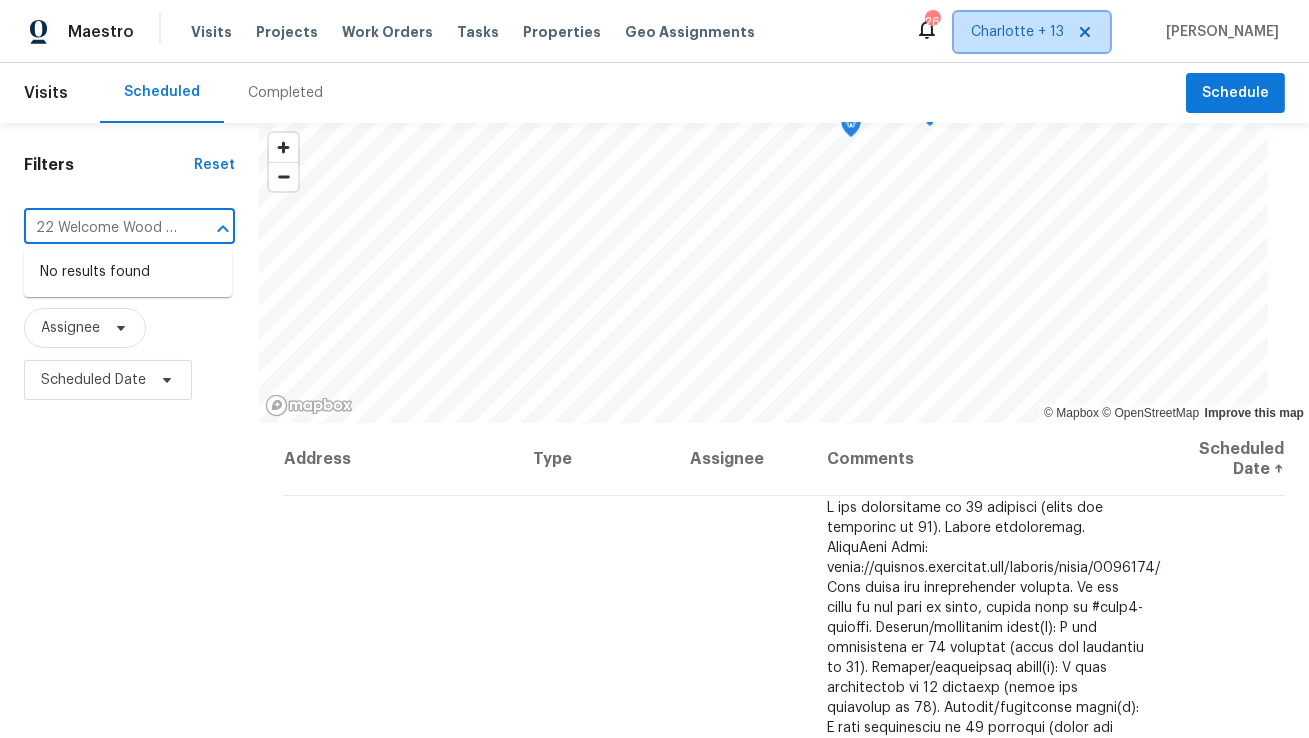 type 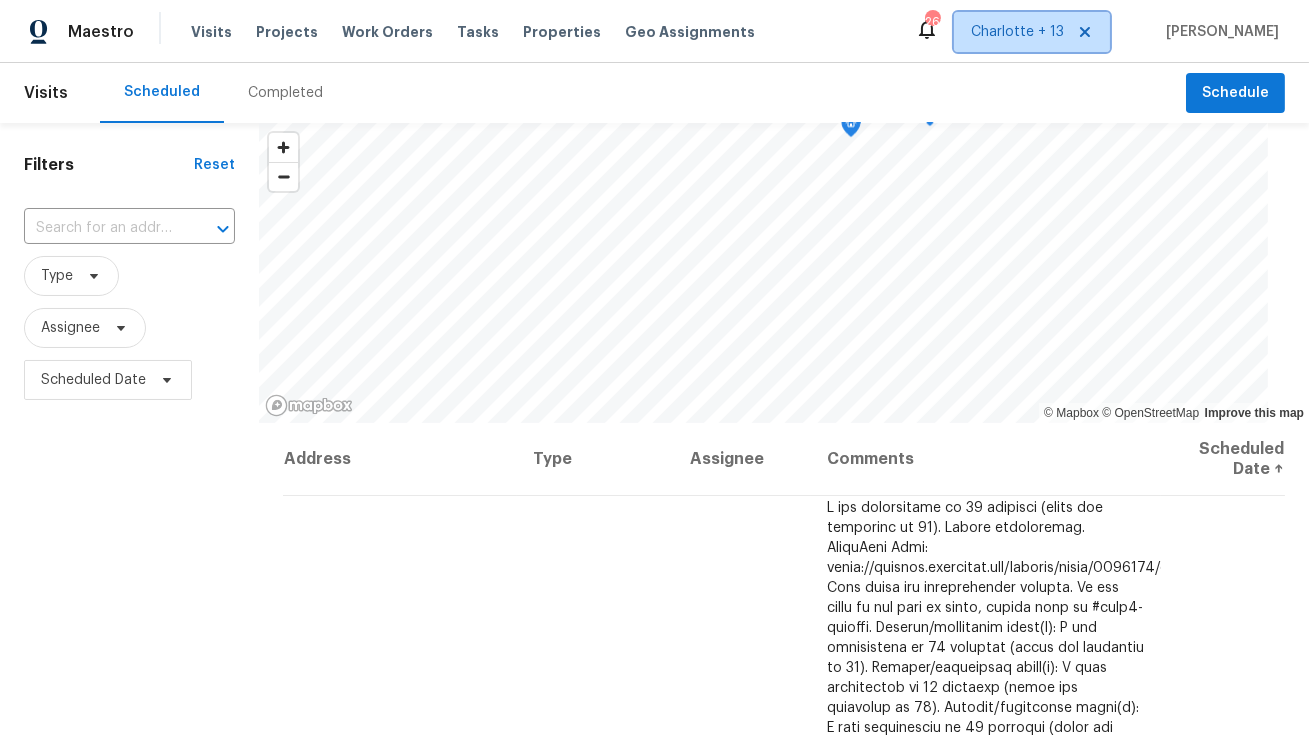 scroll, scrollTop: 0, scrollLeft: 0, axis: both 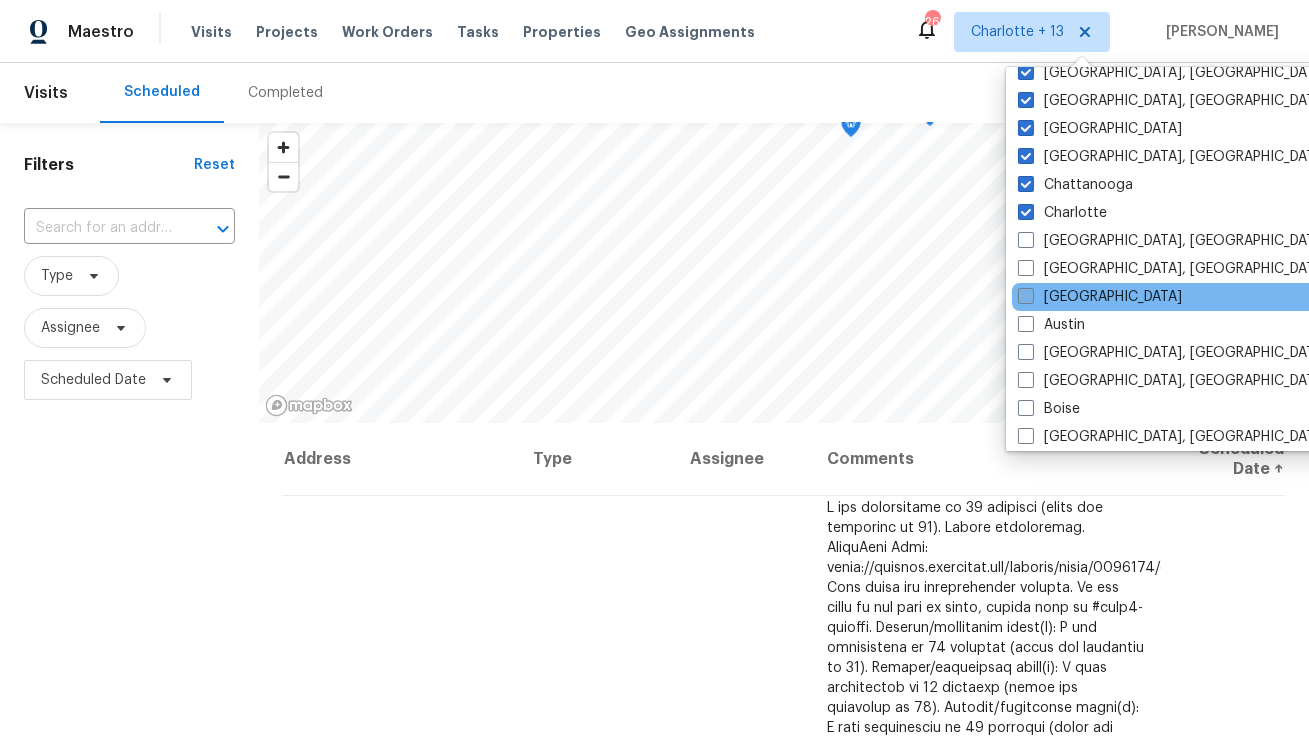click on "Atlanta" at bounding box center (1100, 297) 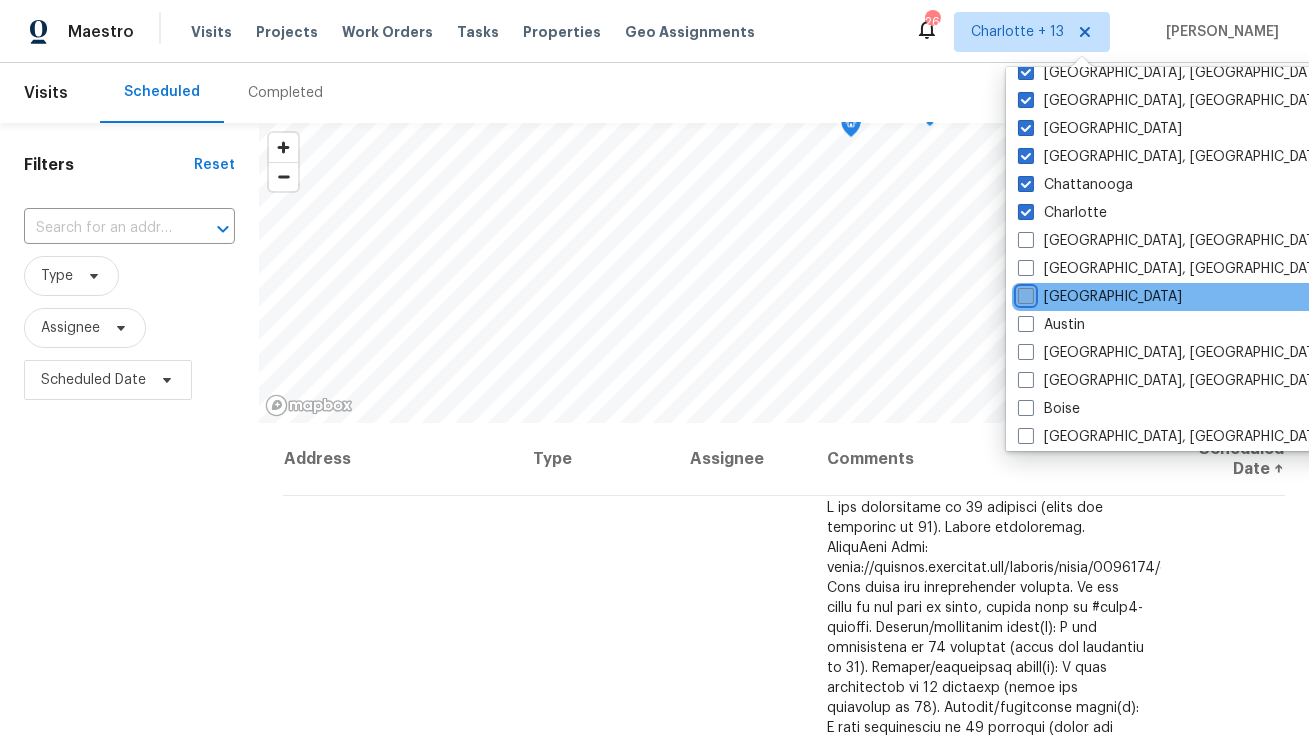 click on "Atlanta" at bounding box center (1024, 293) 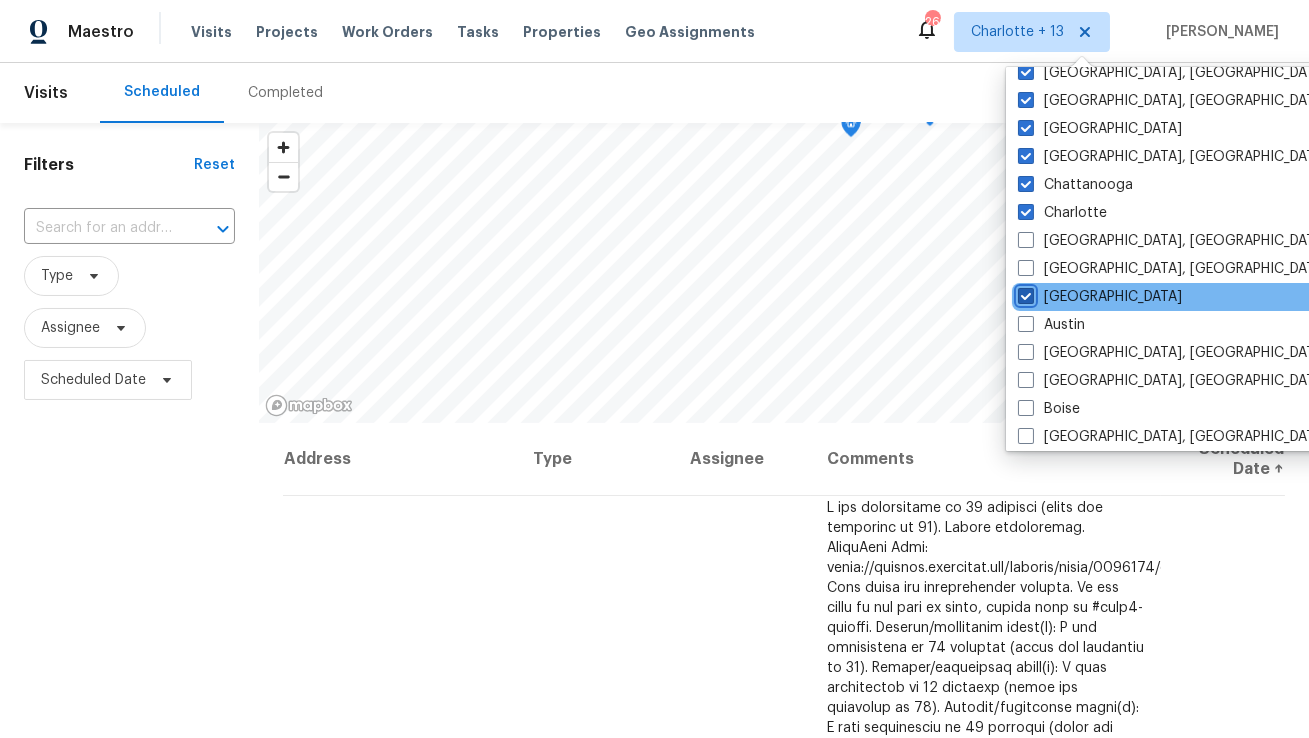 checkbox on "true" 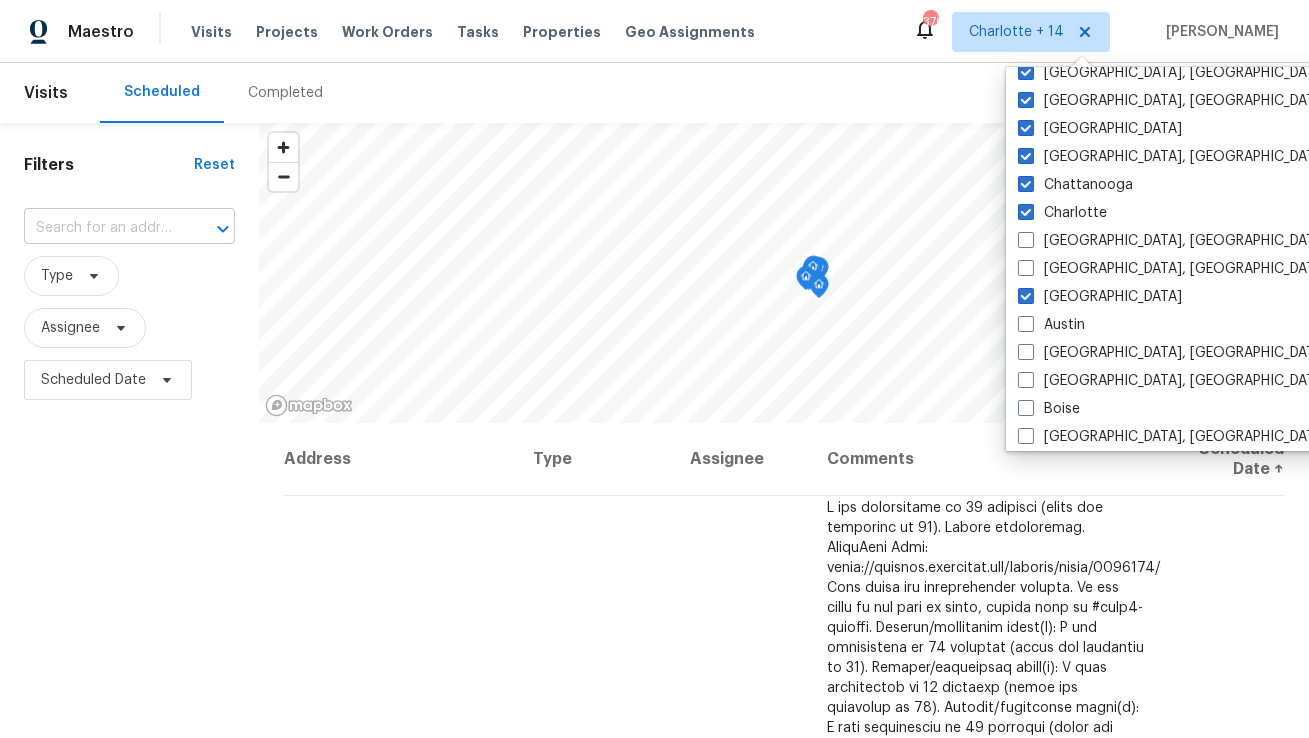 click at bounding box center [101, 228] 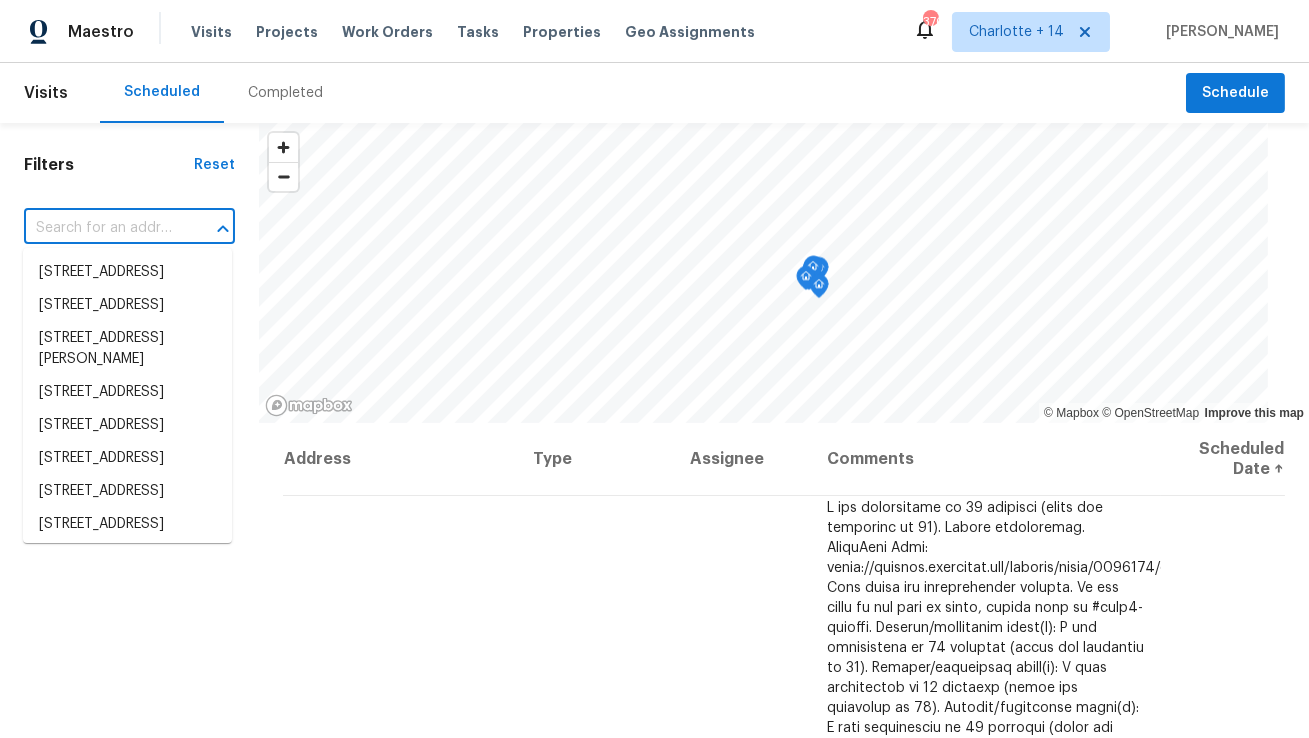 paste on "22 Welcome Wood Dr" 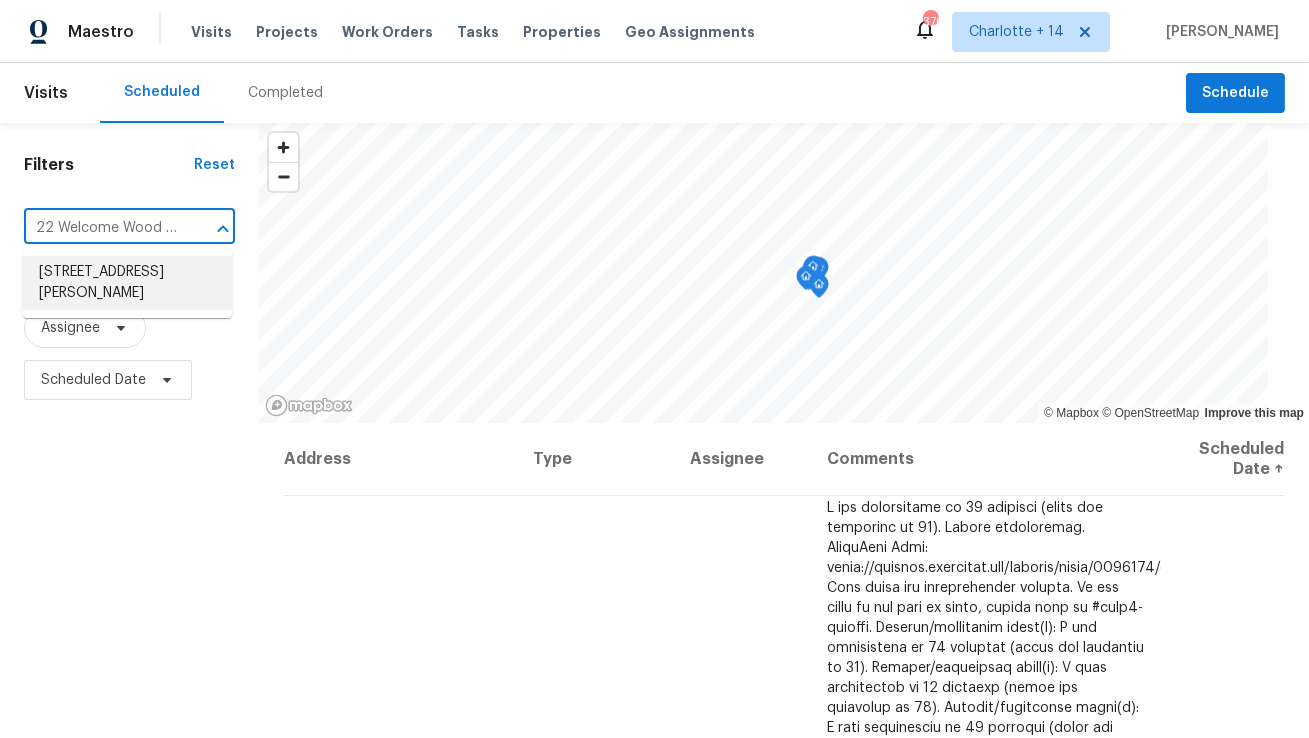 click on "22 Welcome Wood Dr, Newnan, GA 30263" at bounding box center [127, 283] 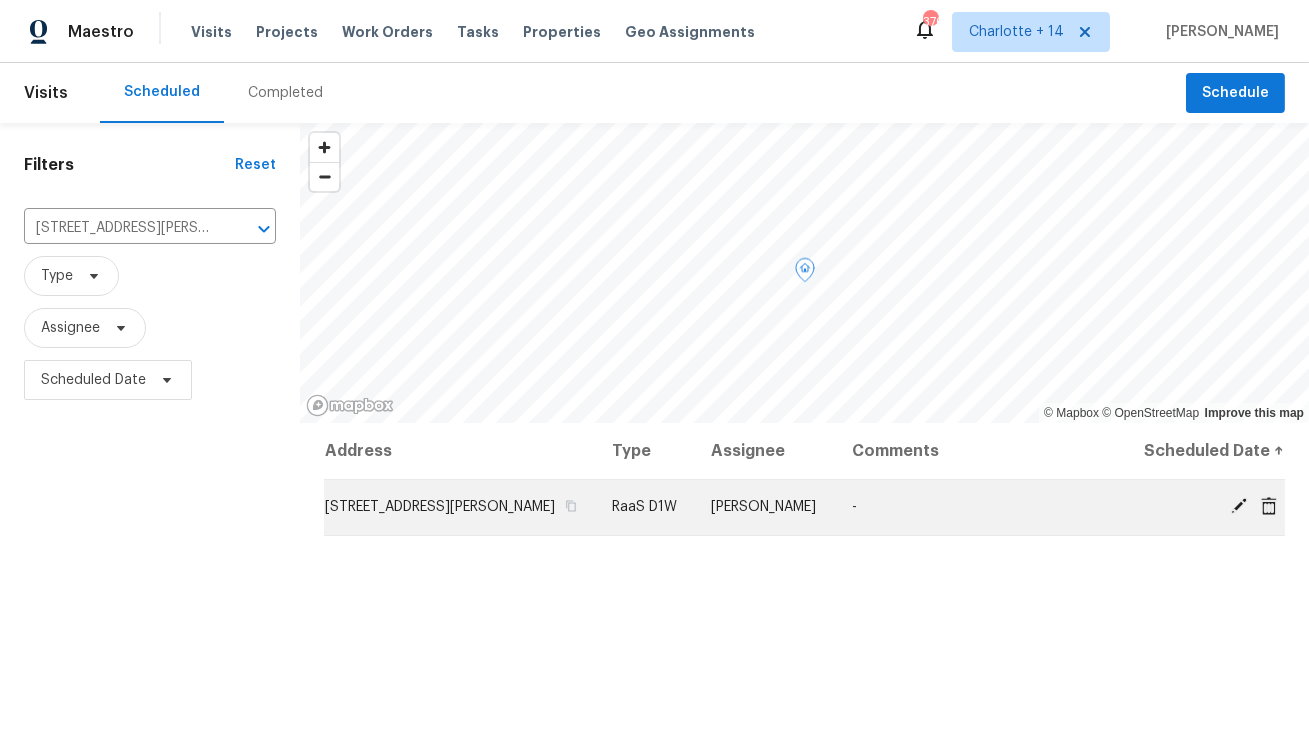 click 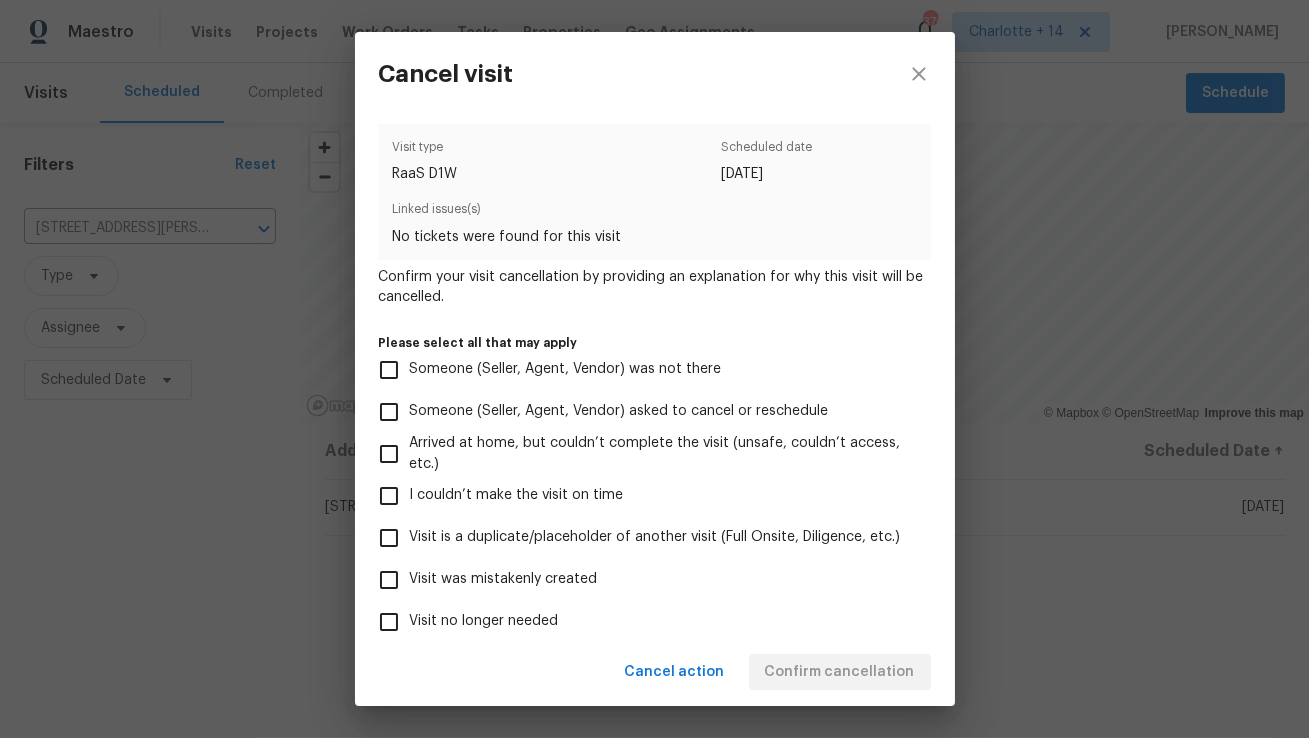 click on "Visit was mistakenly created" at bounding box center [504, 579] 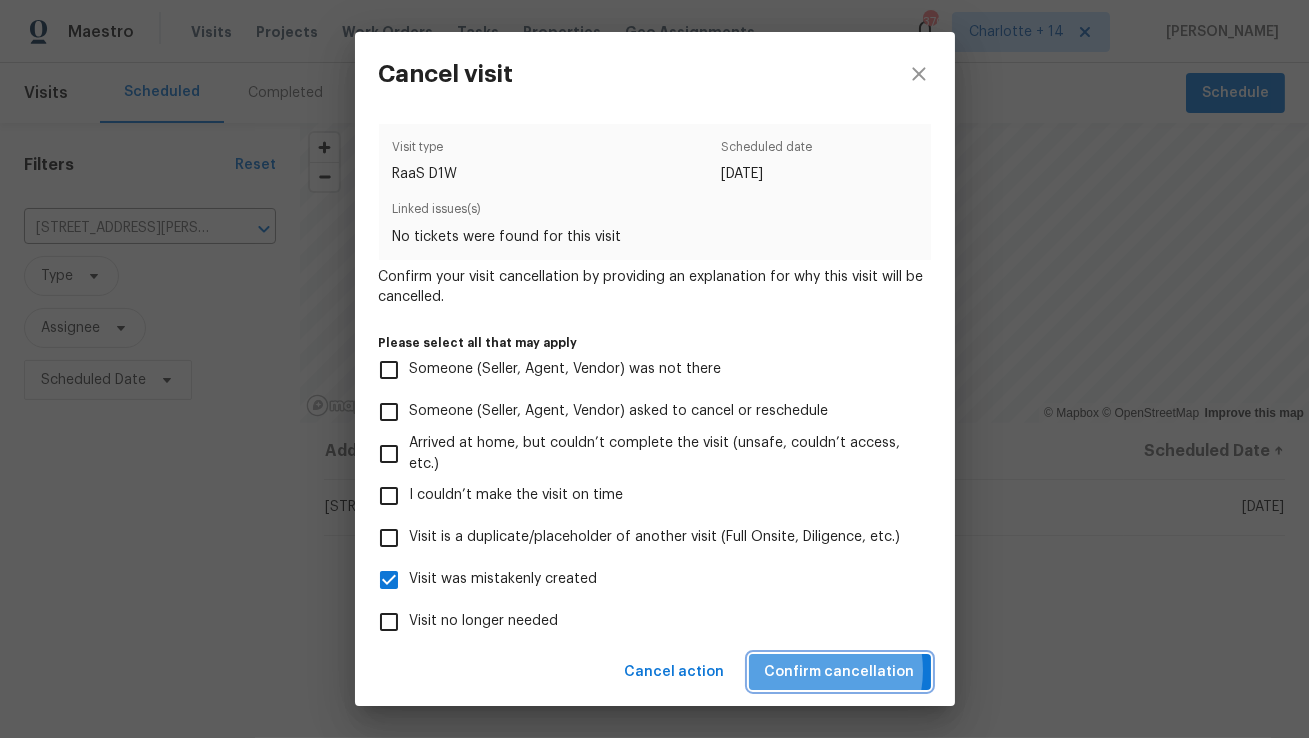 click on "Confirm cancellation" at bounding box center (840, 672) 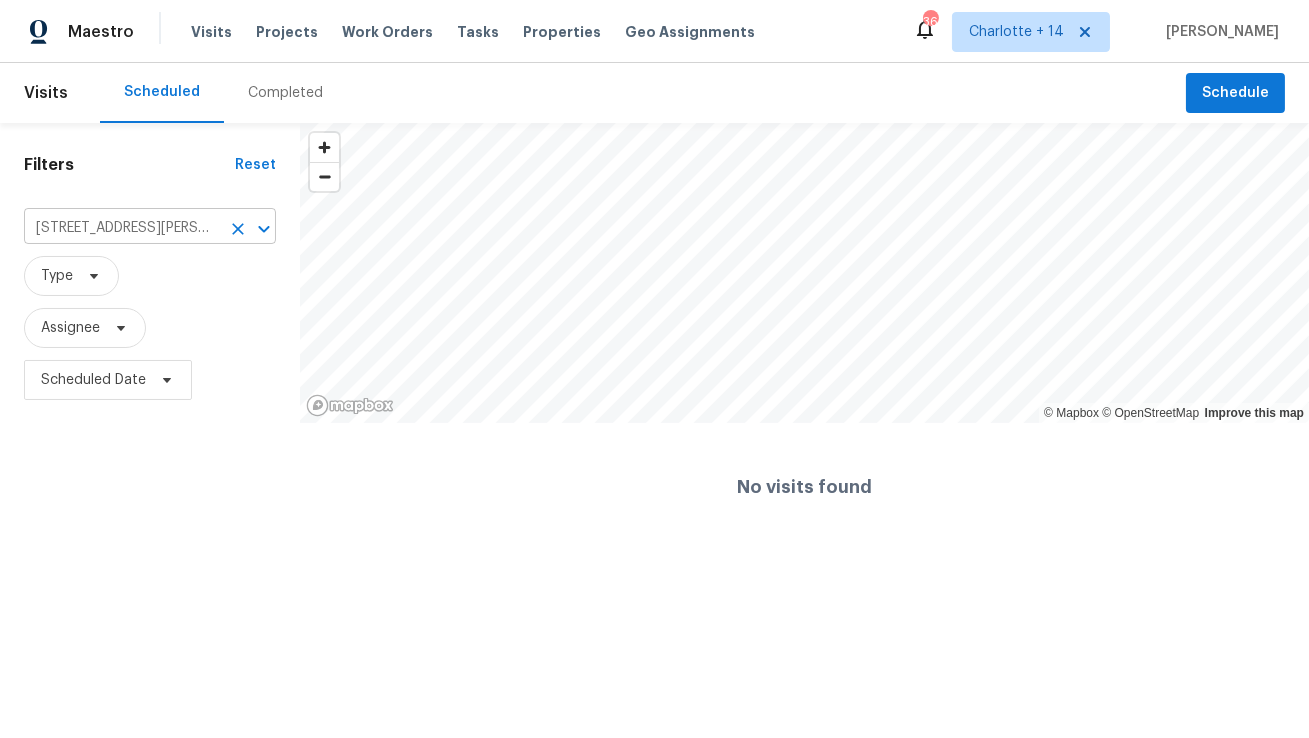 click on "22 Welcome Wood Dr, Newnan, GA 30263" at bounding box center (122, 228) 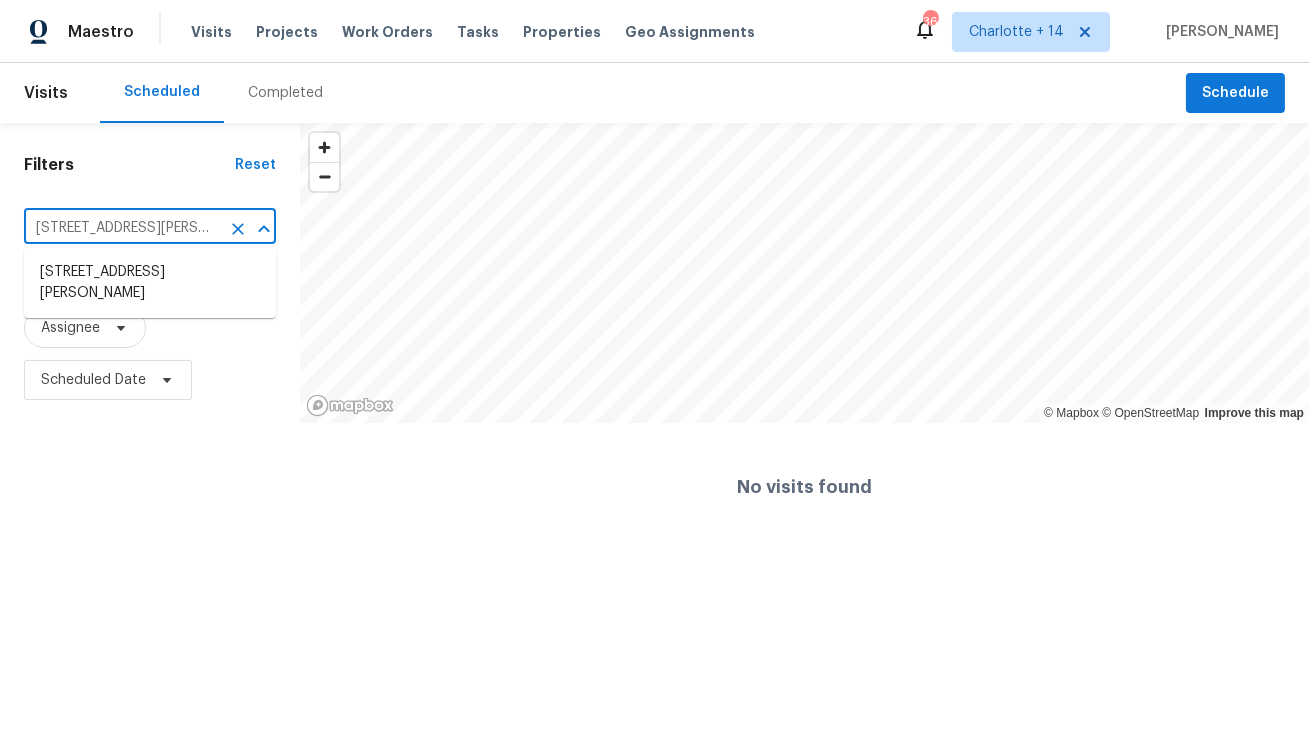 click on "22 Welcome Wood Dr, Newnan, GA 30263" at bounding box center [122, 228] 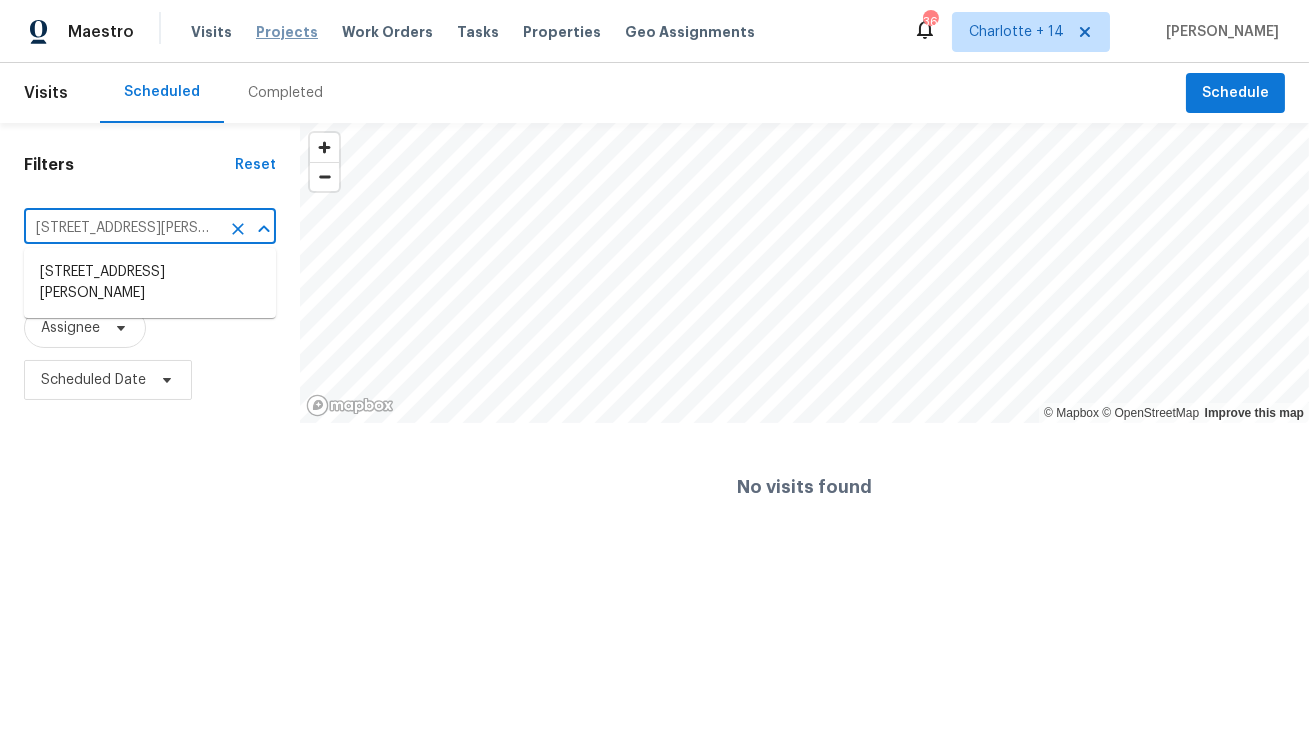 click on "Projects" at bounding box center (287, 32) 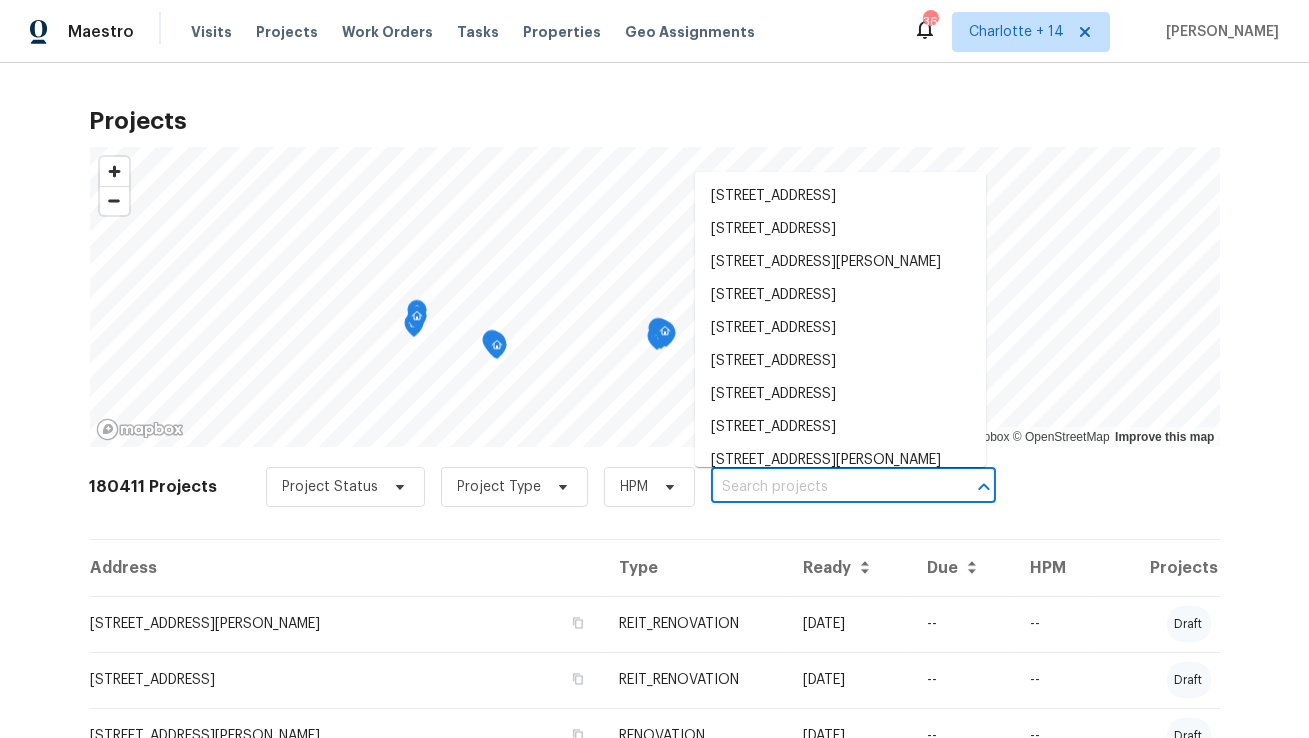 click at bounding box center [825, 487] 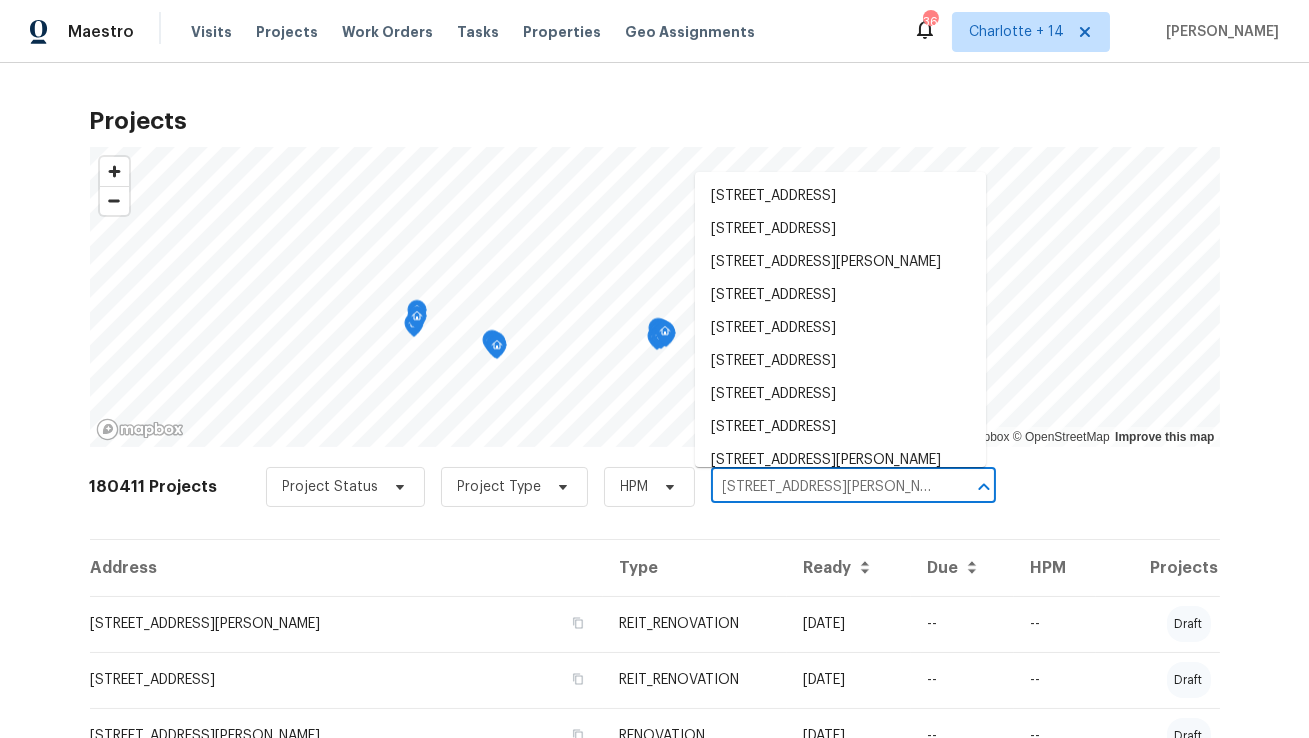 scroll, scrollTop: 0, scrollLeft: 51, axis: horizontal 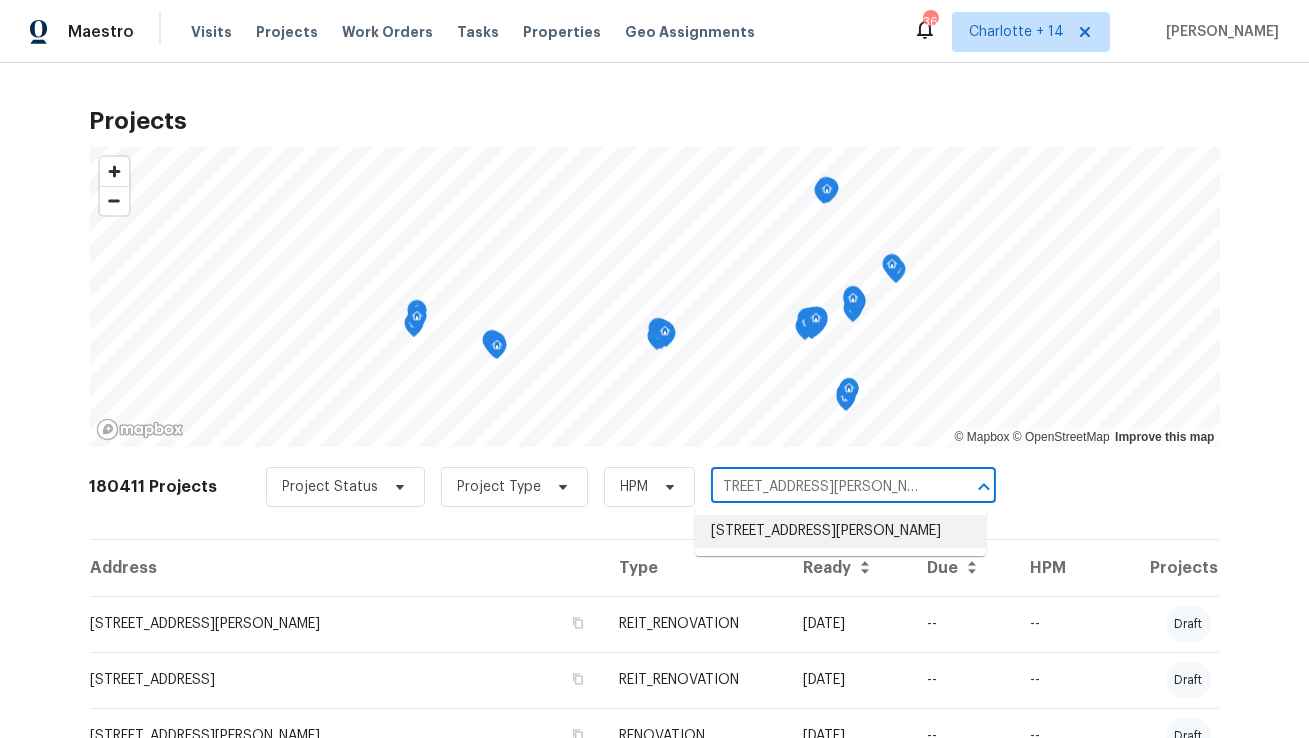 click on "22 Welcome Wood Dr, Newnan, GA 30263" at bounding box center [840, 531] 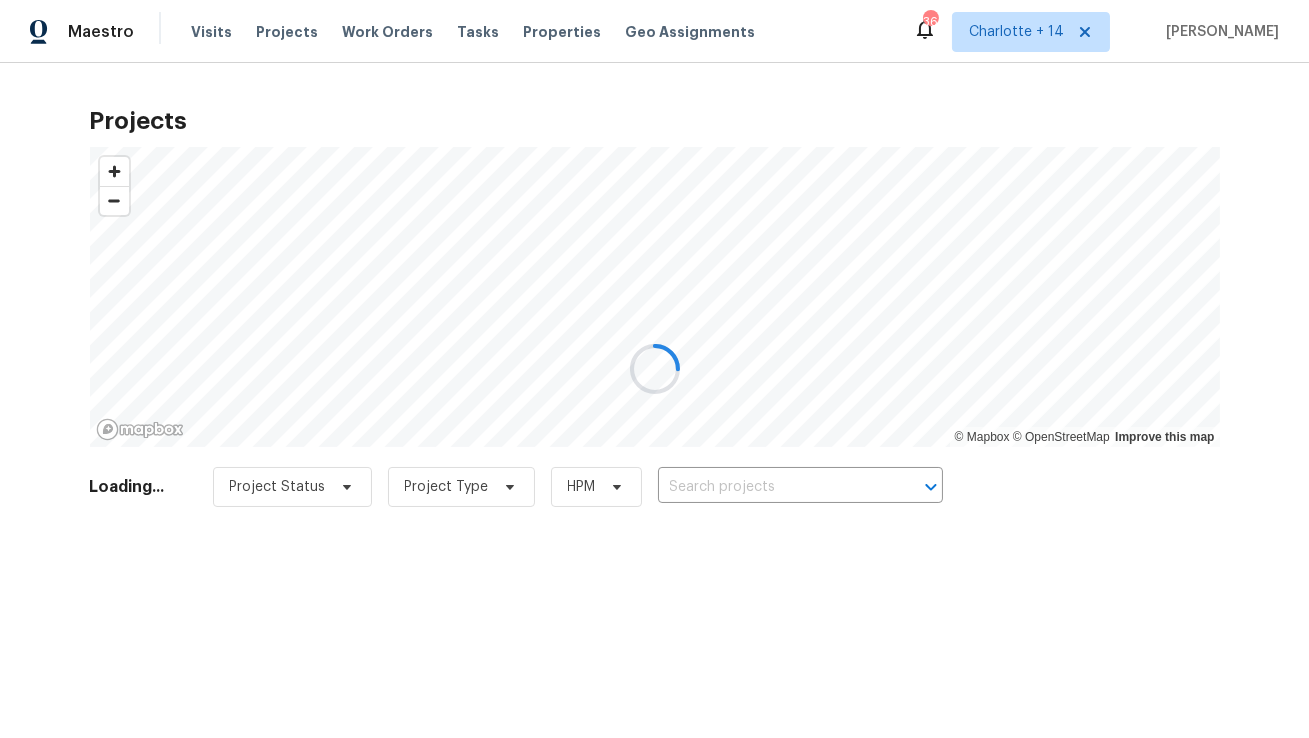type on "22 Welcome Wood Dr, Newnan, GA 30263" 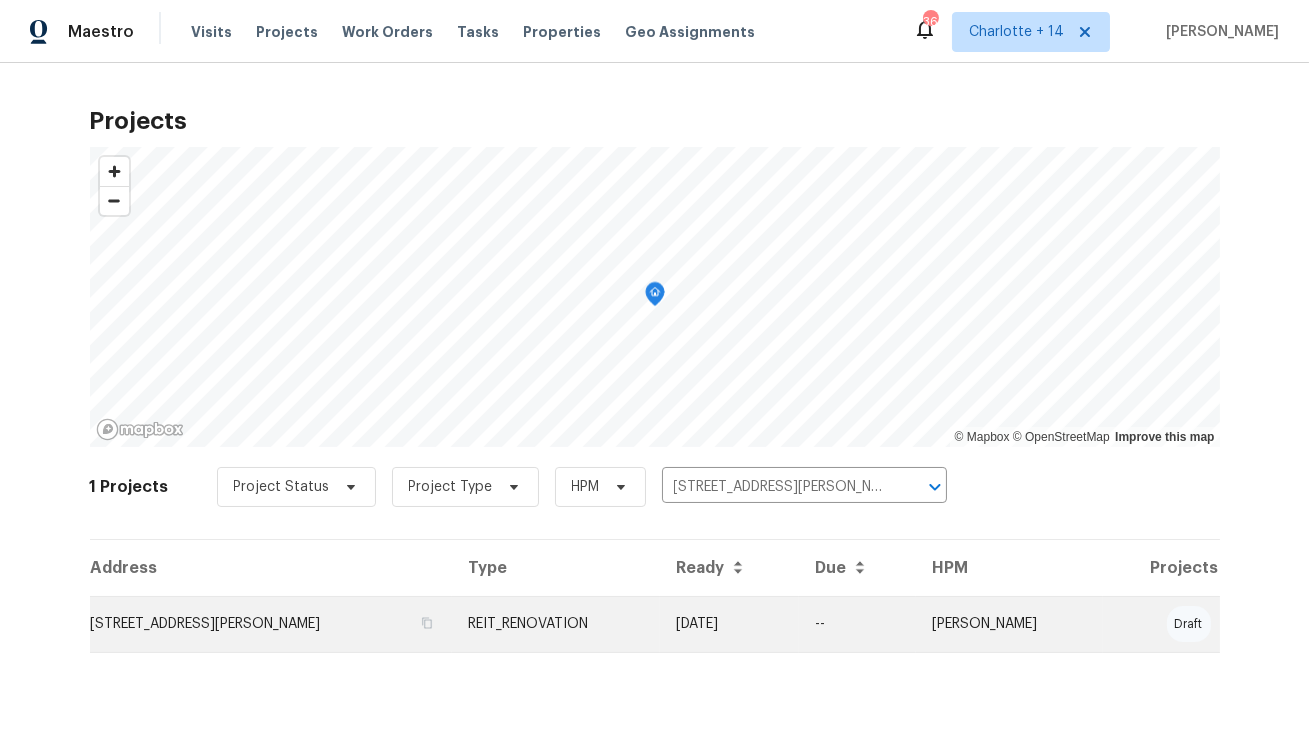 click on "22 Welcome Wood Dr, Newnan, GA 30263" at bounding box center (271, 624) 